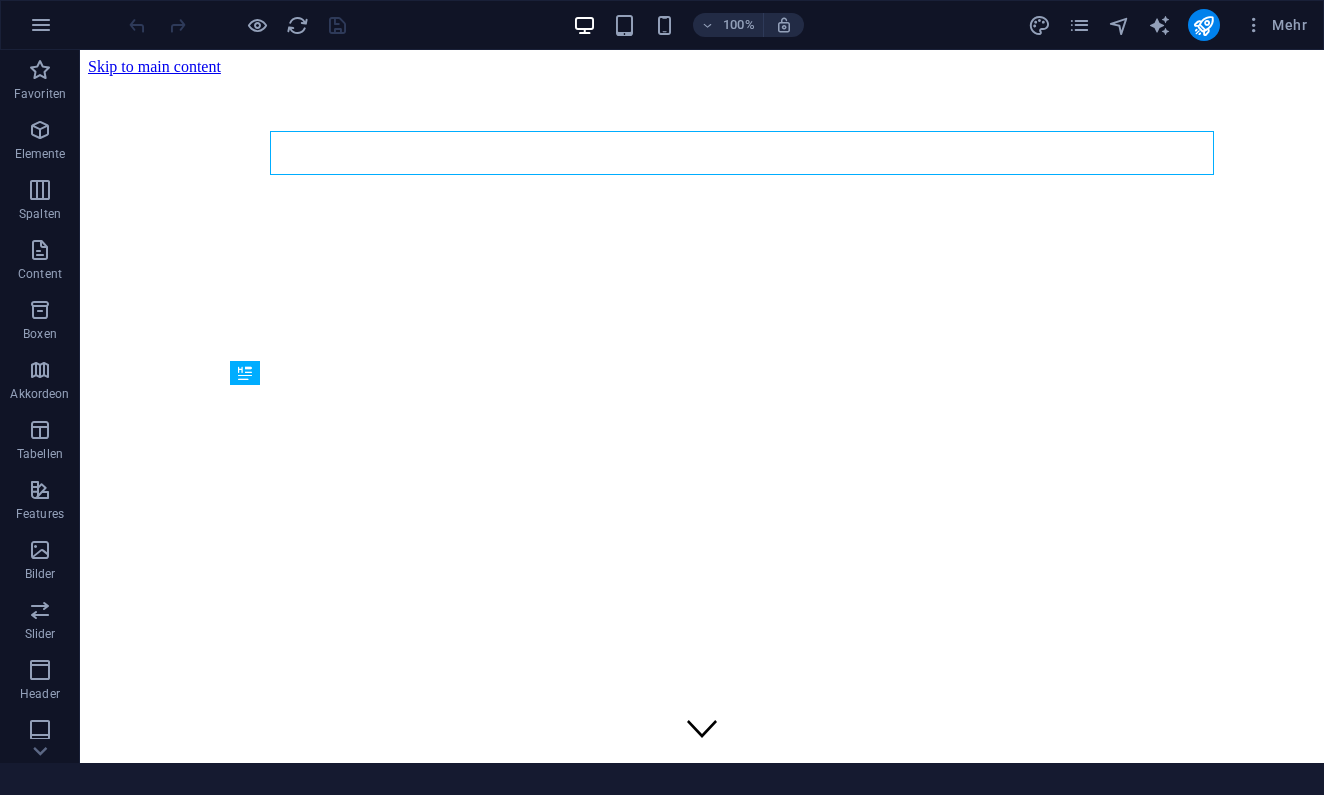 scroll, scrollTop: 458, scrollLeft: 0, axis: vertical 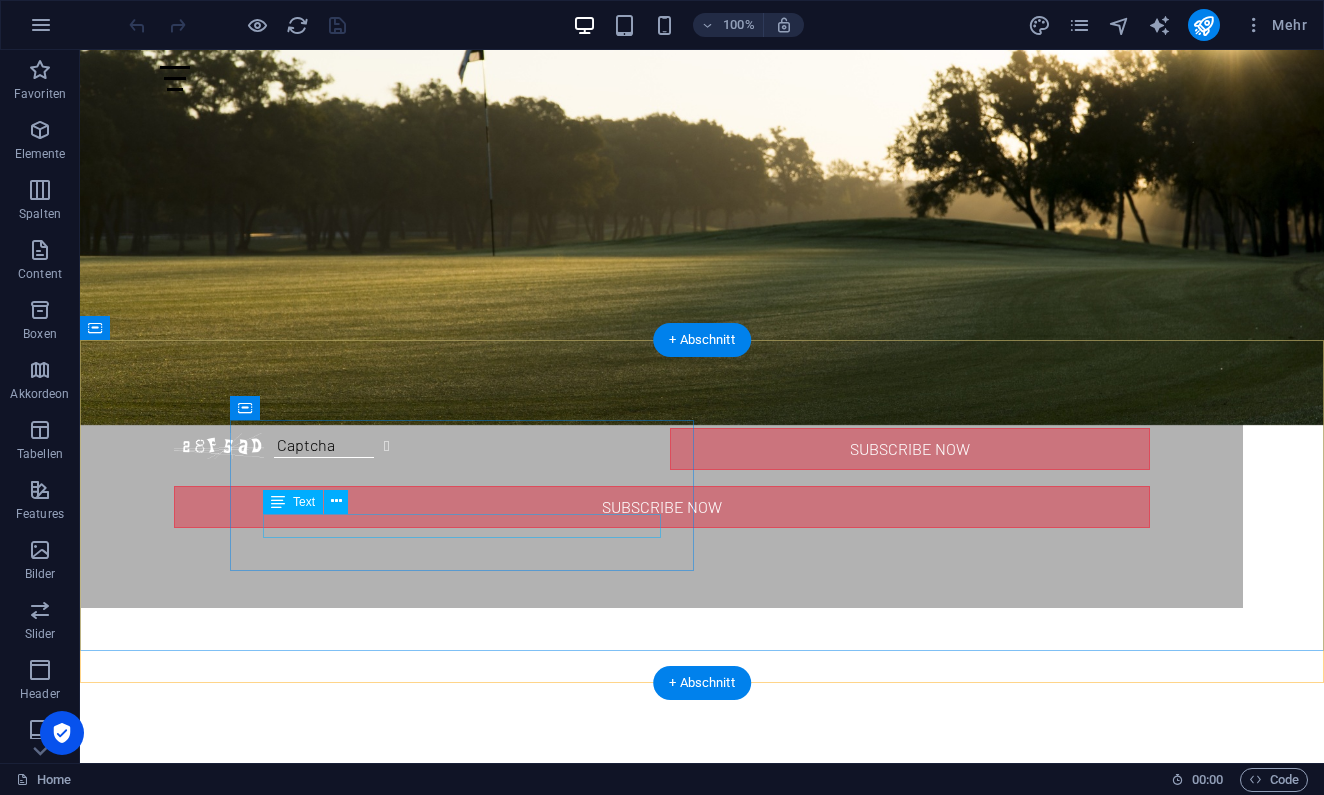 click on "Phone: + [PHONE_NUMBER]" at bounding box center [568, 2384] 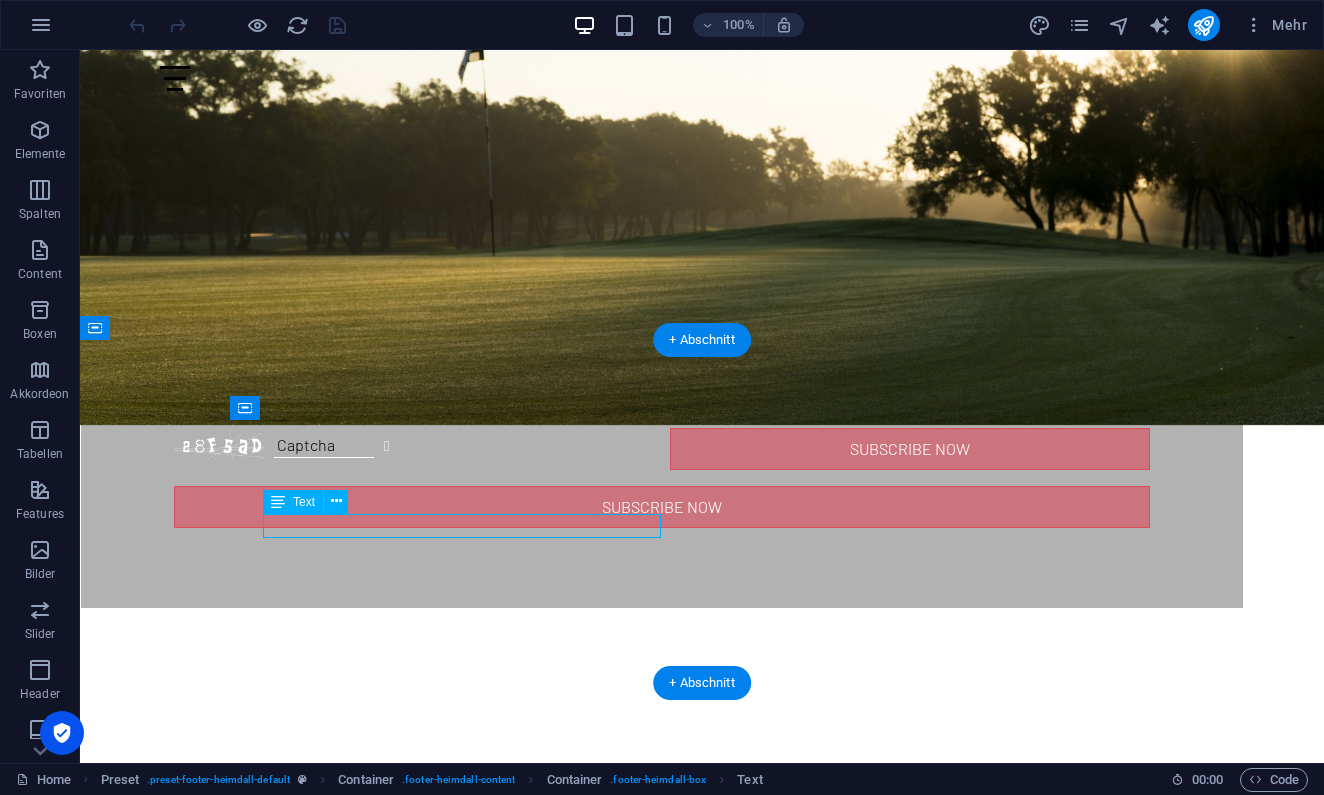 click on "Phone: + [PHONE_NUMBER]" at bounding box center [568, 2384] 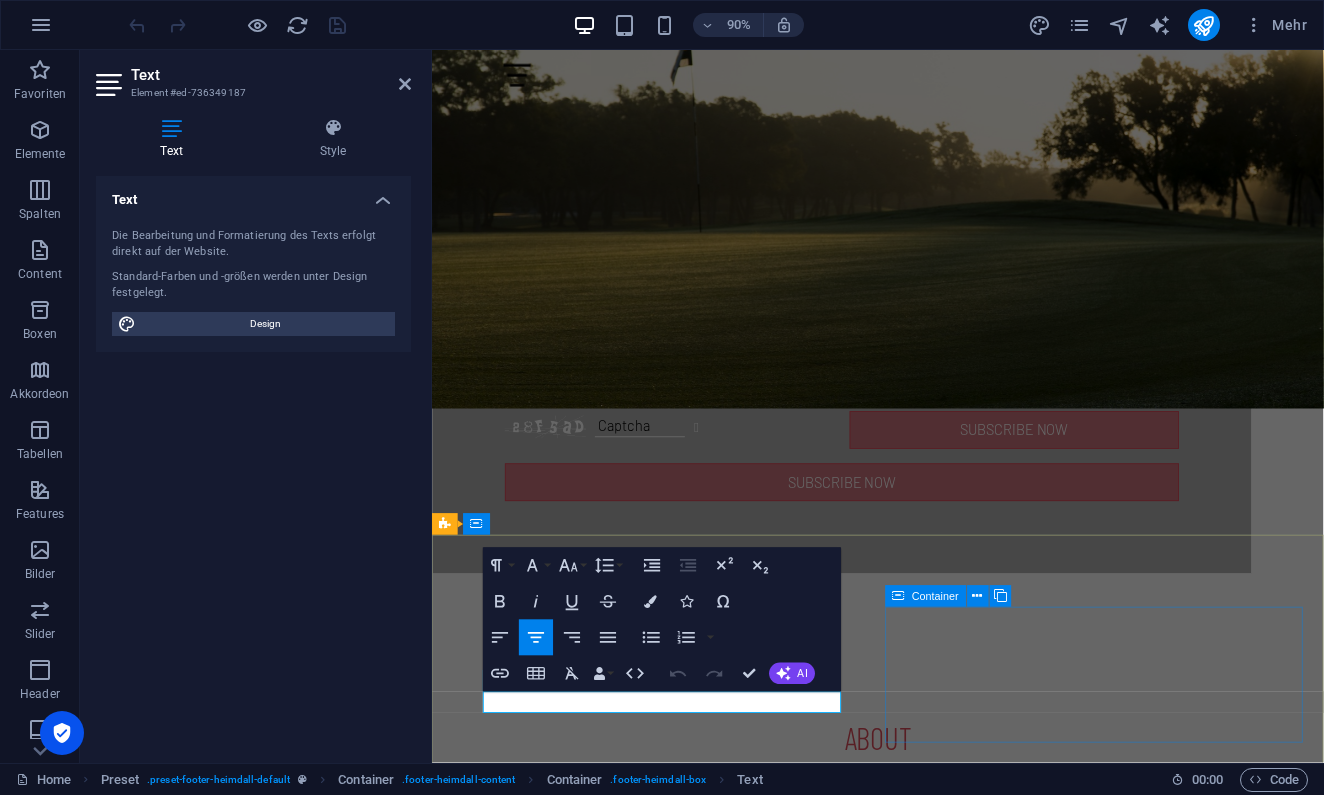 click on "Container" at bounding box center [925, 596] 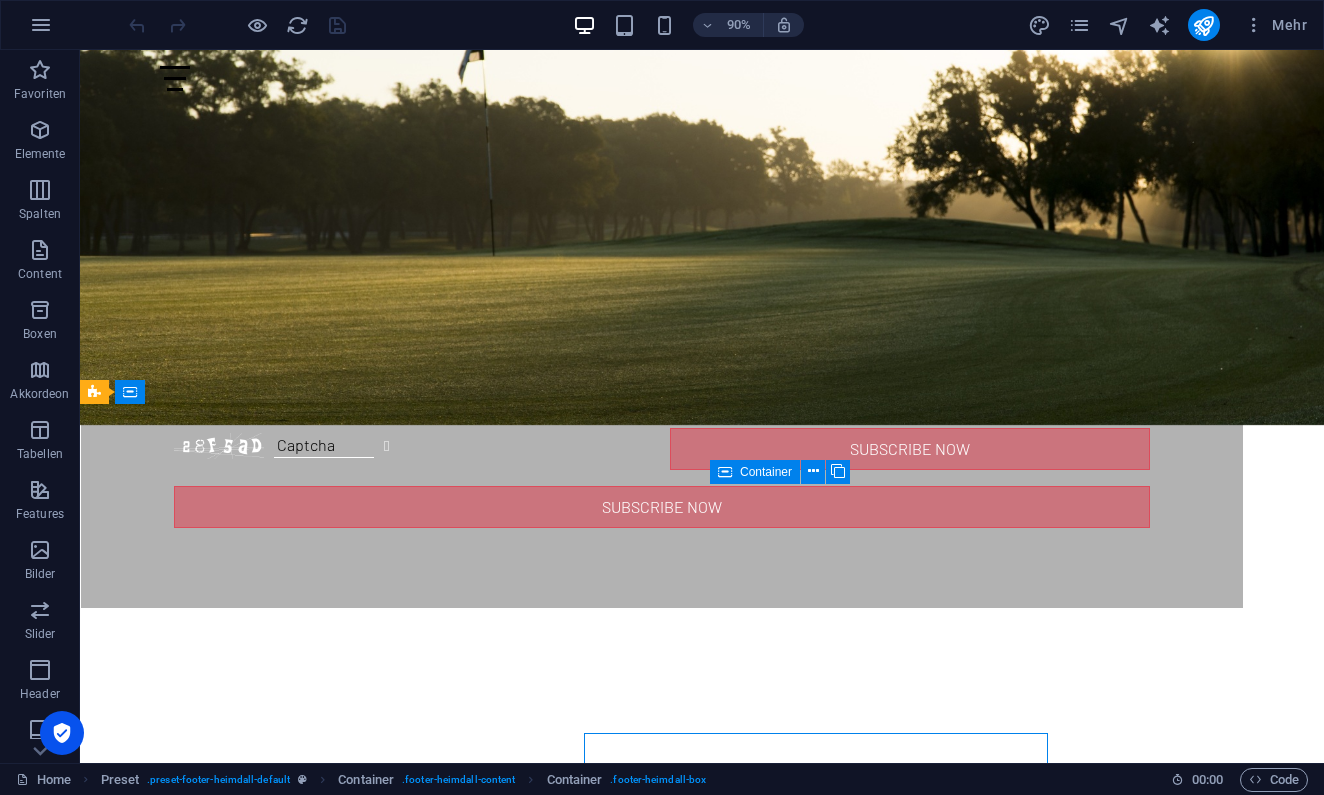 scroll, scrollTop: 2093, scrollLeft: 0, axis: vertical 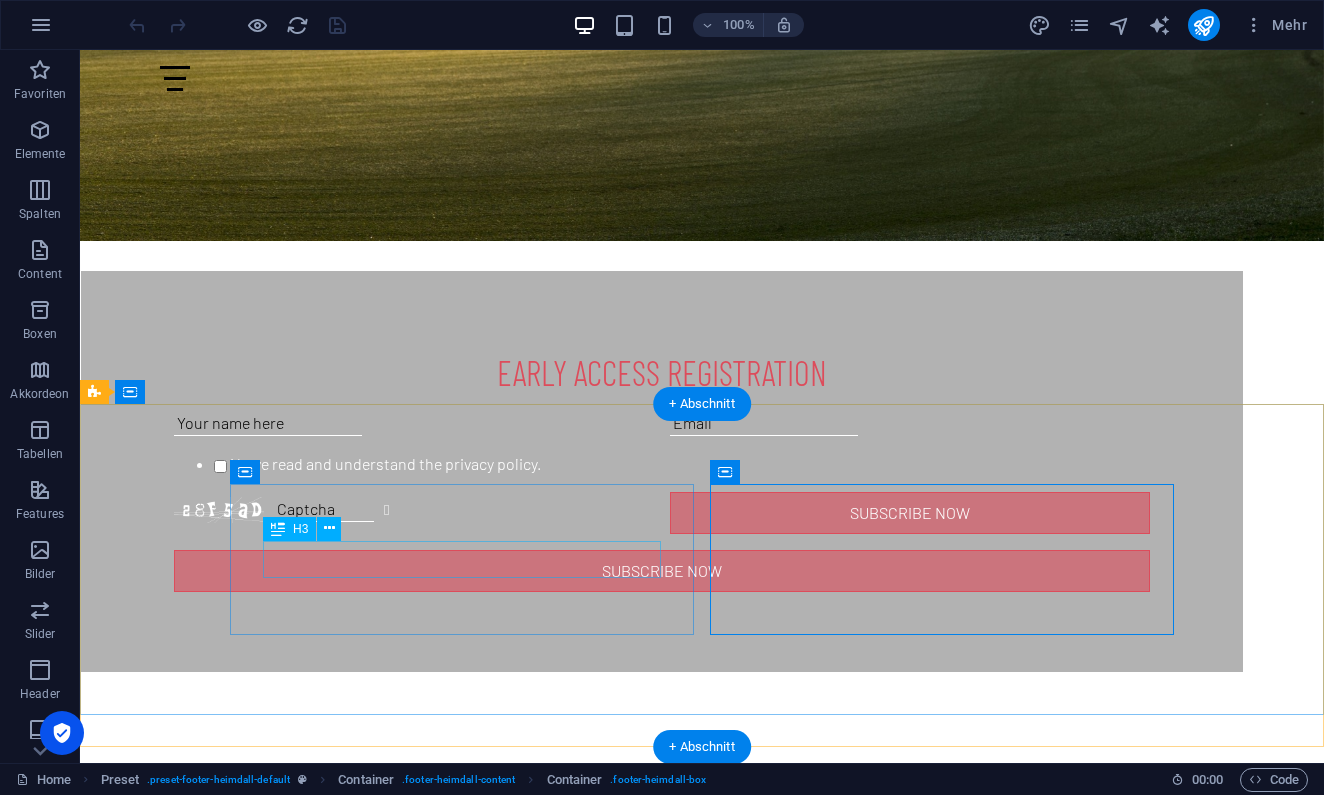 click on "Phone" at bounding box center (568, 2417) 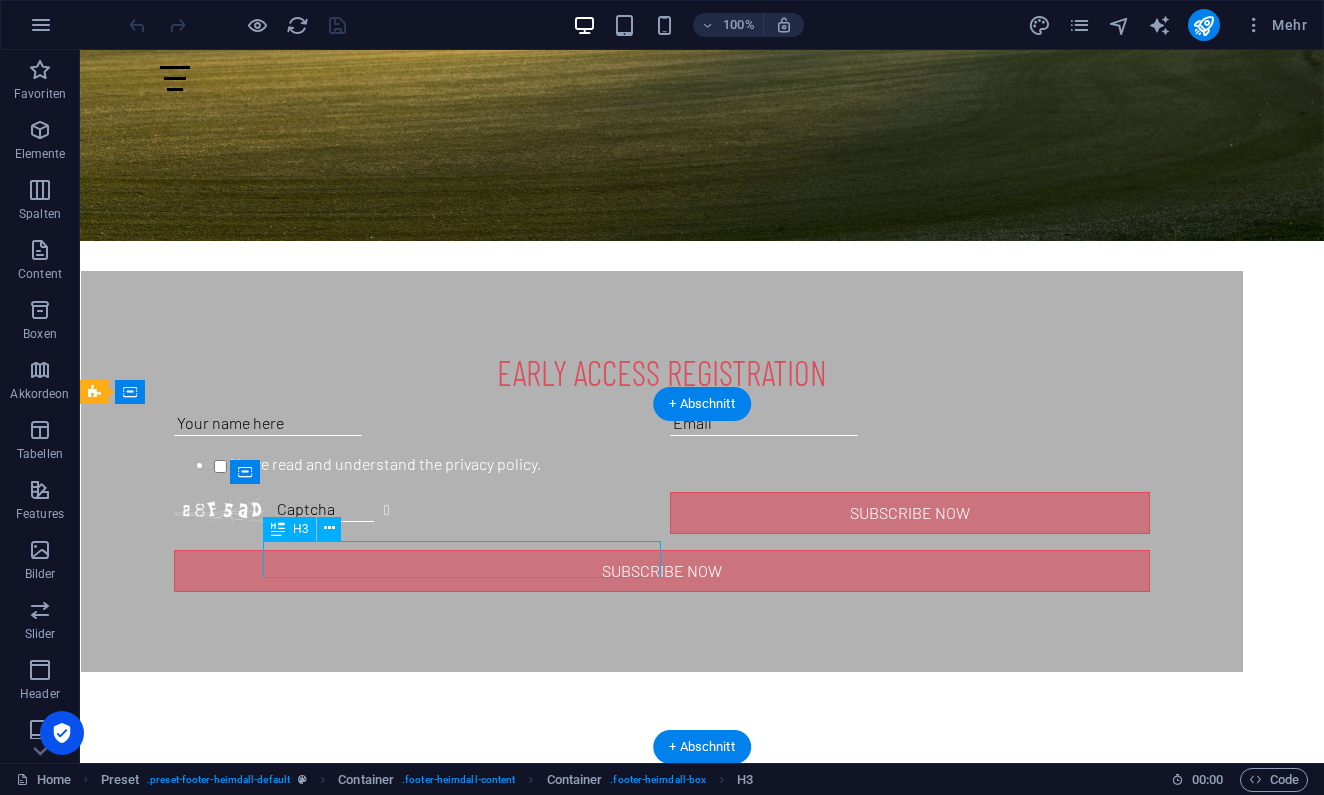 click on "Phone" at bounding box center [568, 2417] 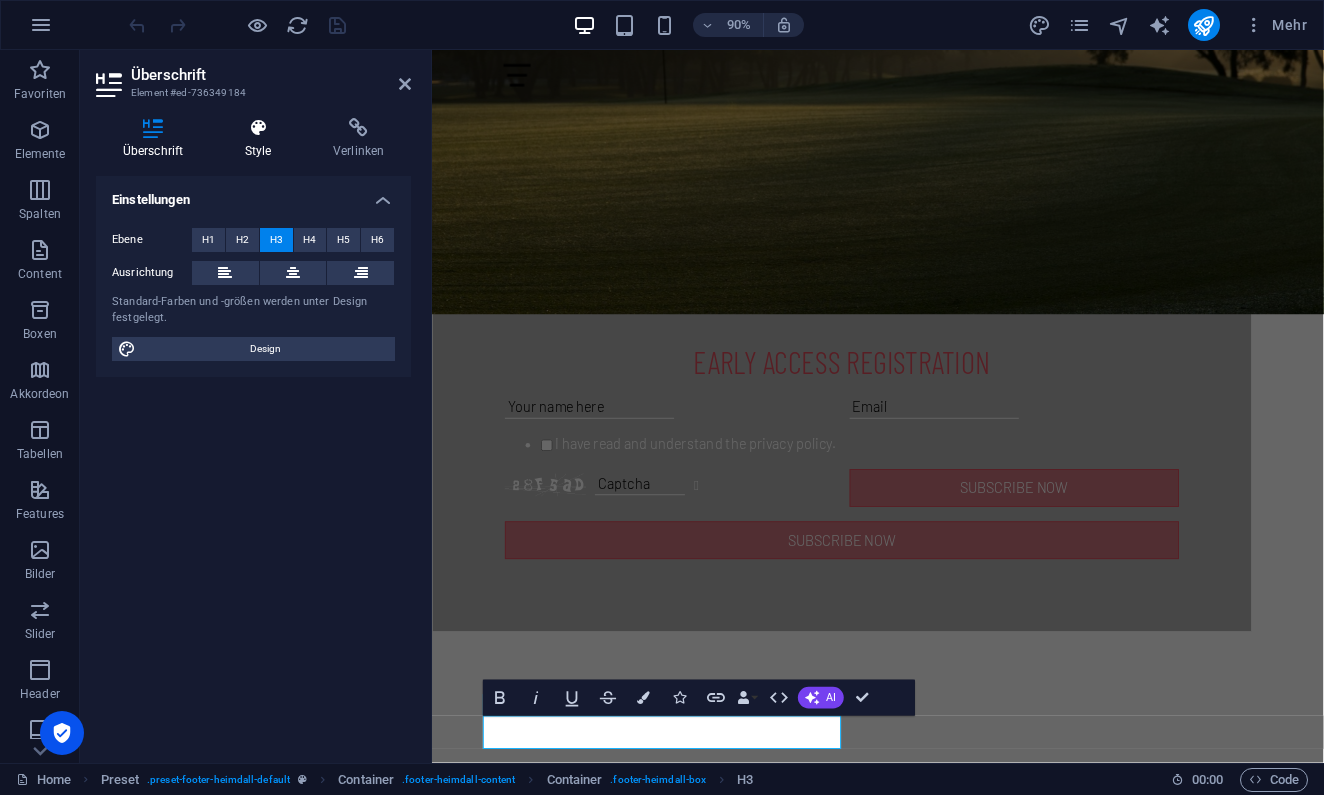 click at bounding box center [258, 128] 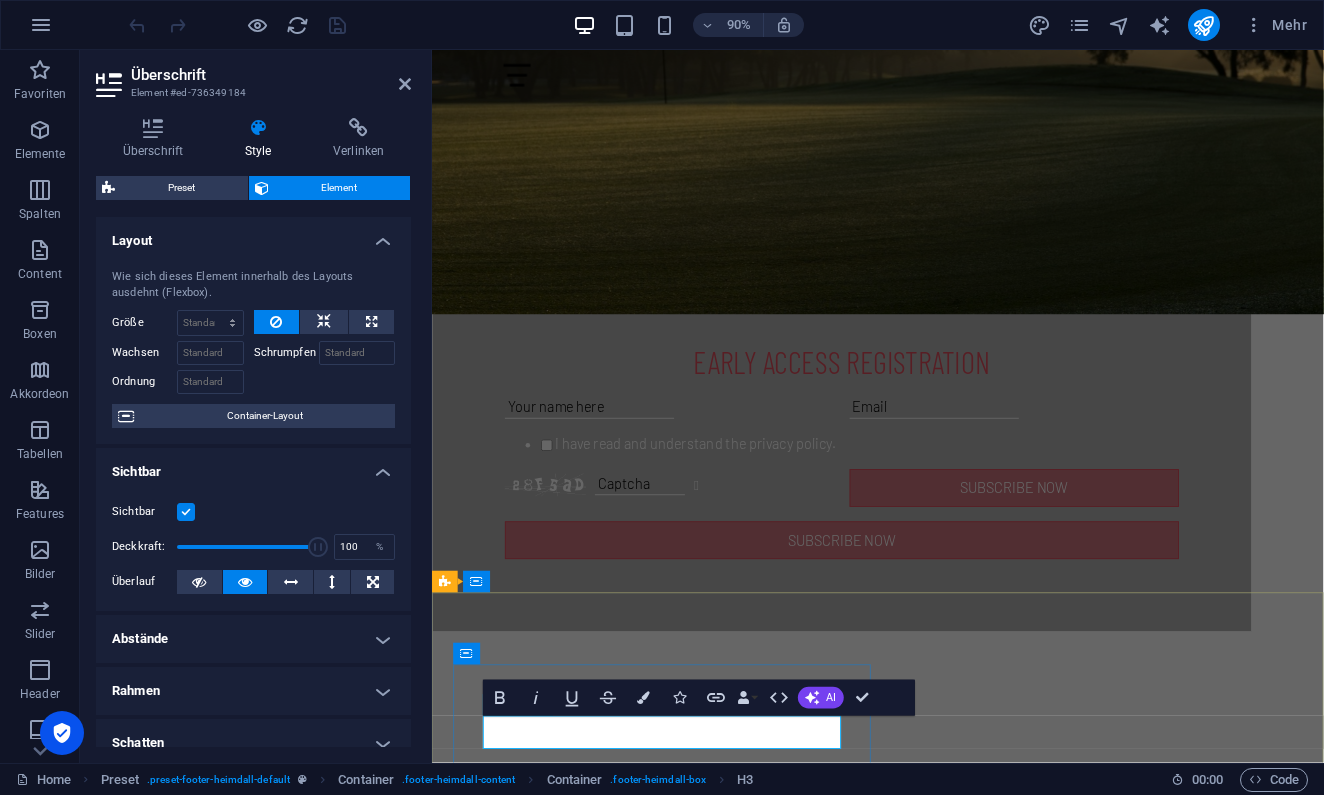 click on "Phone" at bounding box center [920, 2441] 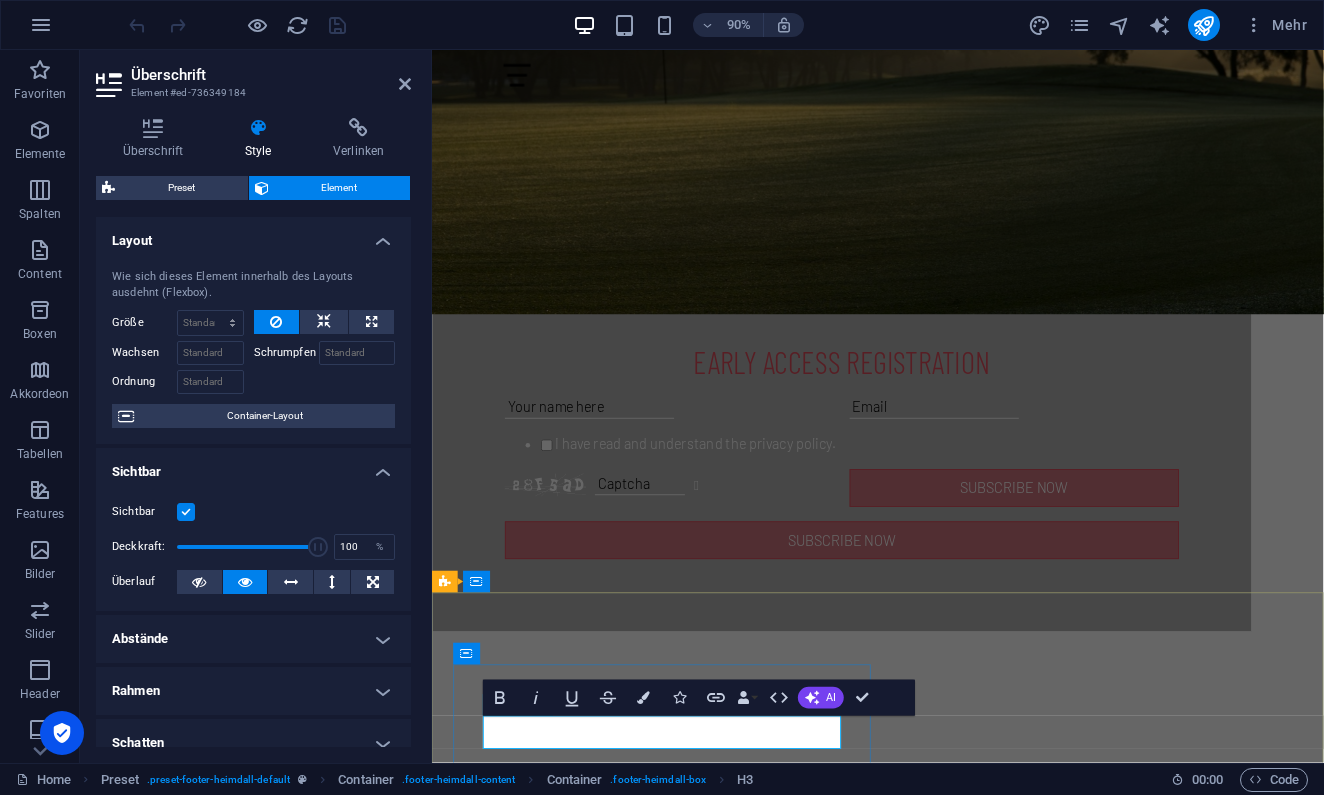 drag, startPoint x: 748, startPoint y: 810, endPoint x: 656, endPoint y: 817, distance: 92.26592 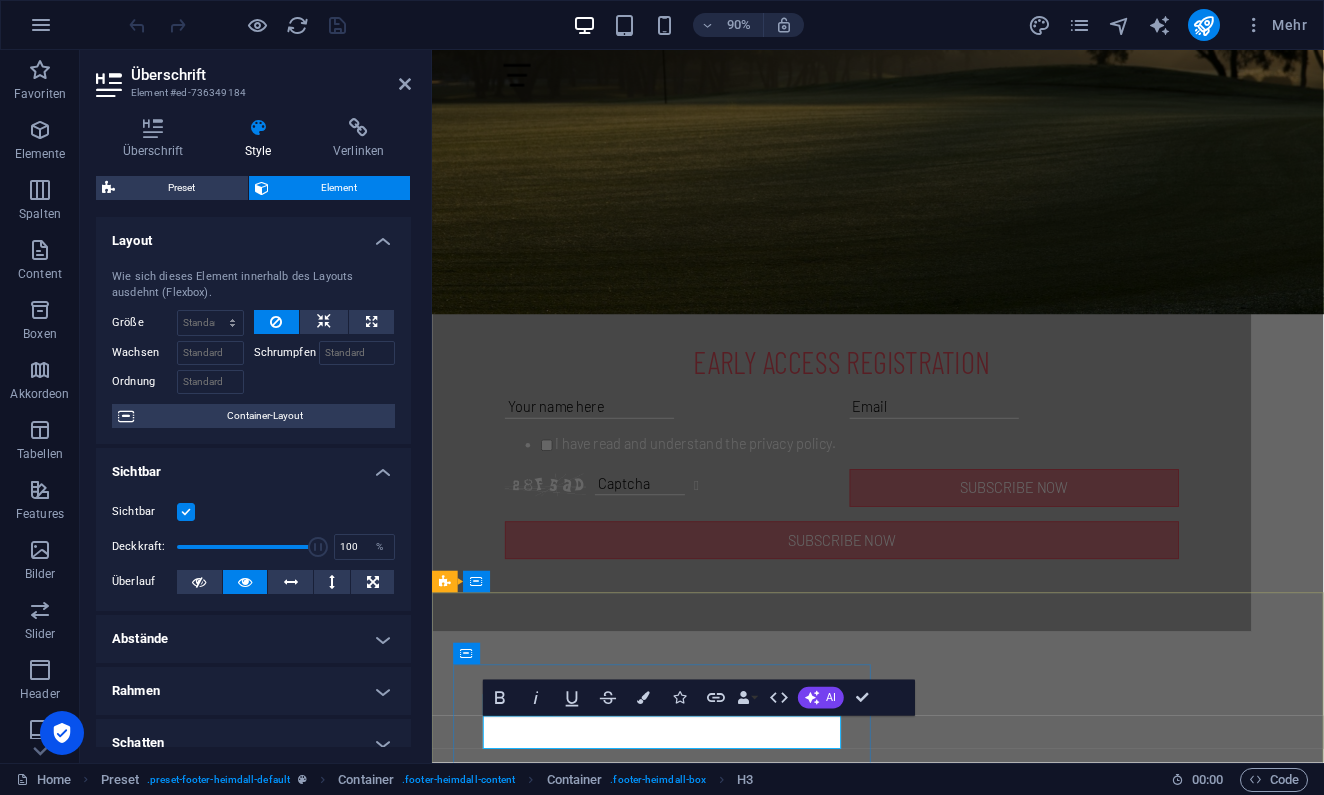click on "Phone" at bounding box center [920, 2441] 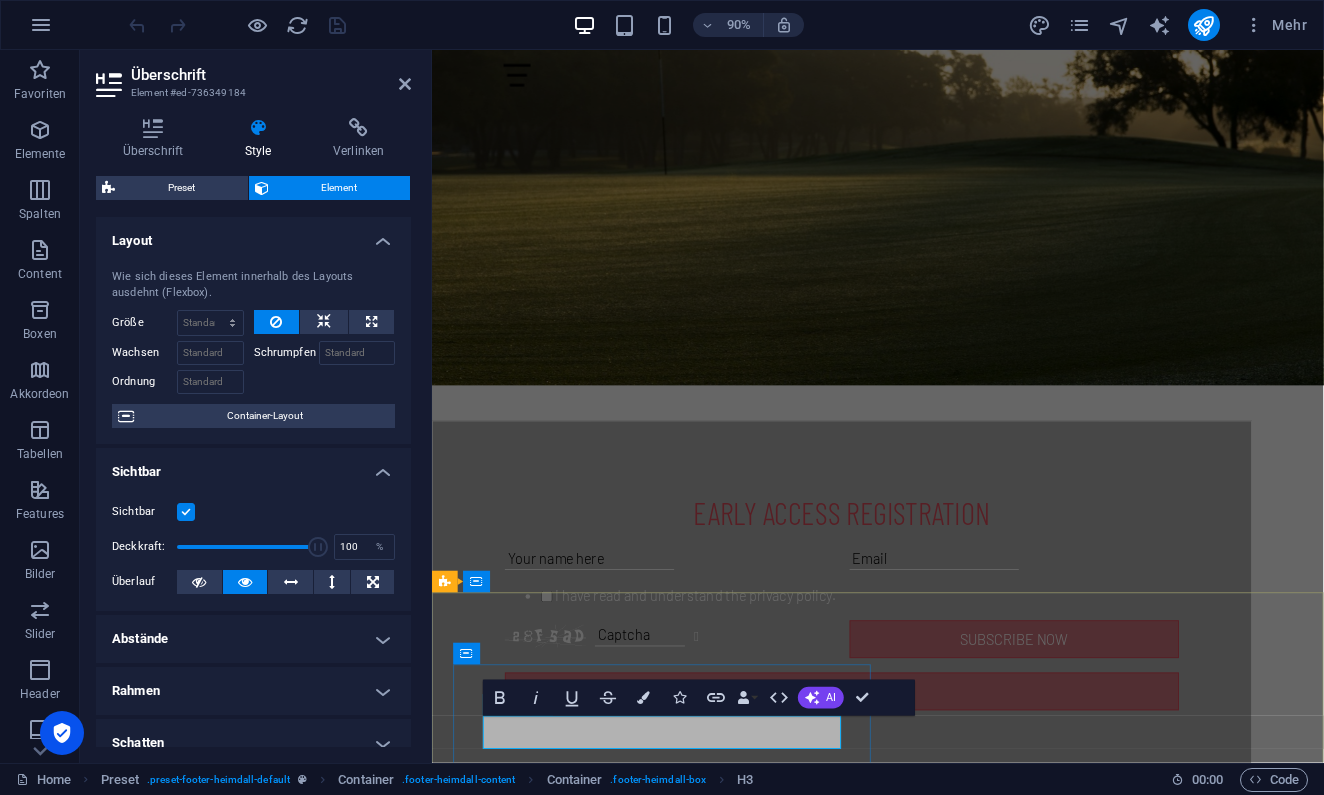 type 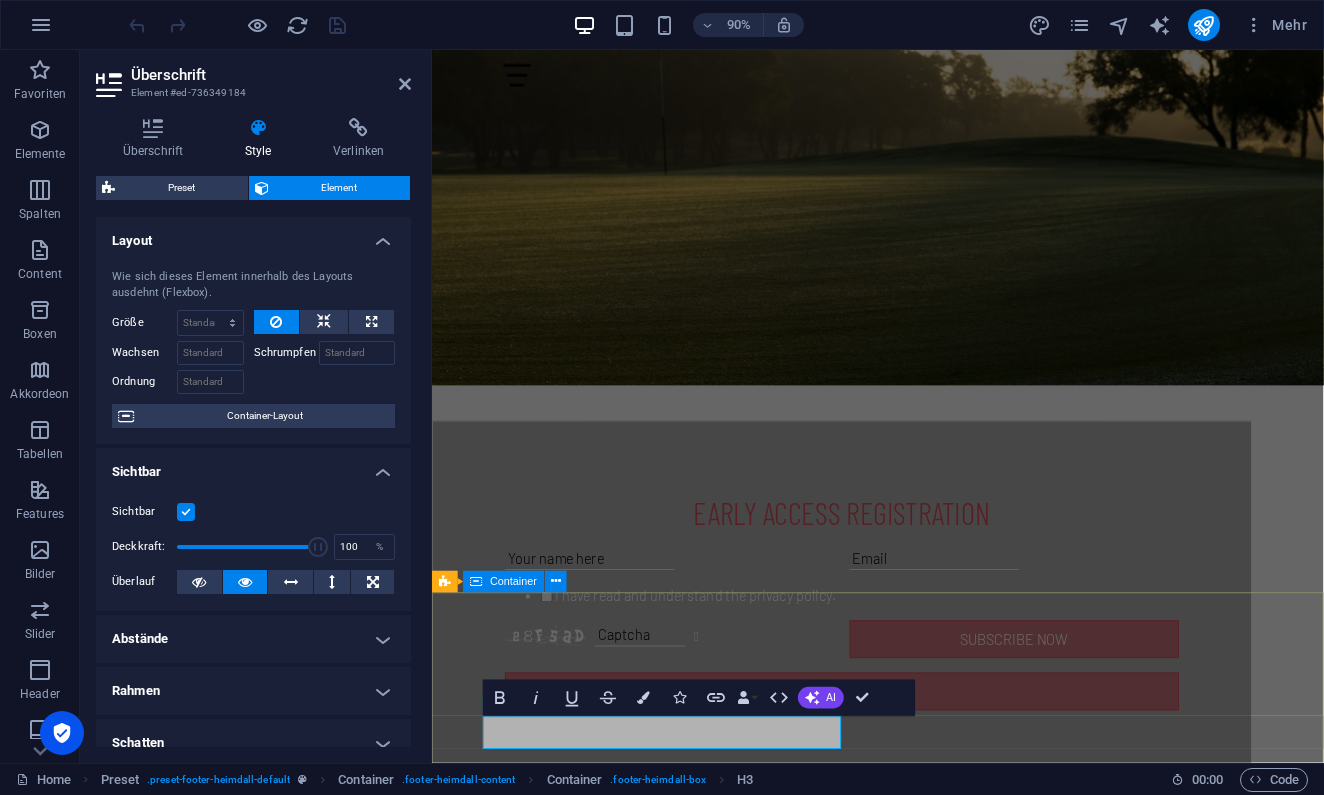 click on "whatsapp Phone: + 49 176 71 229292 Contact earlyaccess@ealgescore.de" at bounding box center (927, 2764) 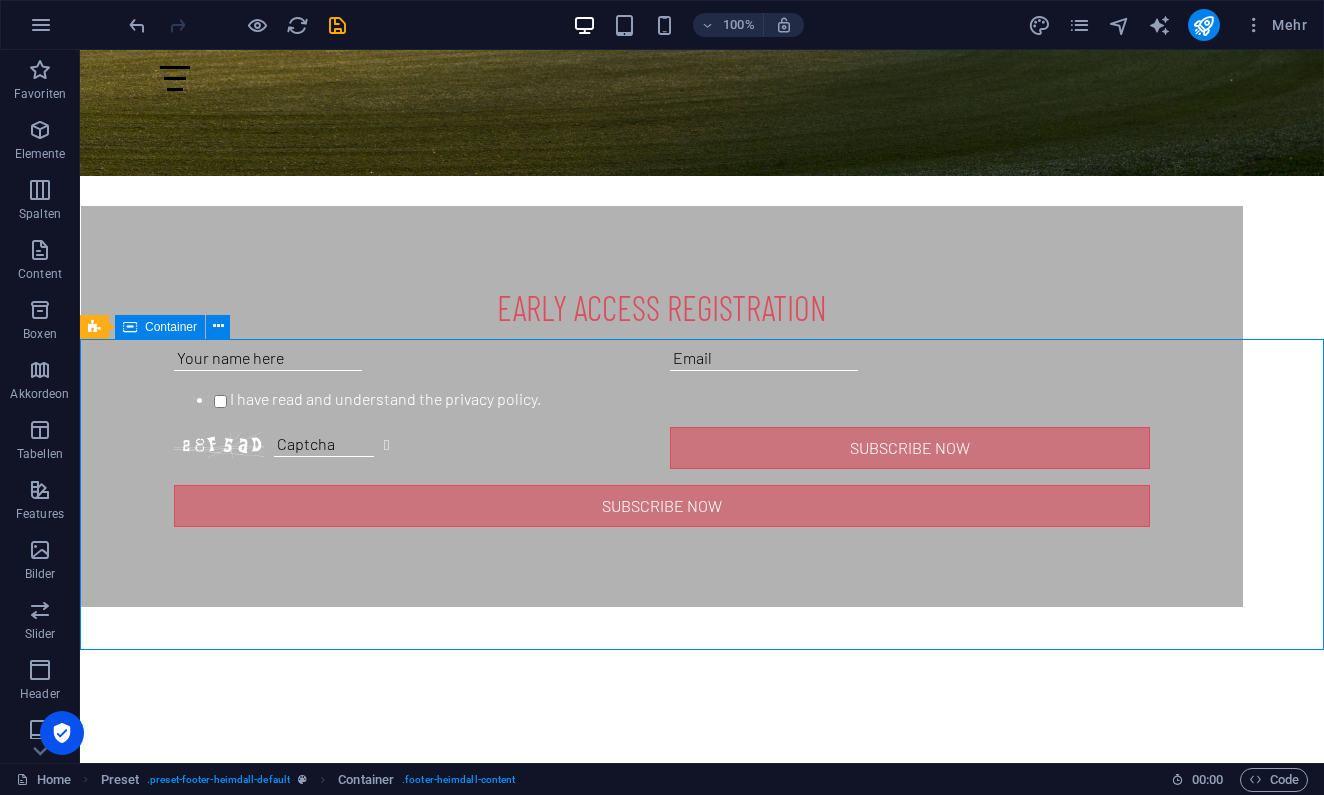 scroll, scrollTop: 2157, scrollLeft: 0, axis: vertical 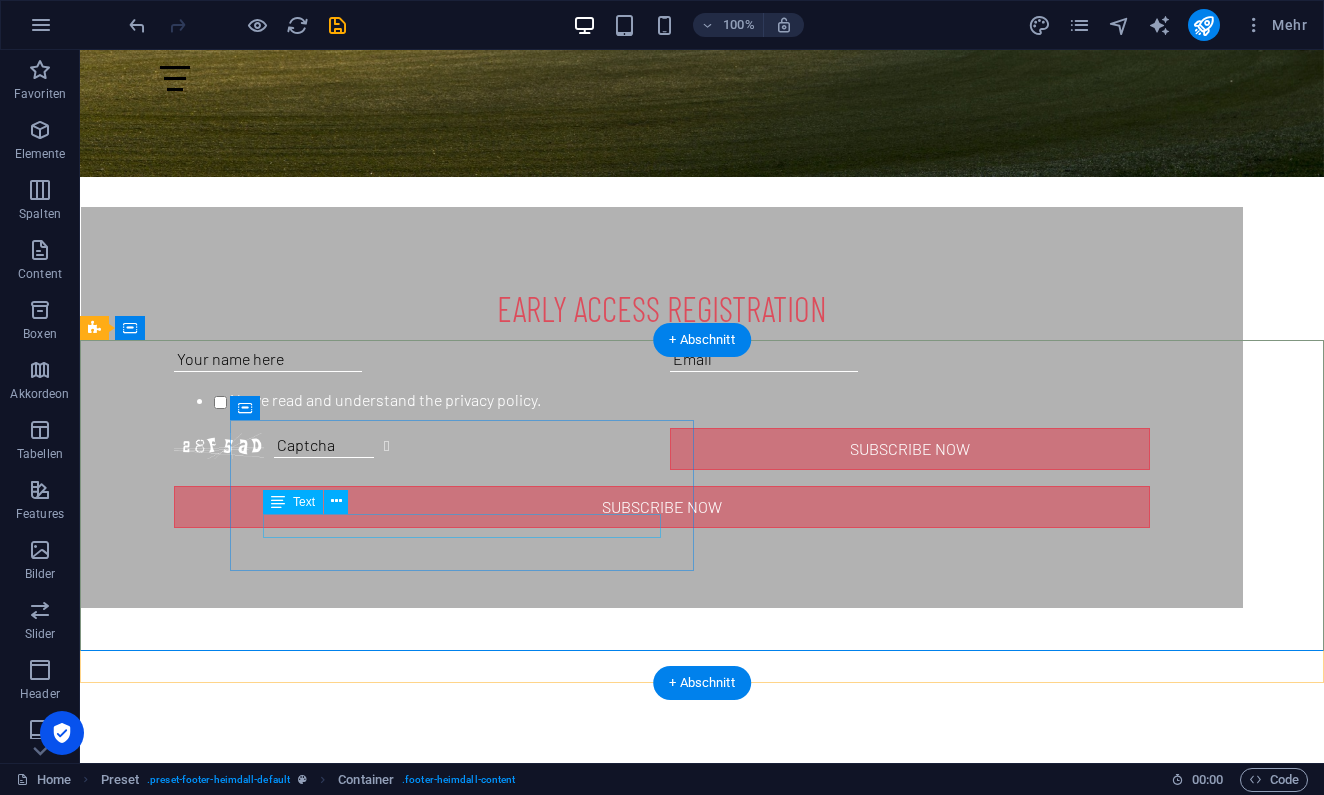 click on "Phone: + [PHONE_NUMBER]" at bounding box center [568, 2384] 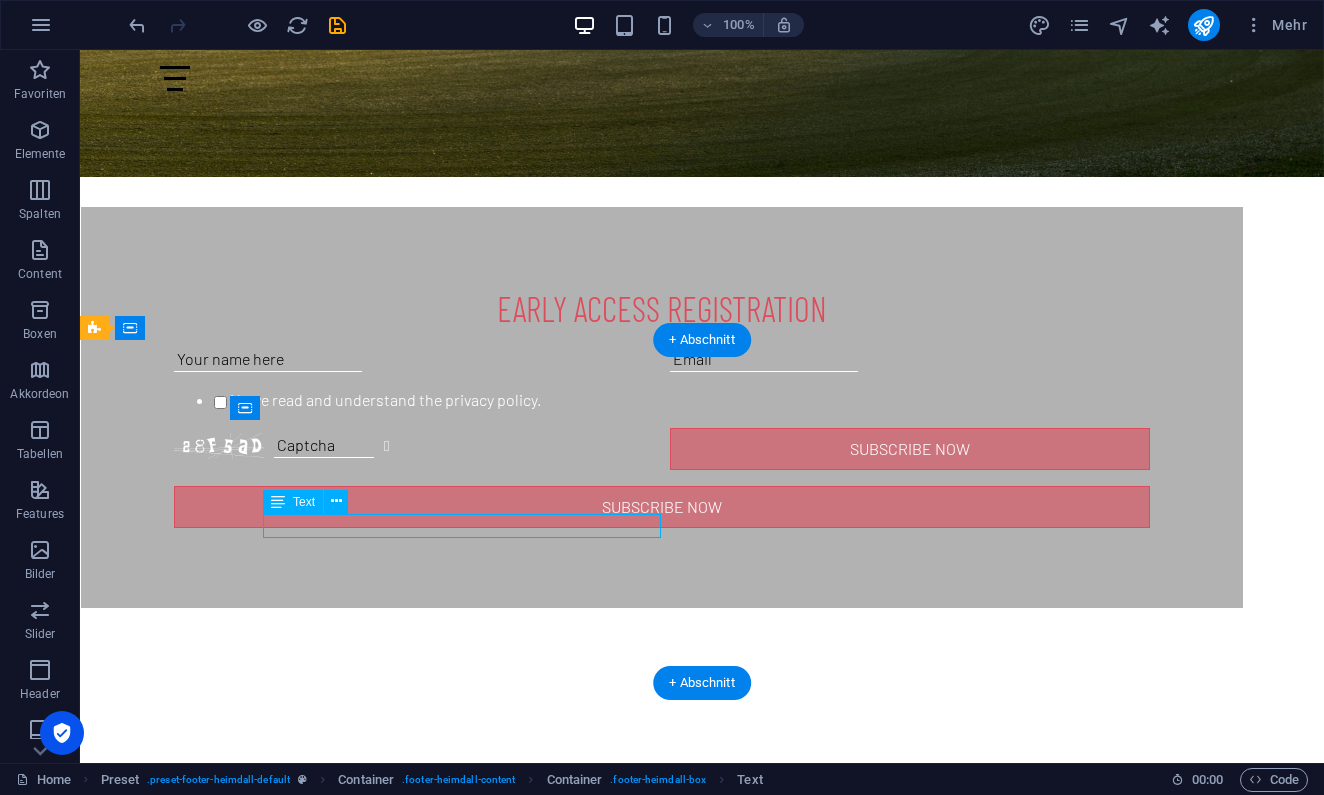 click on "Phone: + [PHONE_NUMBER]" at bounding box center [568, 2384] 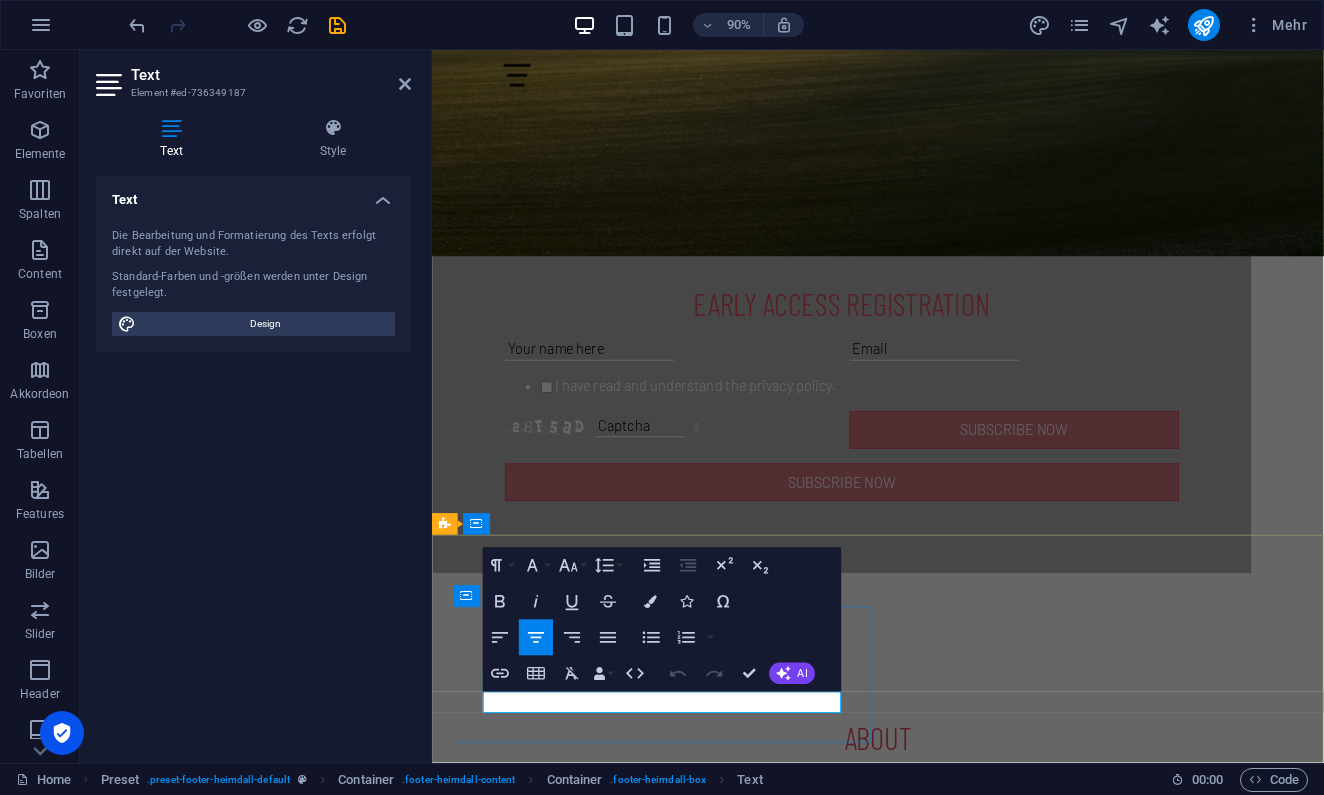 drag, startPoint x: 784, startPoint y: 776, endPoint x: 684, endPoint y: 777, distance: 100.005 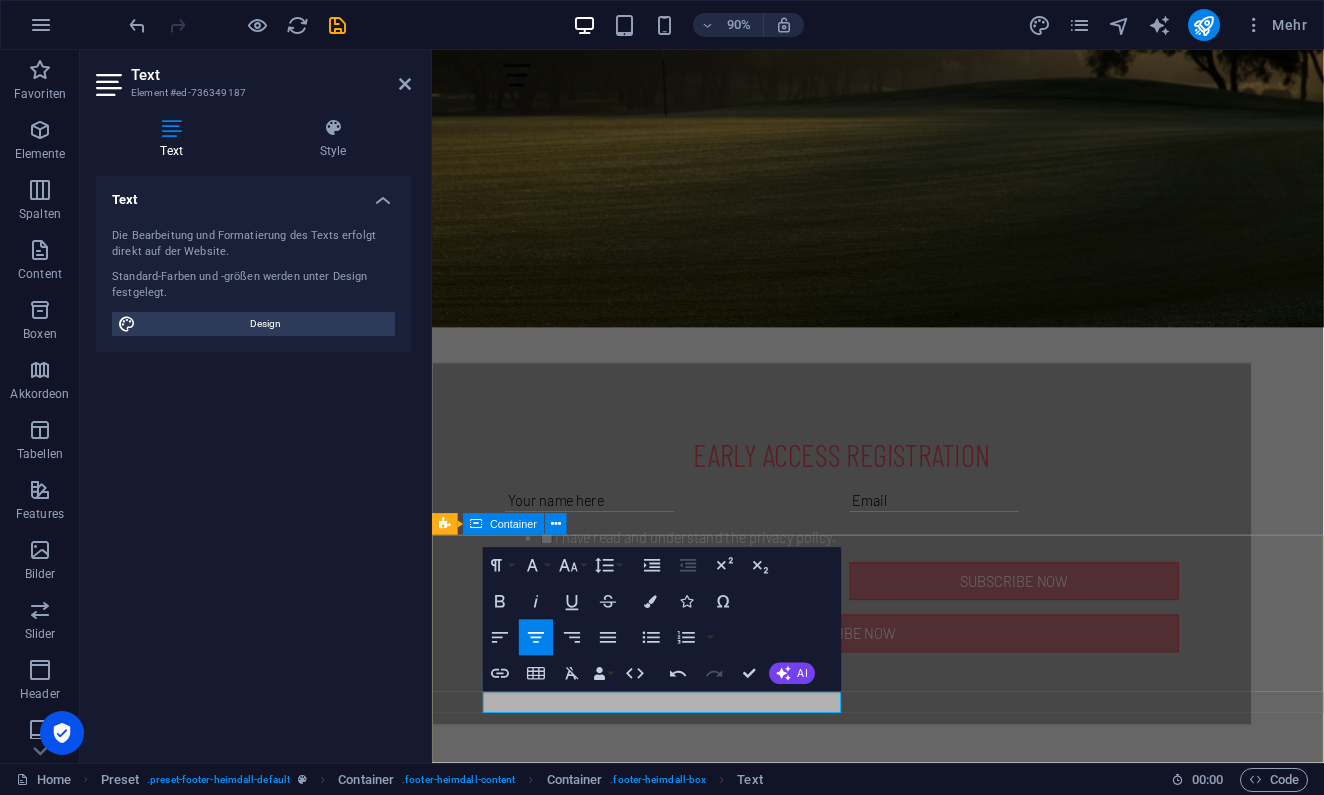 click on "whatsapp Phone: + 49162 6587782 Contact earlyaccess@ealgescore.de" at bounding box center [927, 2700] 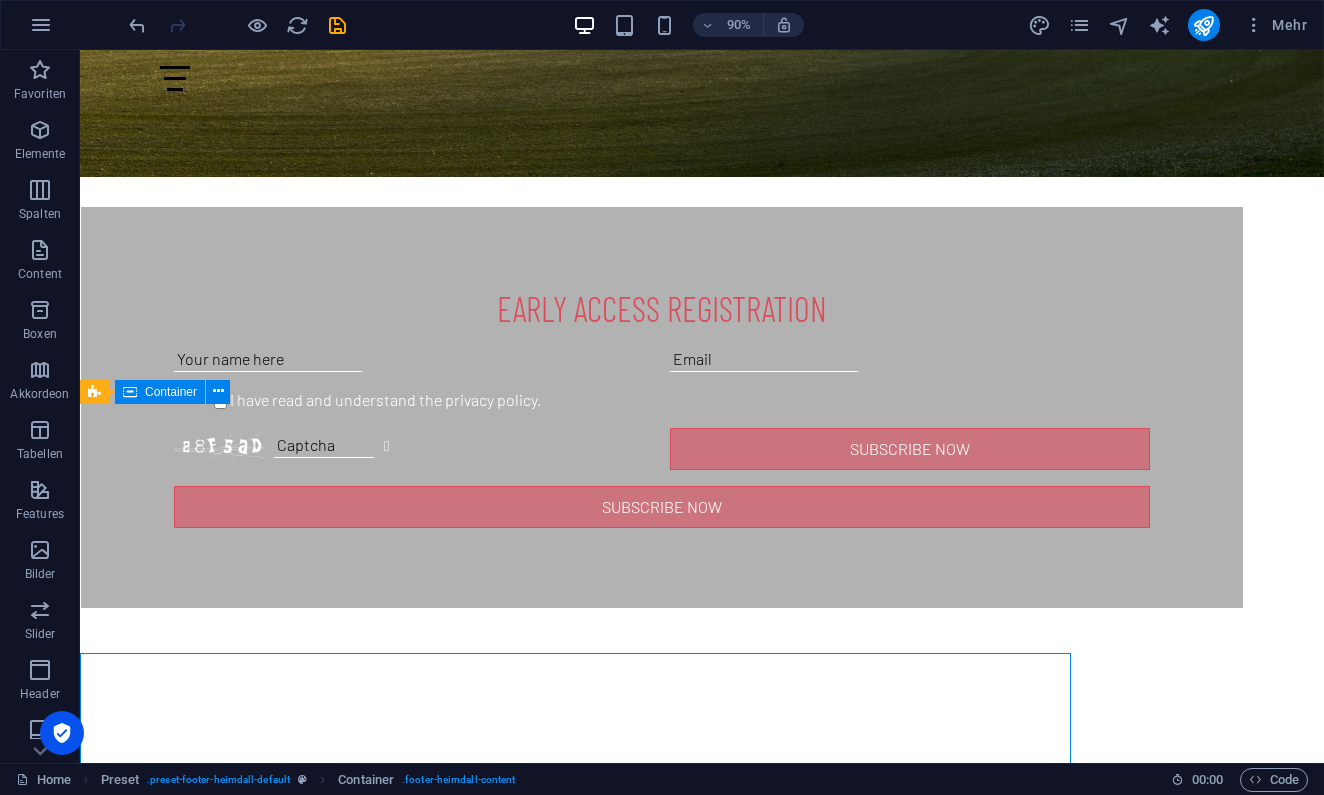 scroll, scrollTop: 2093, scrollLeft: 0, axis: vertical 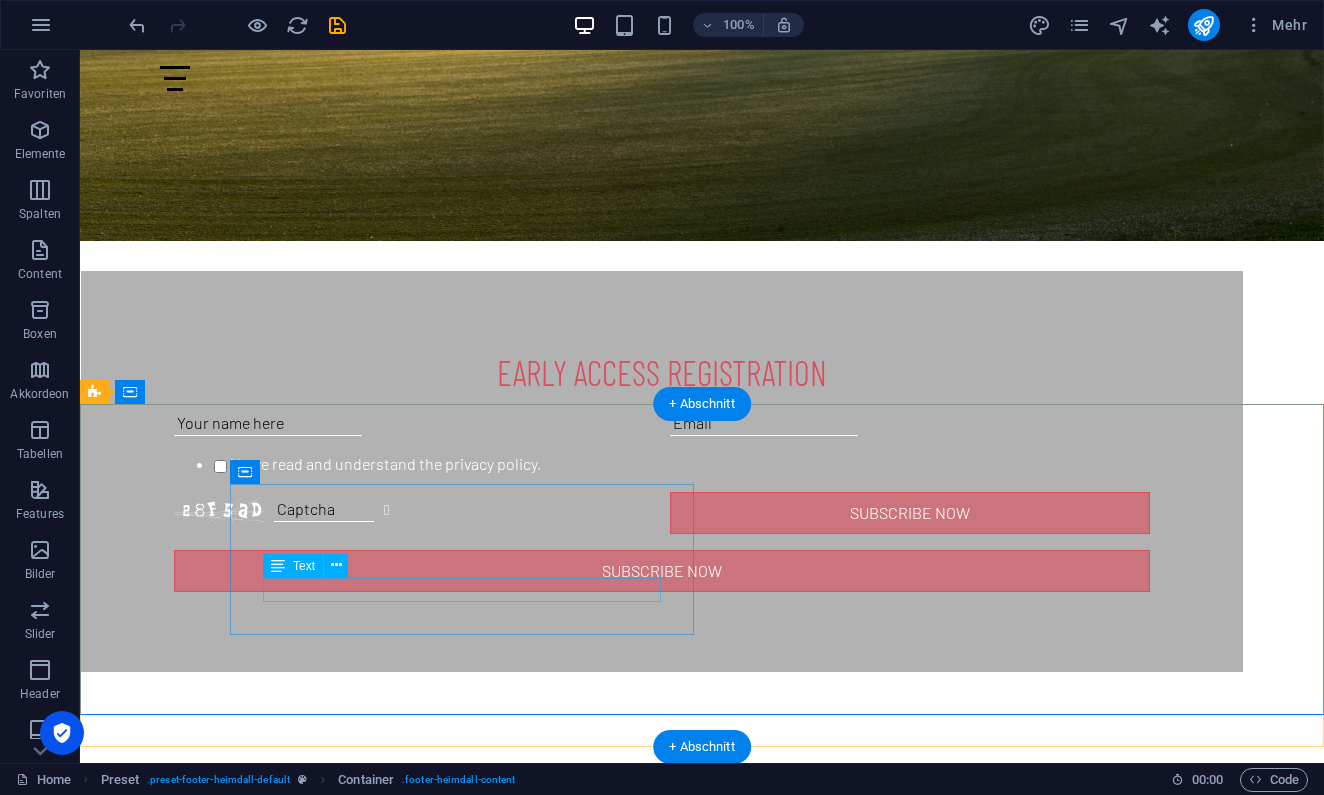 click on "Phone: + 49162 6587782" at bounding box center (568, 2448) 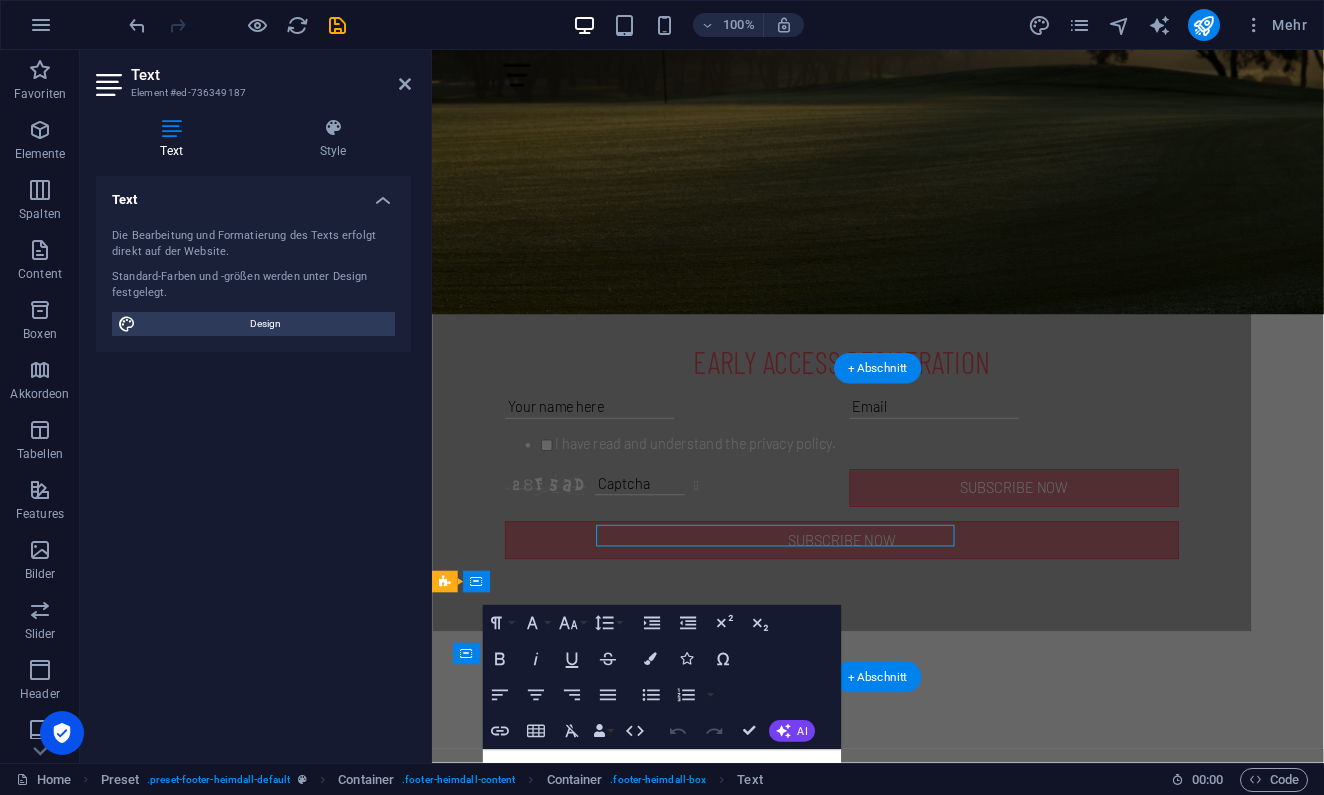 scroll, scrollTop: 2099, scrollLeft: 0, axis: vertical 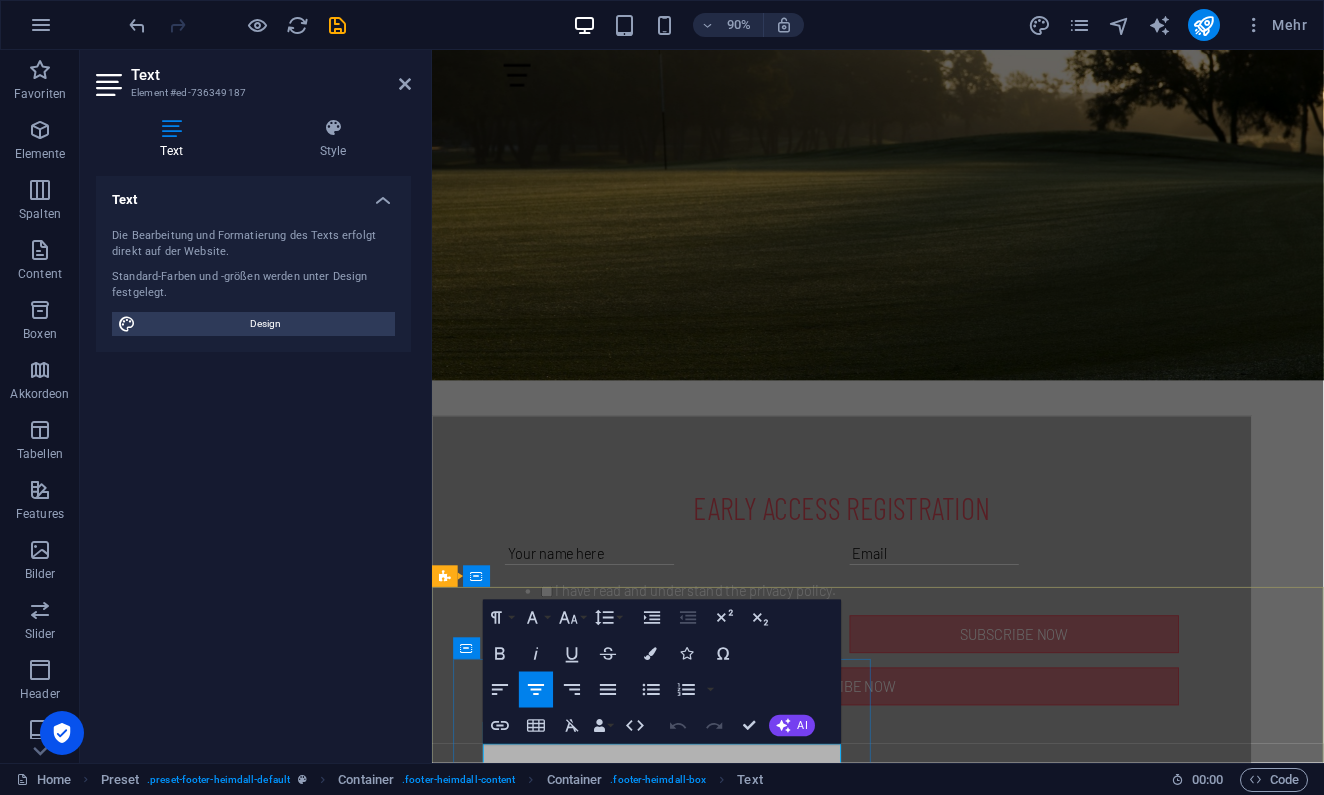 click on "Phone: + 49162 6587782" at bounding box center (920, 2709) 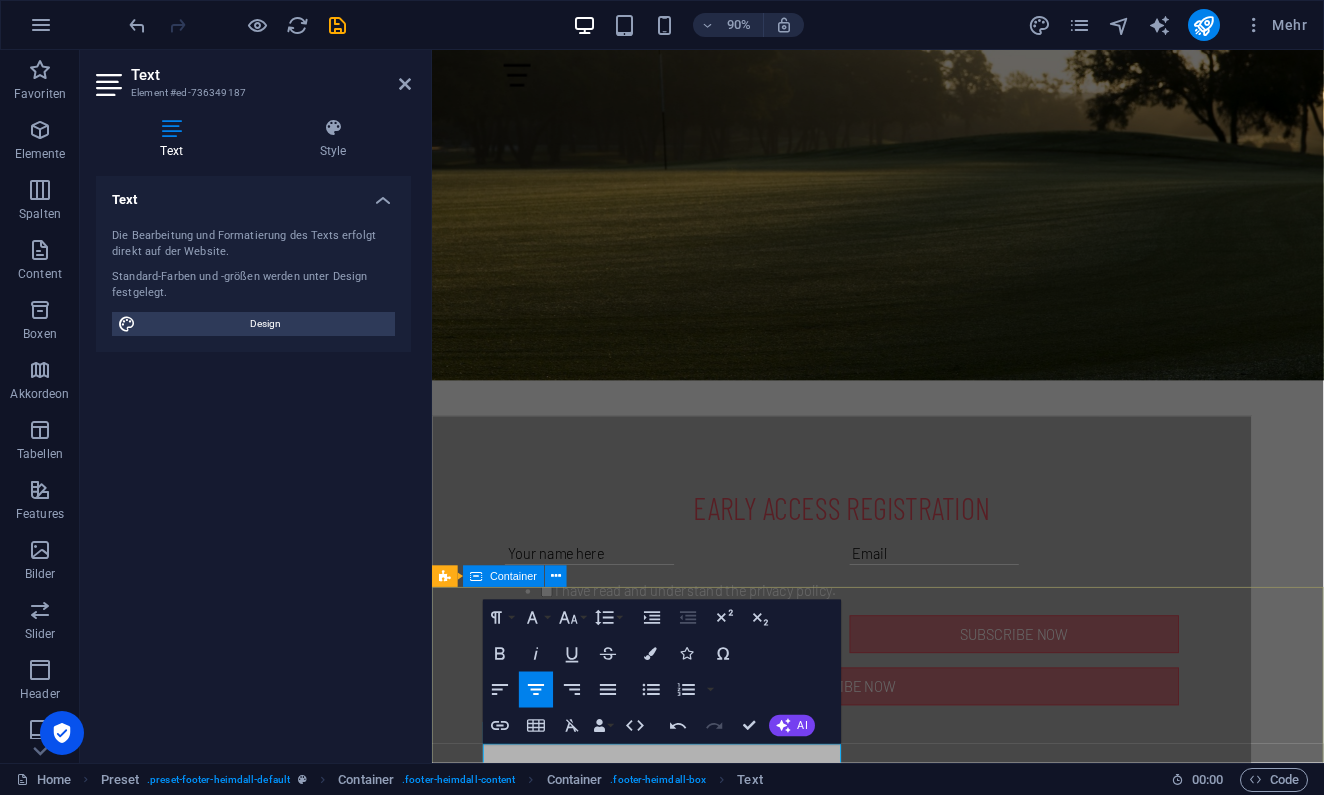 click on "whatsapp Phone: + 49  162 6587782 Contact earlyaccess@ealgescore.de" at bounding box center [927, 2758] 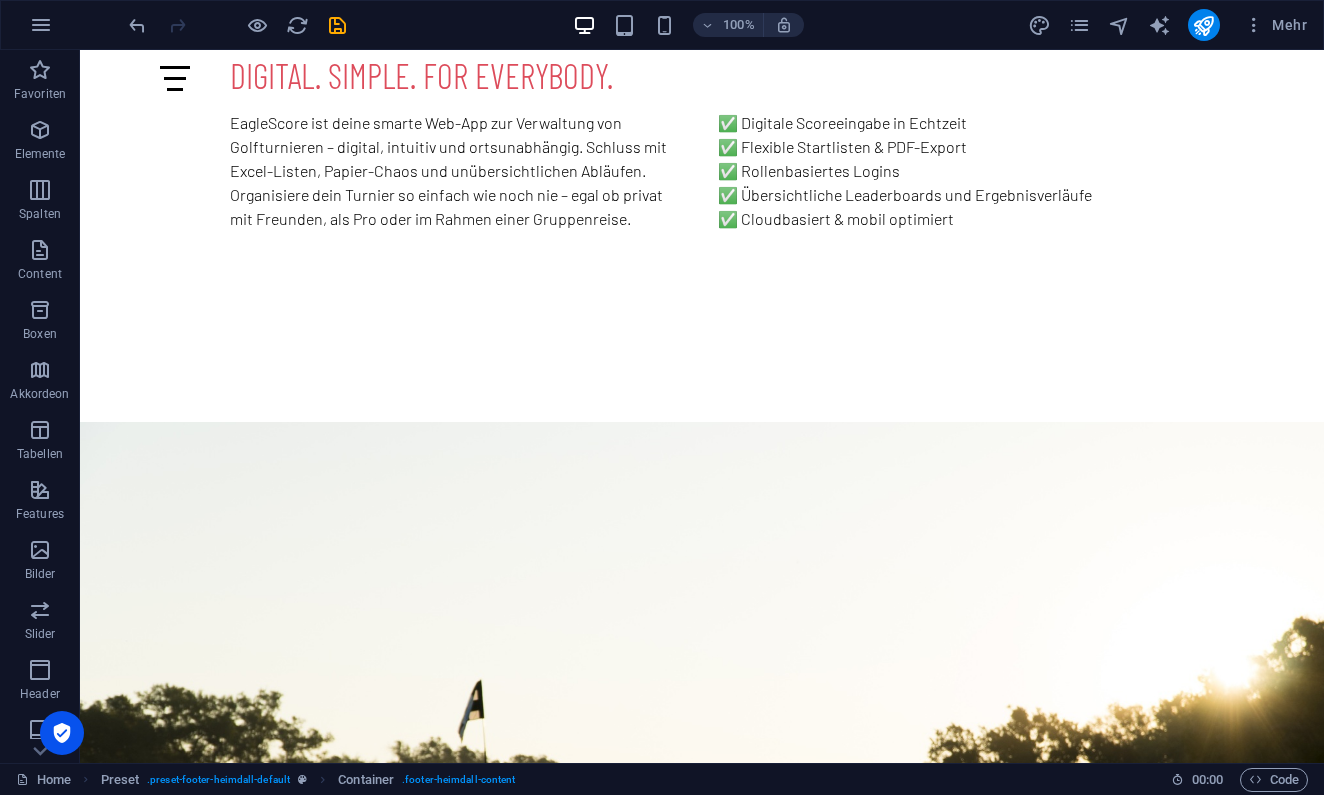 scroll, scrollTop: 1601, scrollLeft: 0, axis: vertical 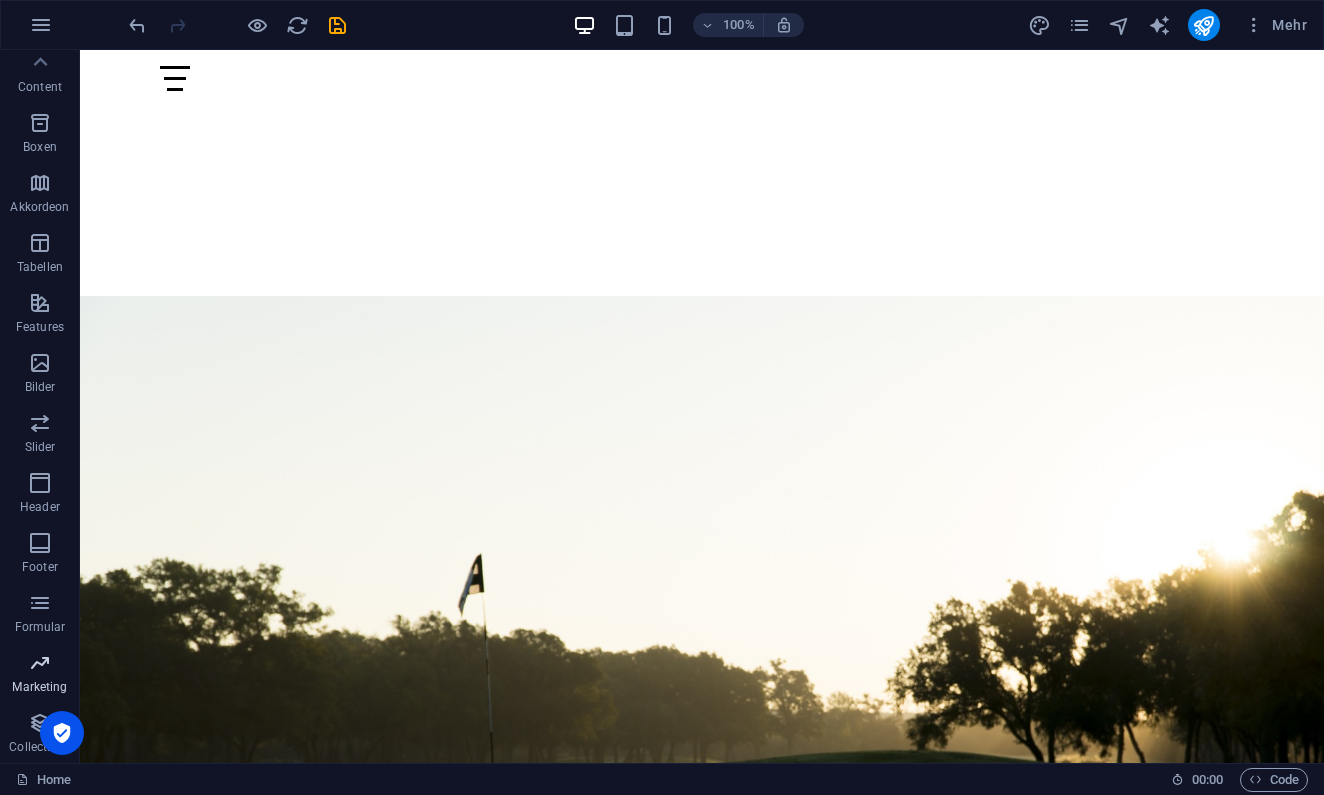 click at bounding box center [40, 663] 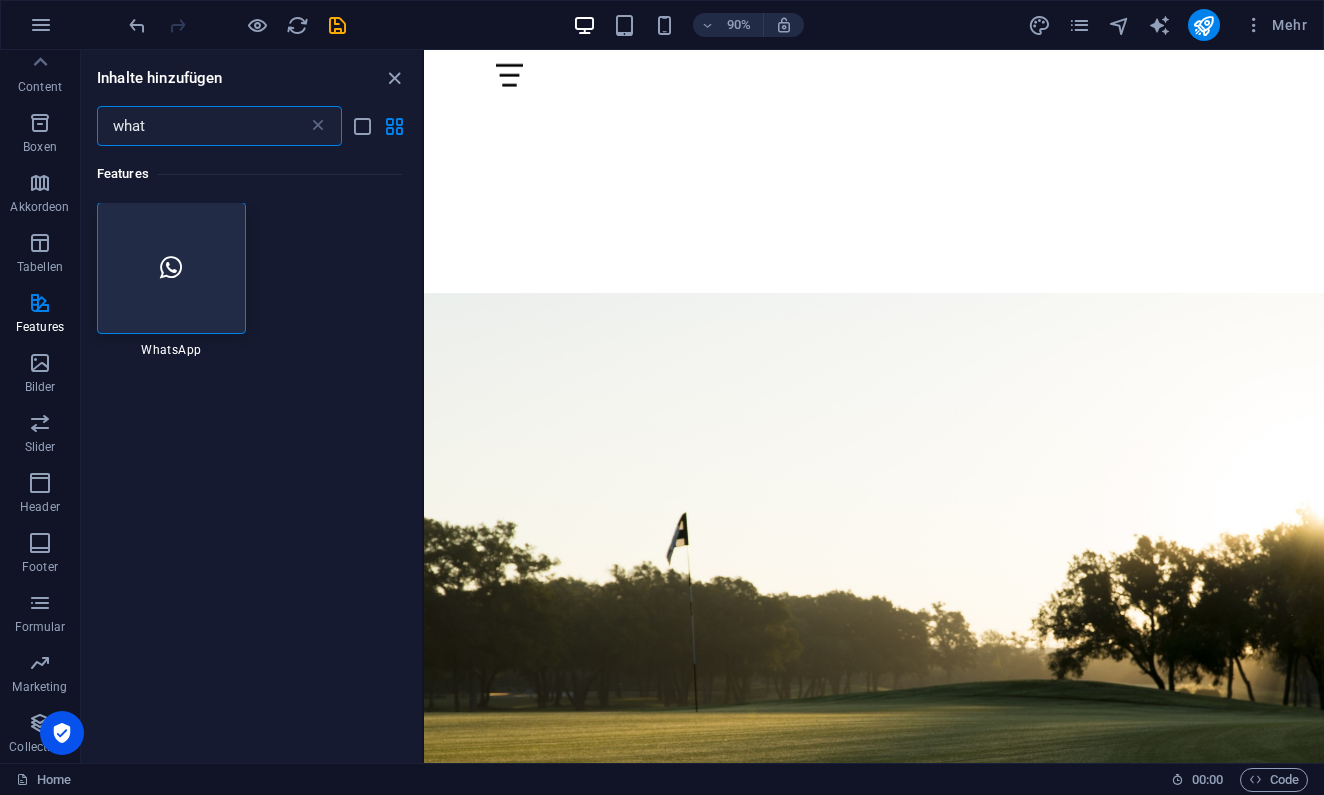 scroll, scrollTop: 0, scrollLeft: 0, axis: both 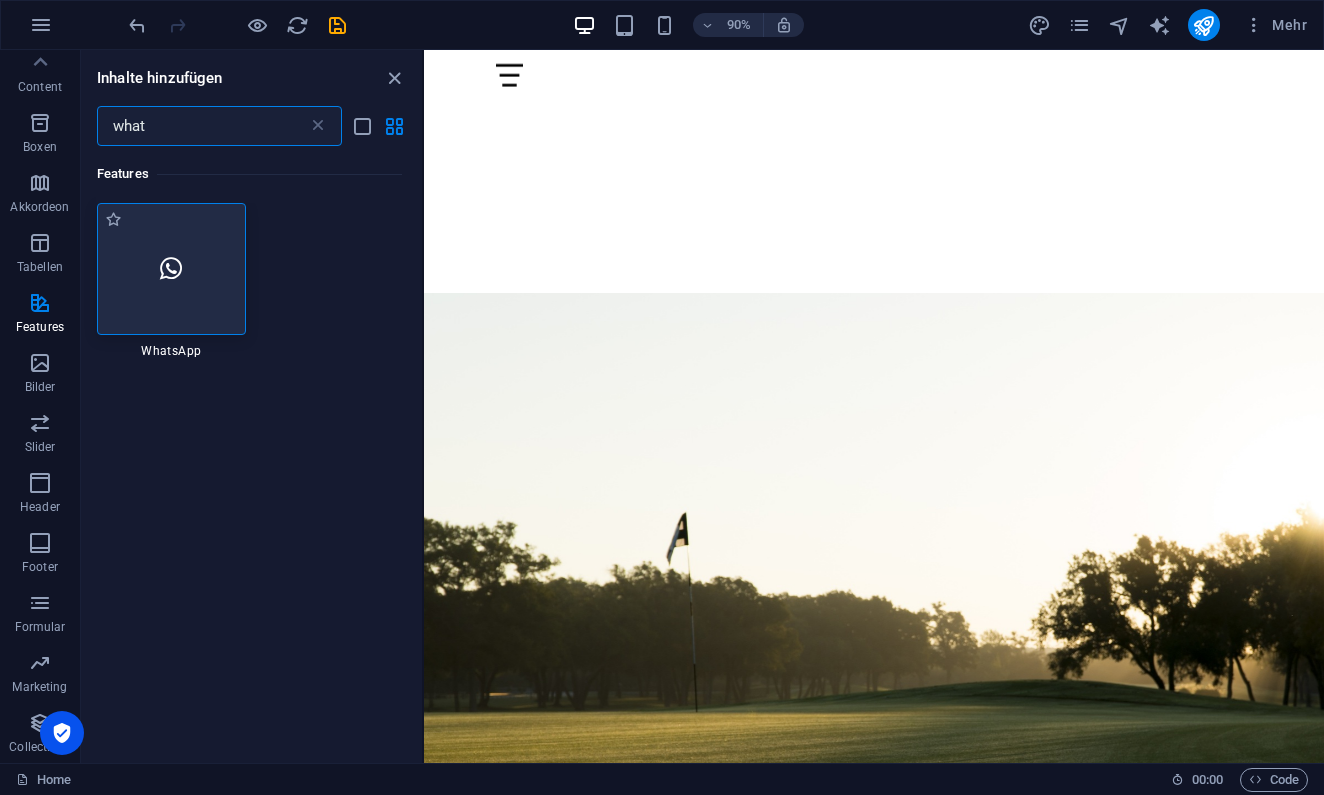 type on "what" 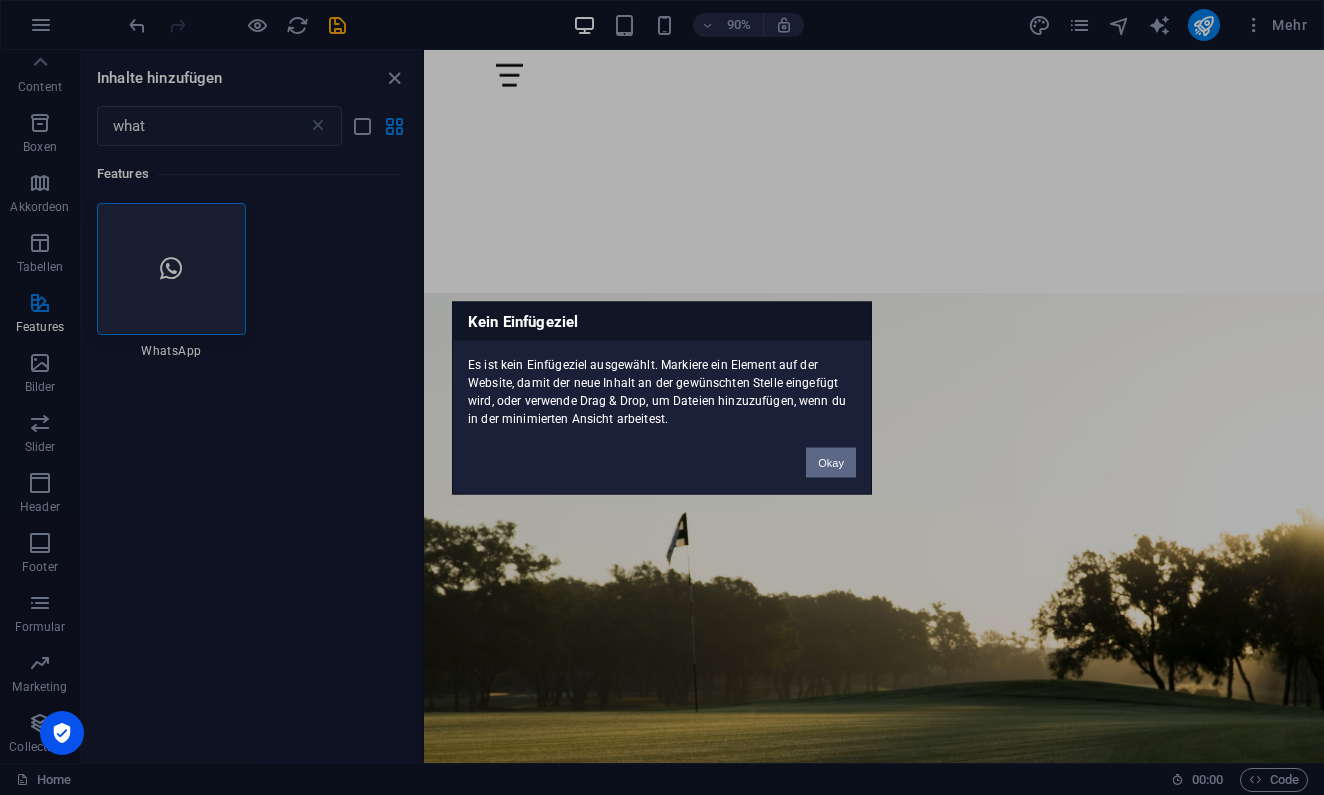 click on "Okay" at bounding box center [831, 462] 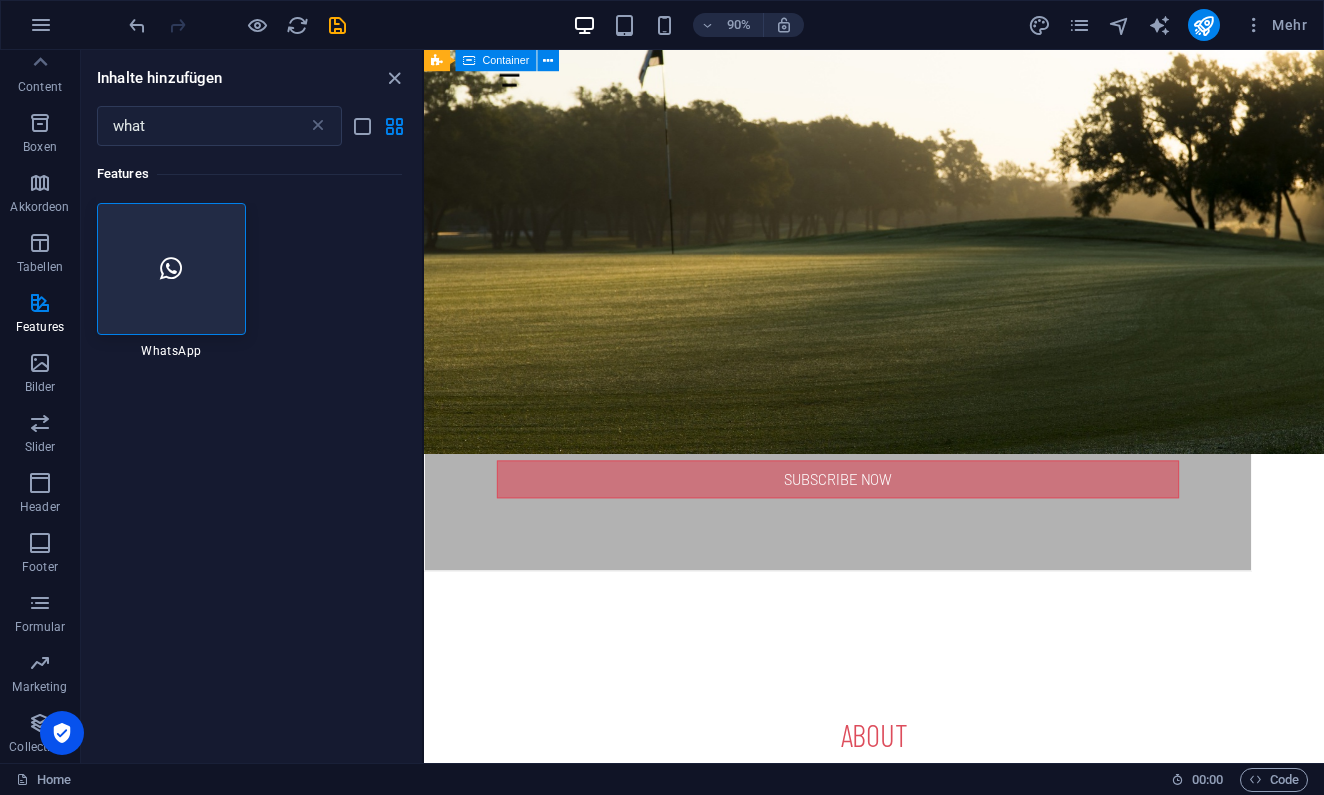 scroll, scrollTop: 2327, scrollLeft: 0, axis: vertical 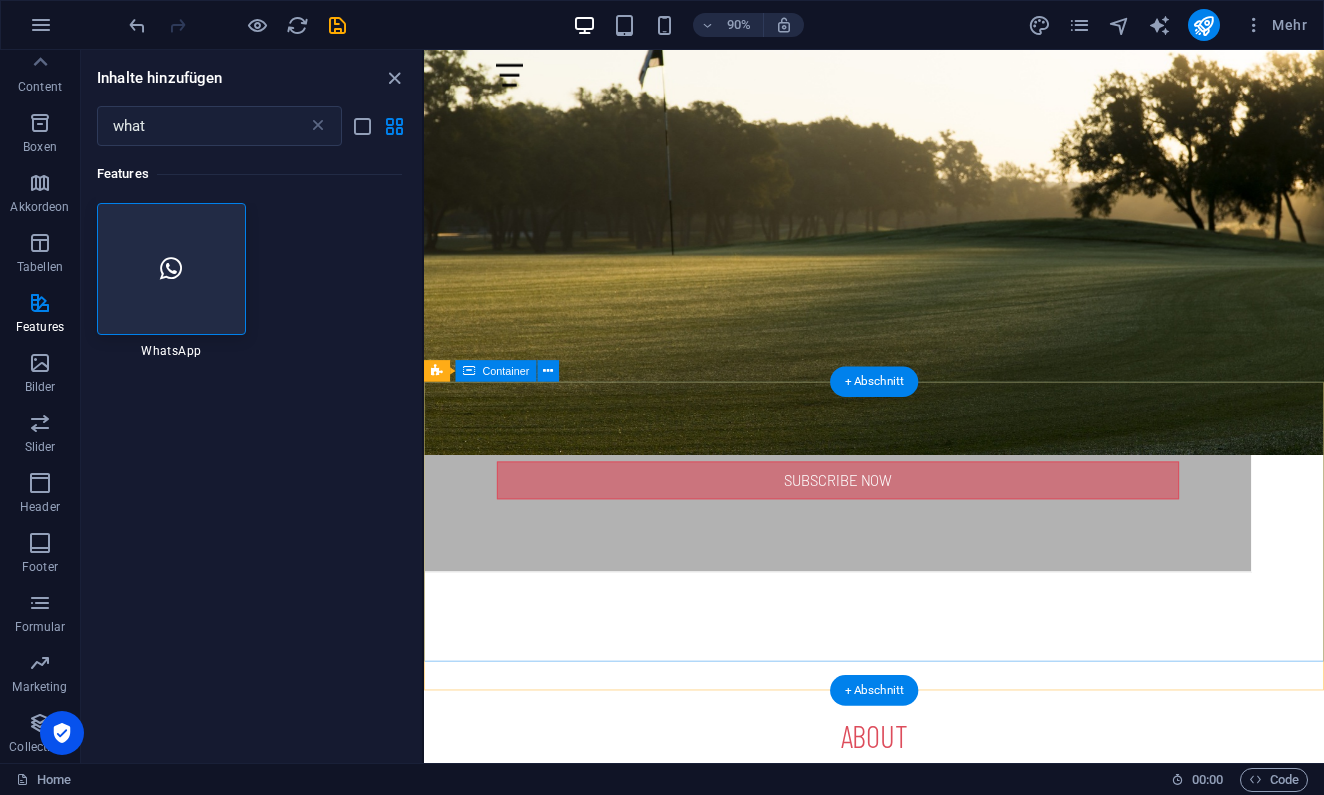 click on "whatsapp Phone: + [PHONE_NUMBER] Contact [EMAIL_ADDRESS][DOMAIN_NAME]" at bounding box center (924, 2530) 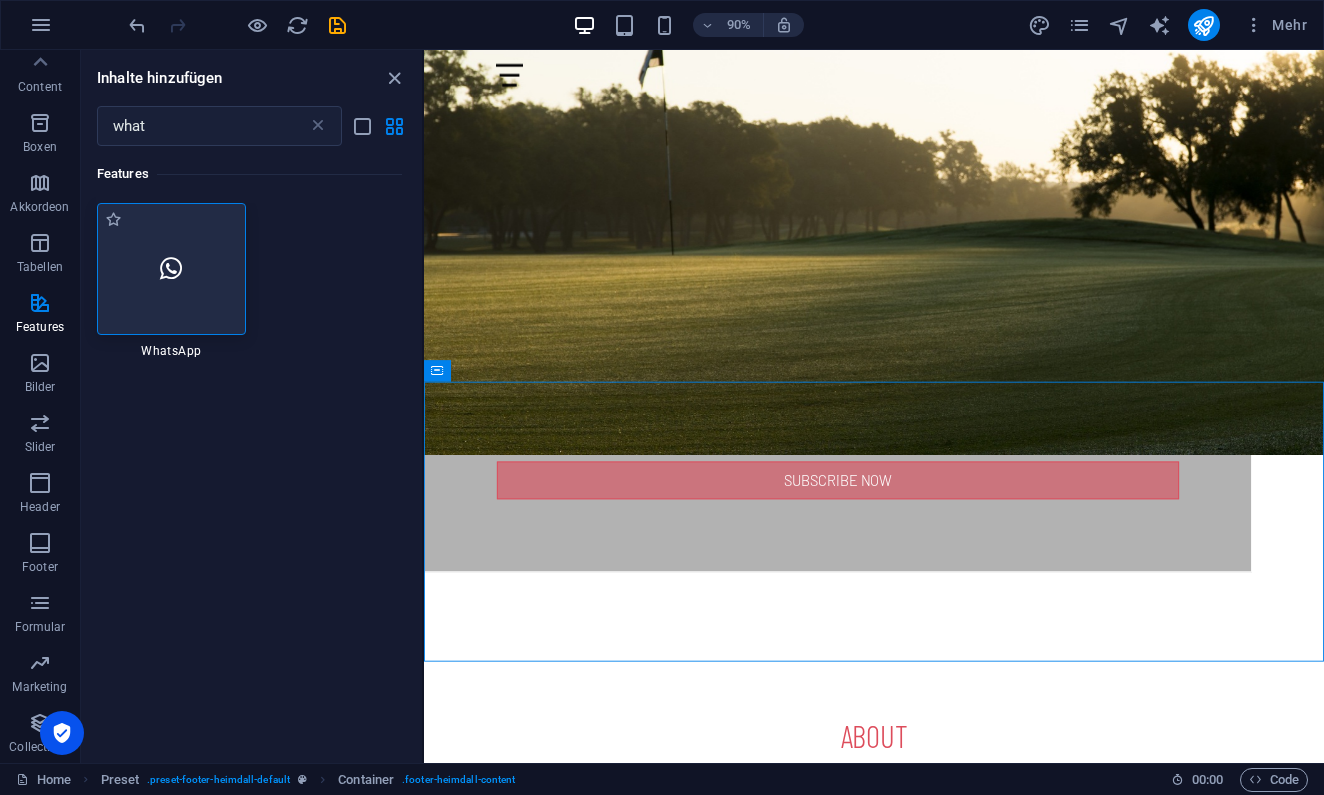 click at bounding box center [171, 269] 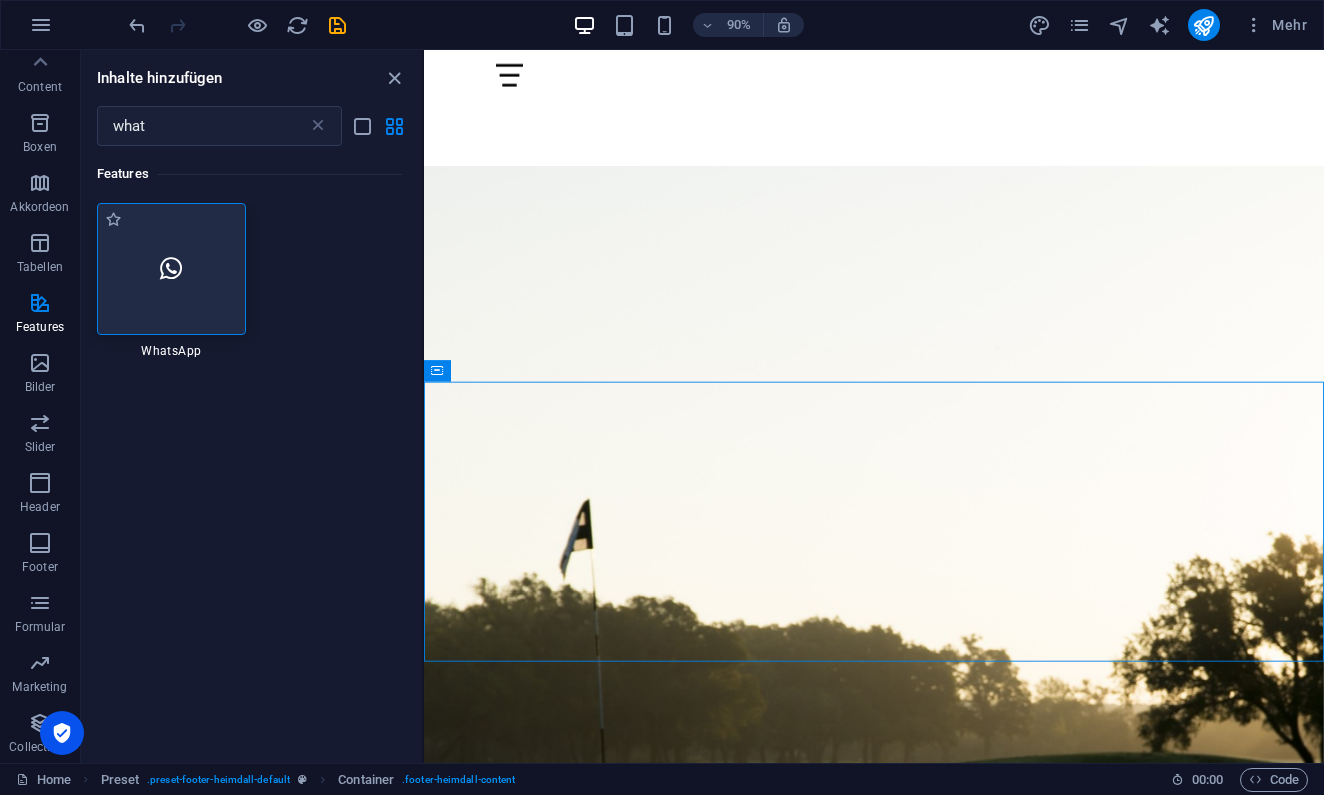 scroll, scrollTop: 2103, scrollLeft: 0, axis: vertical 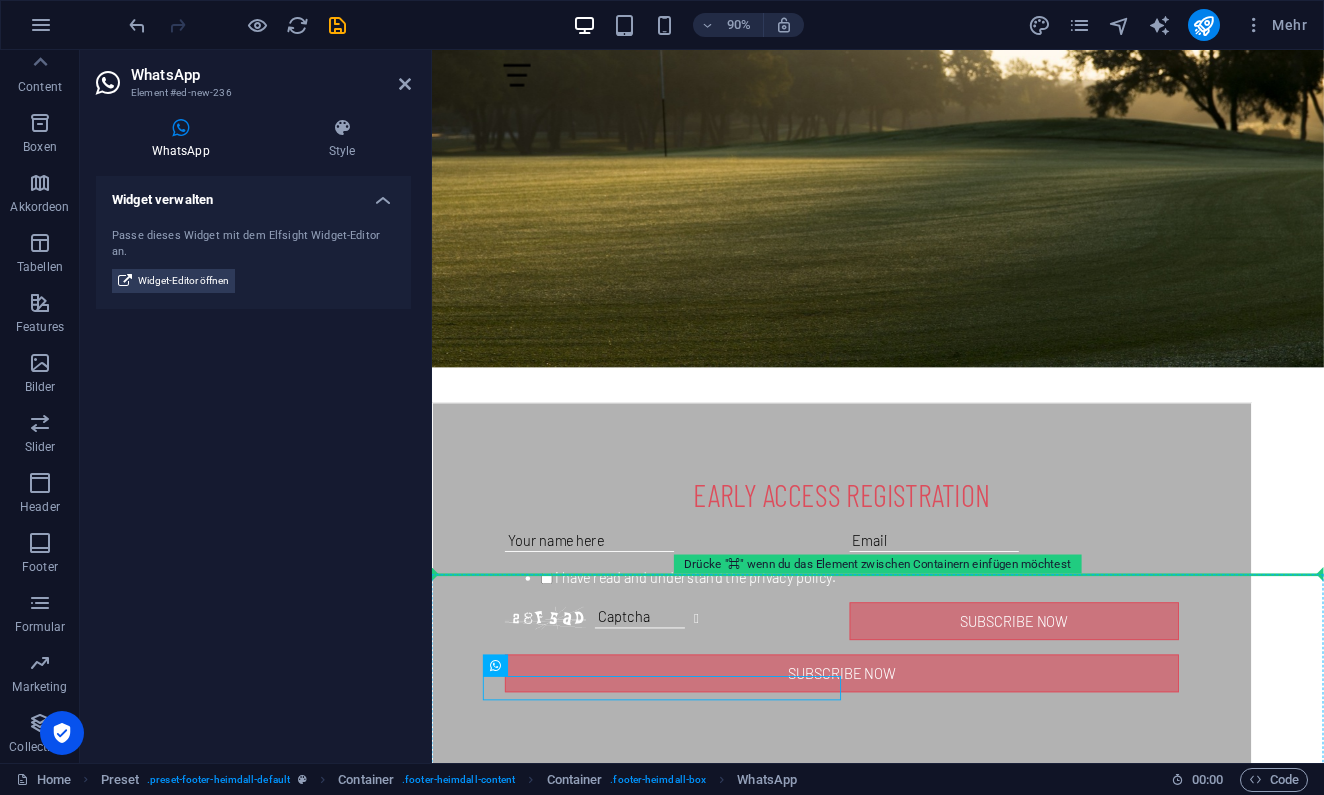 drag, startPoint x: 678, startPoint y: 771, endPoint x: 1223, endPoint y: 669, distance: 554.4628 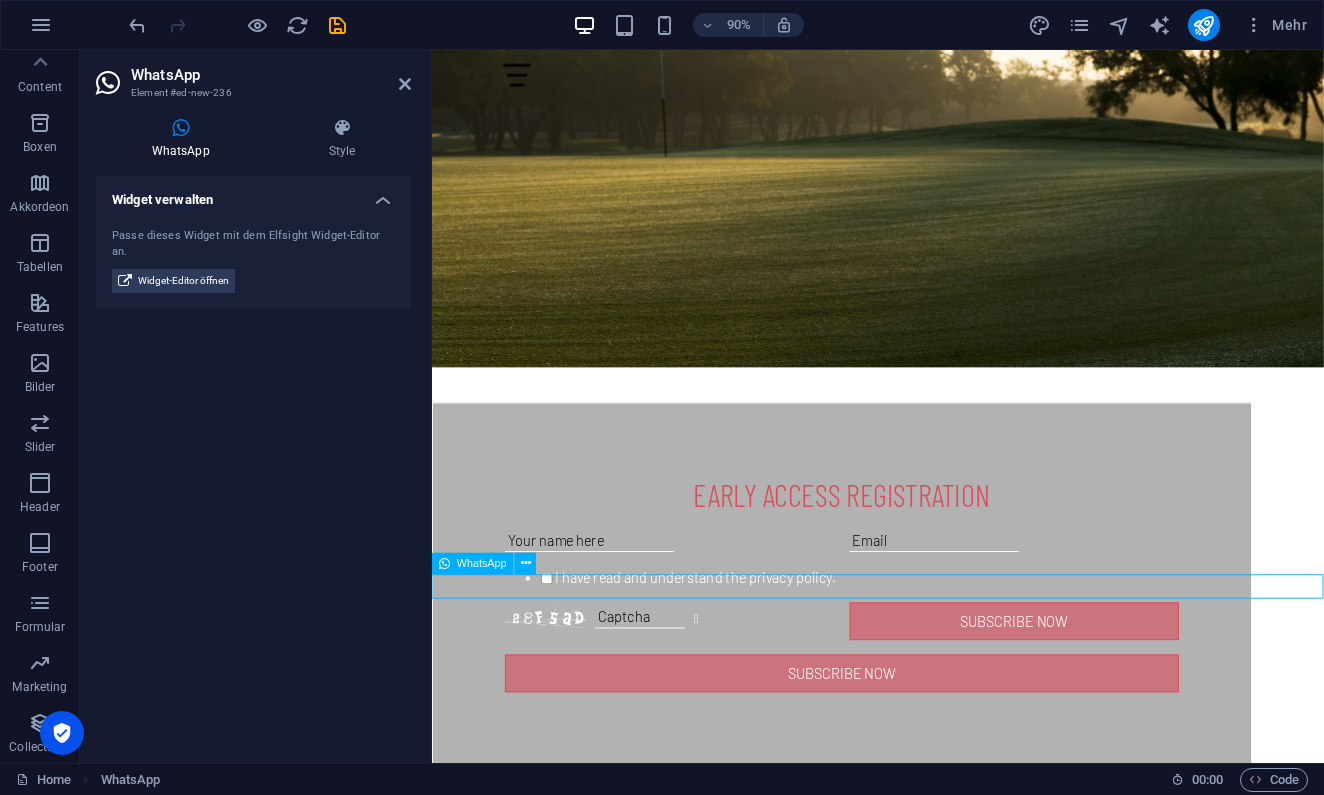 click at bounding box center [927, 2522] 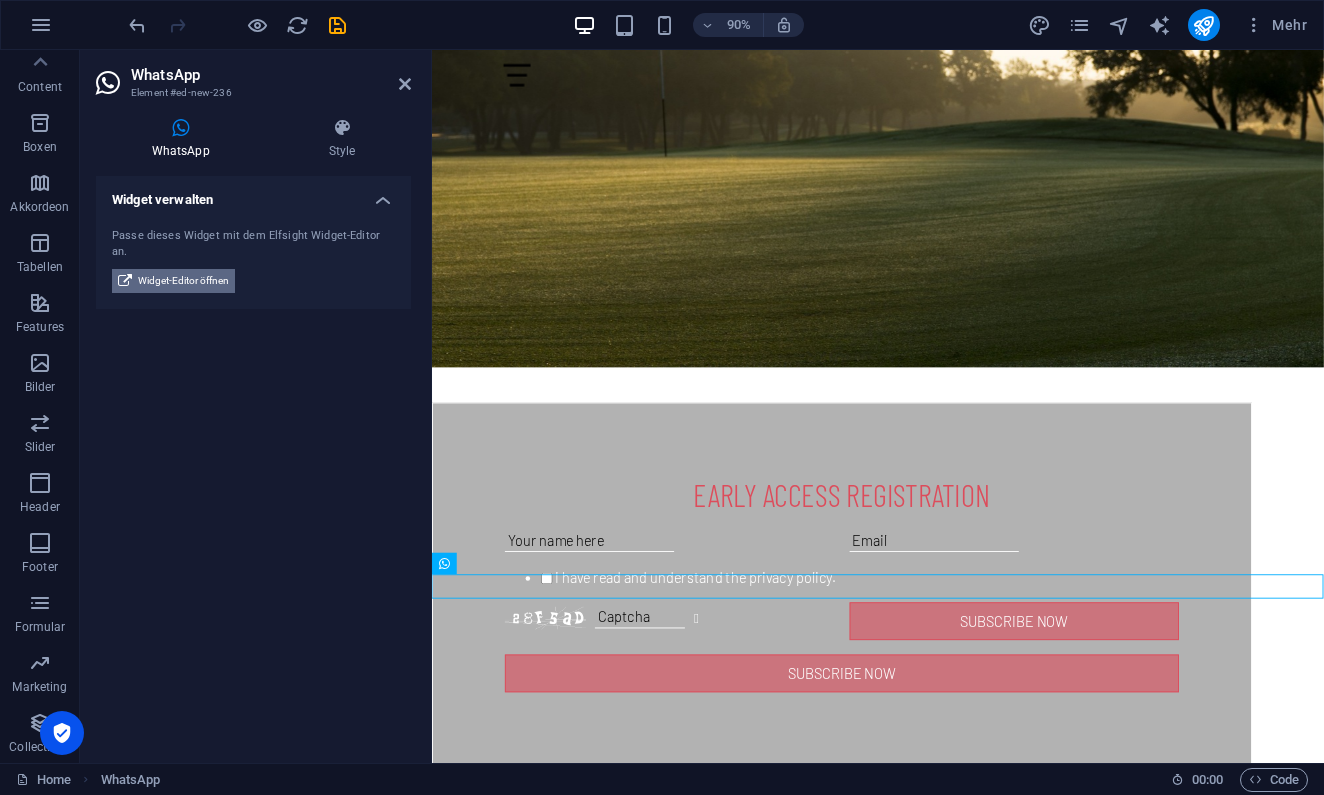 click on "Widget-Editor öffnen" at bounding box center [183, 281] 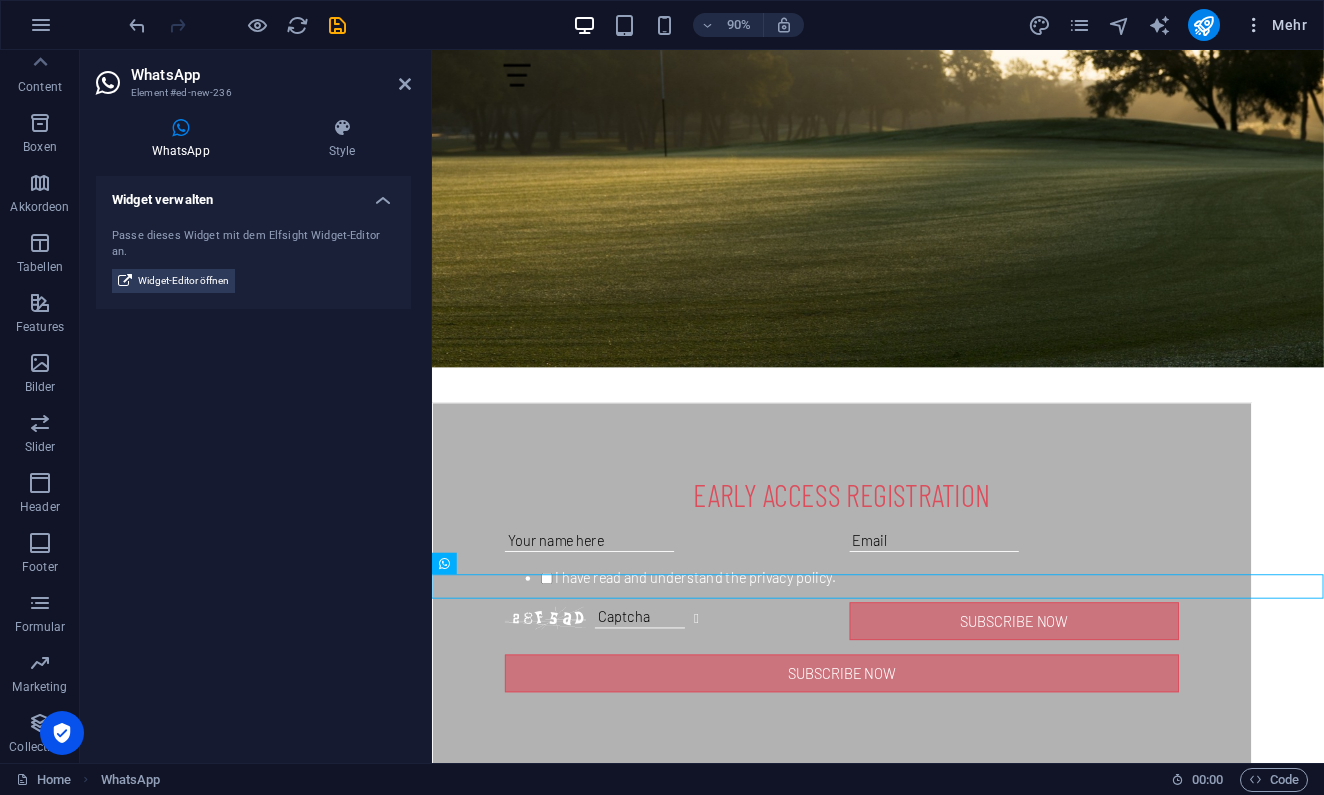 click at bounding box center (1254, 25) 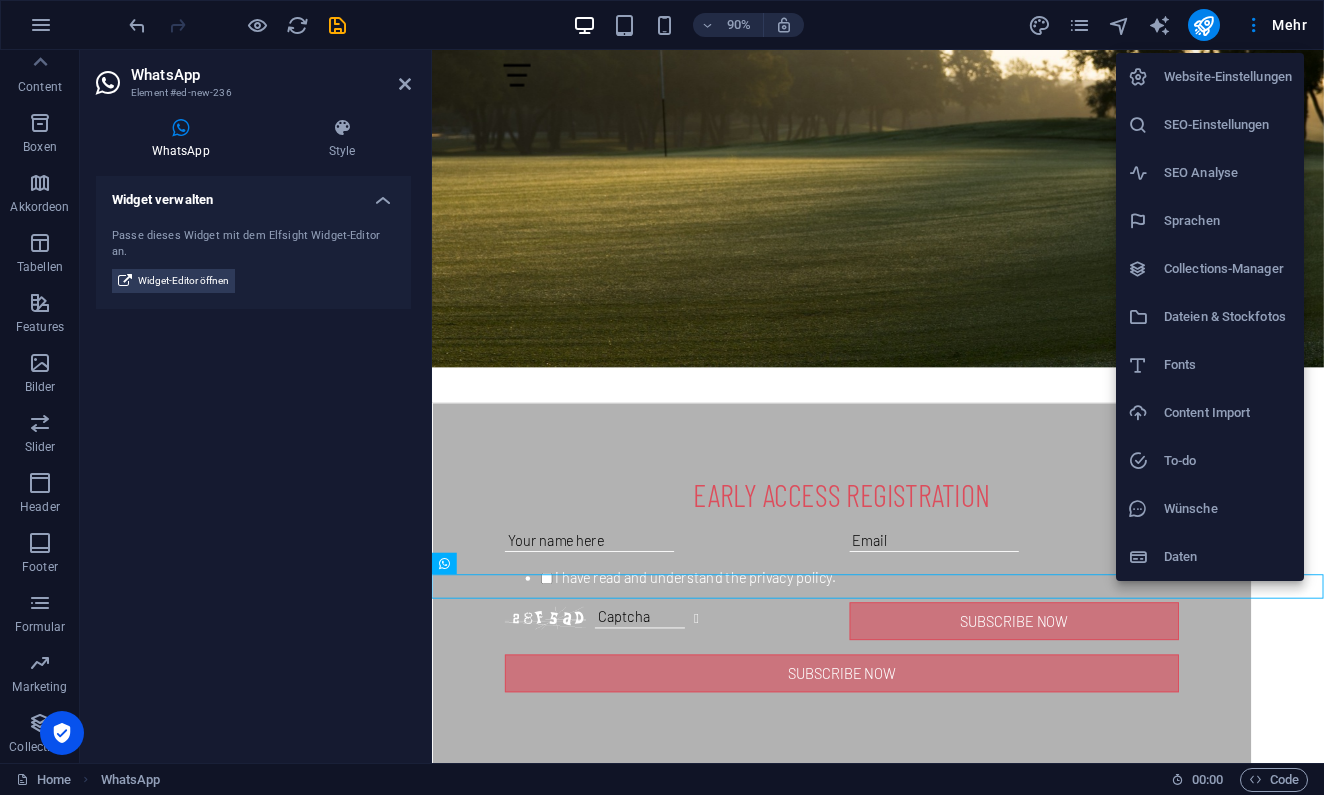 click at bounding box center (662, 397) 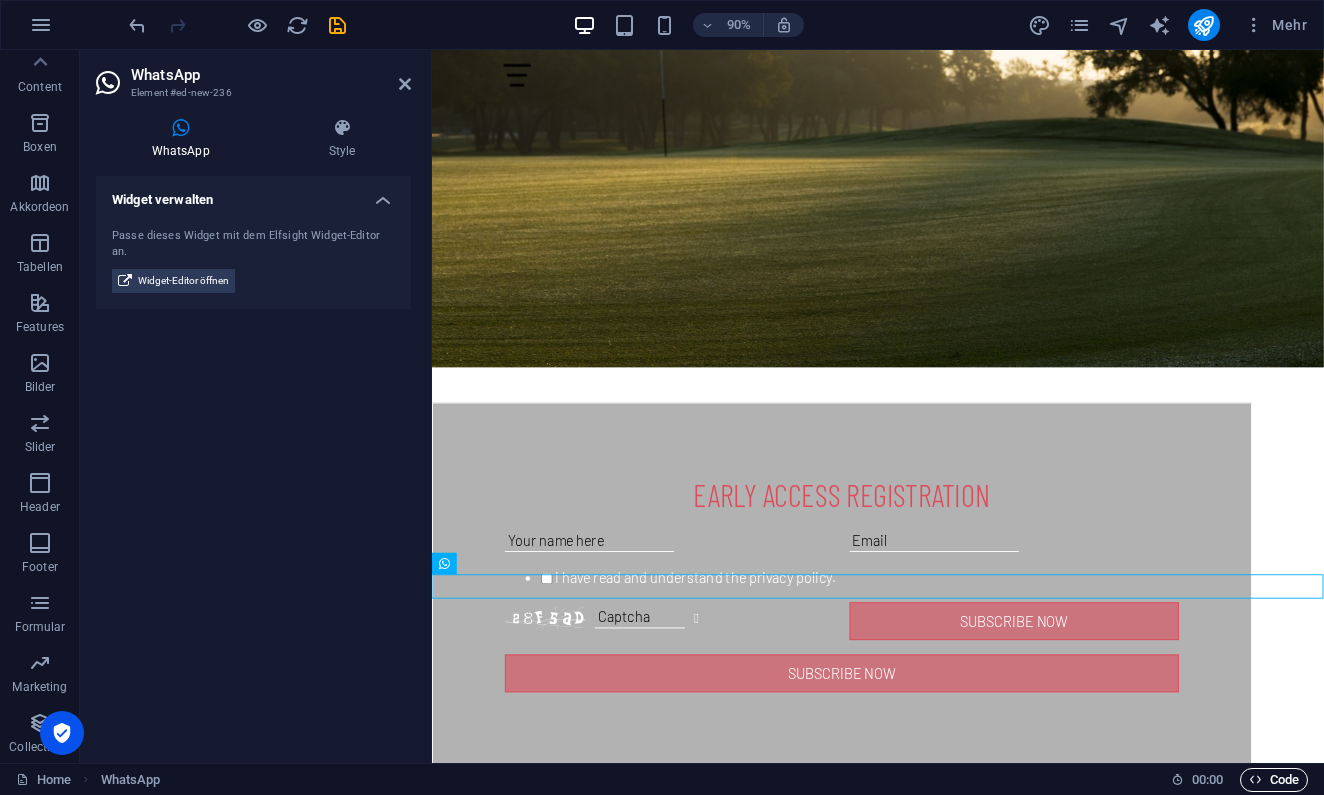 click on "Code" at bounding box center (1274, 780) 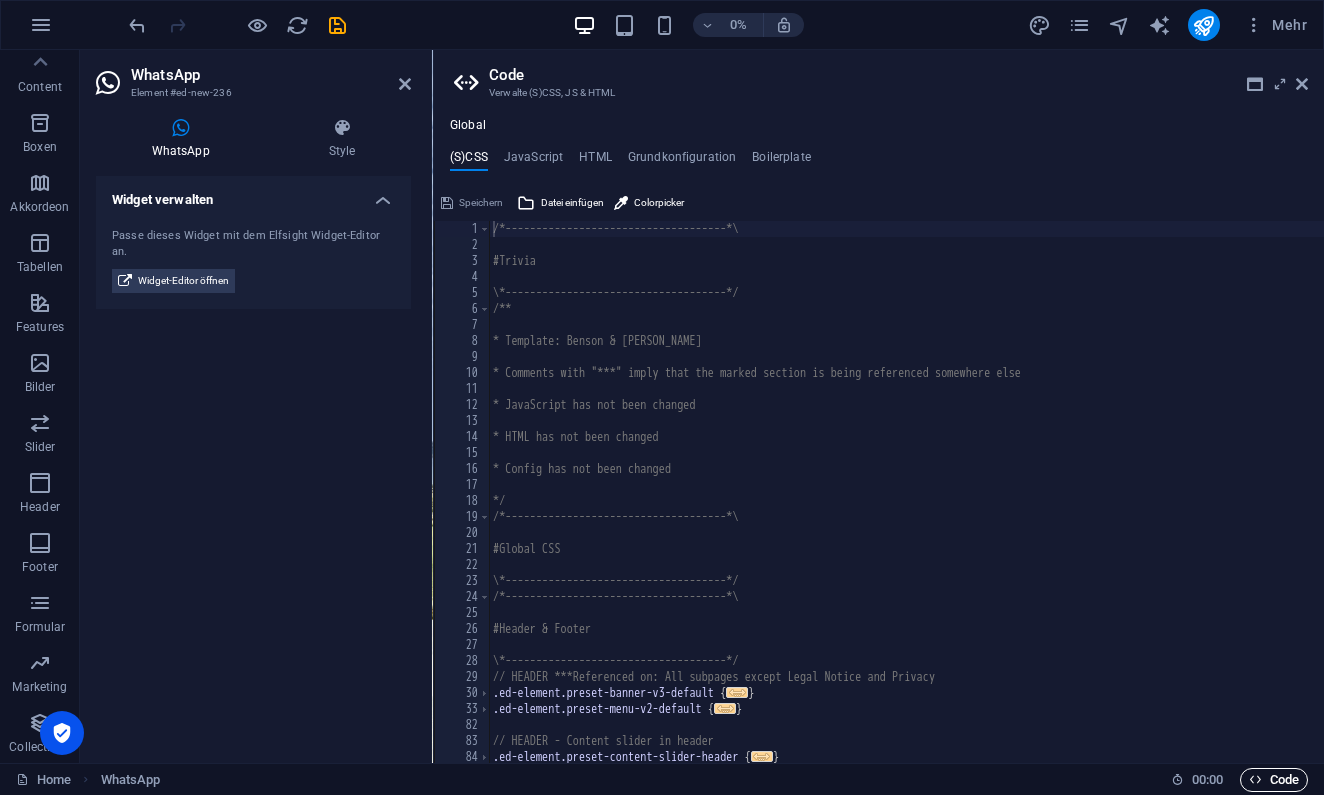 click on "Code" at bounding box center [1274, 780] 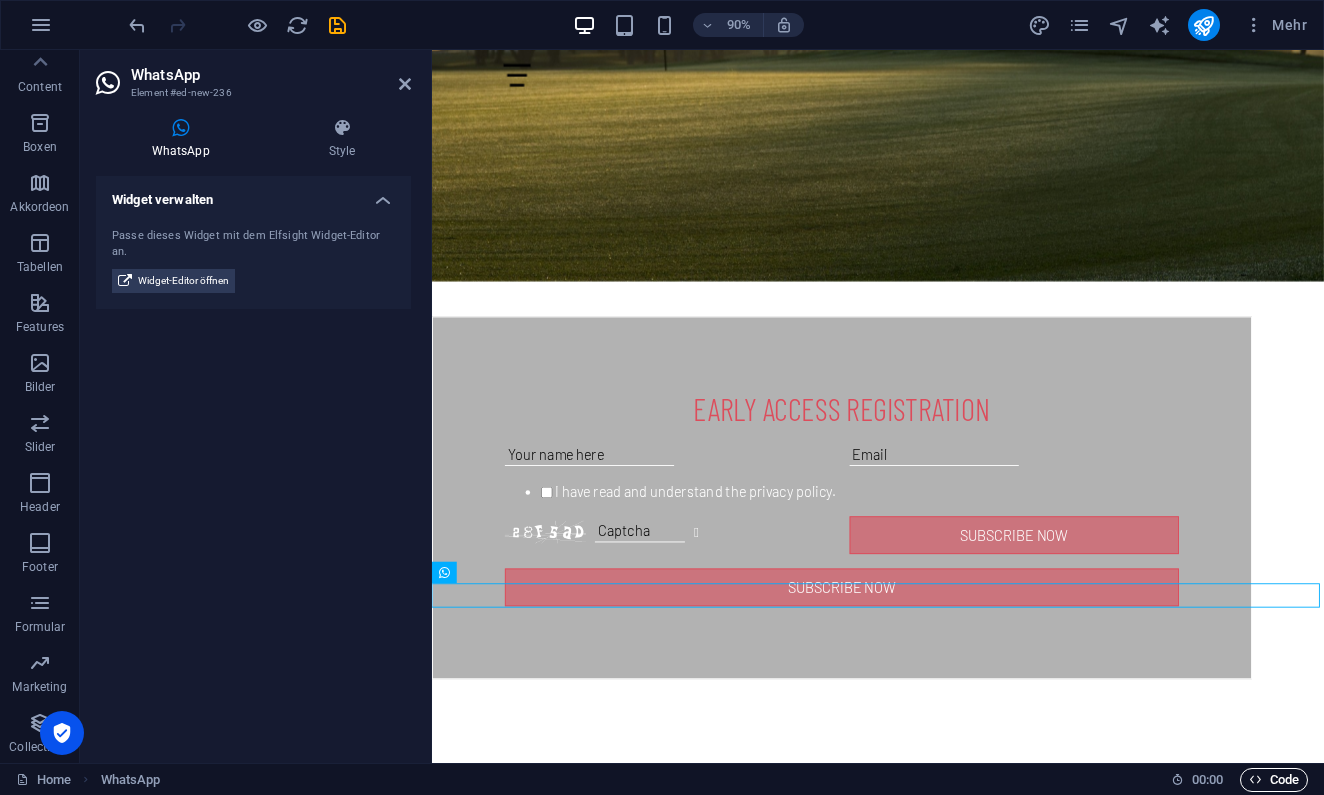 scroll, scrollTop: 2103, scrollLeft: 0, axis: vertical 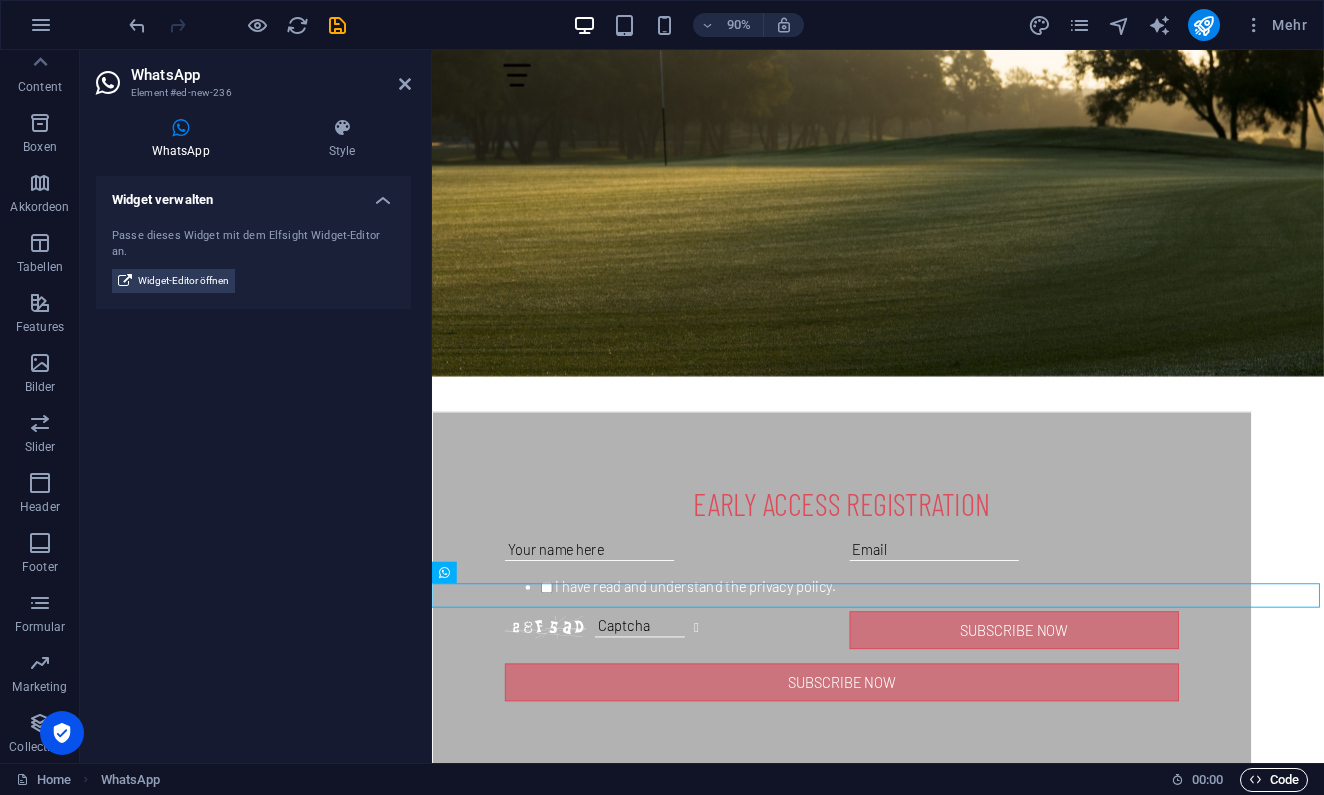 click on "Code" at bounding box center (1274, 780) 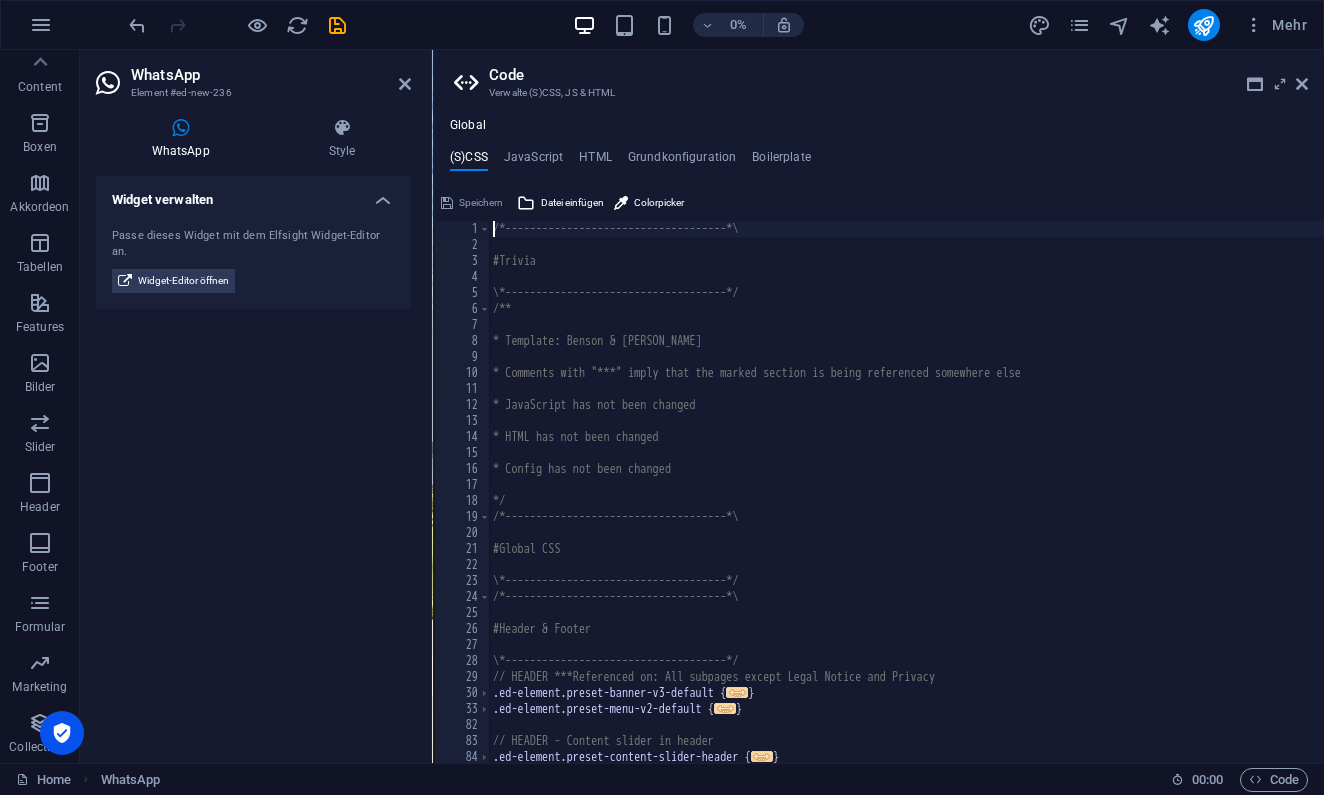 scroll, scrollTop: 2209, scrollLeft: 0, axis: vertical 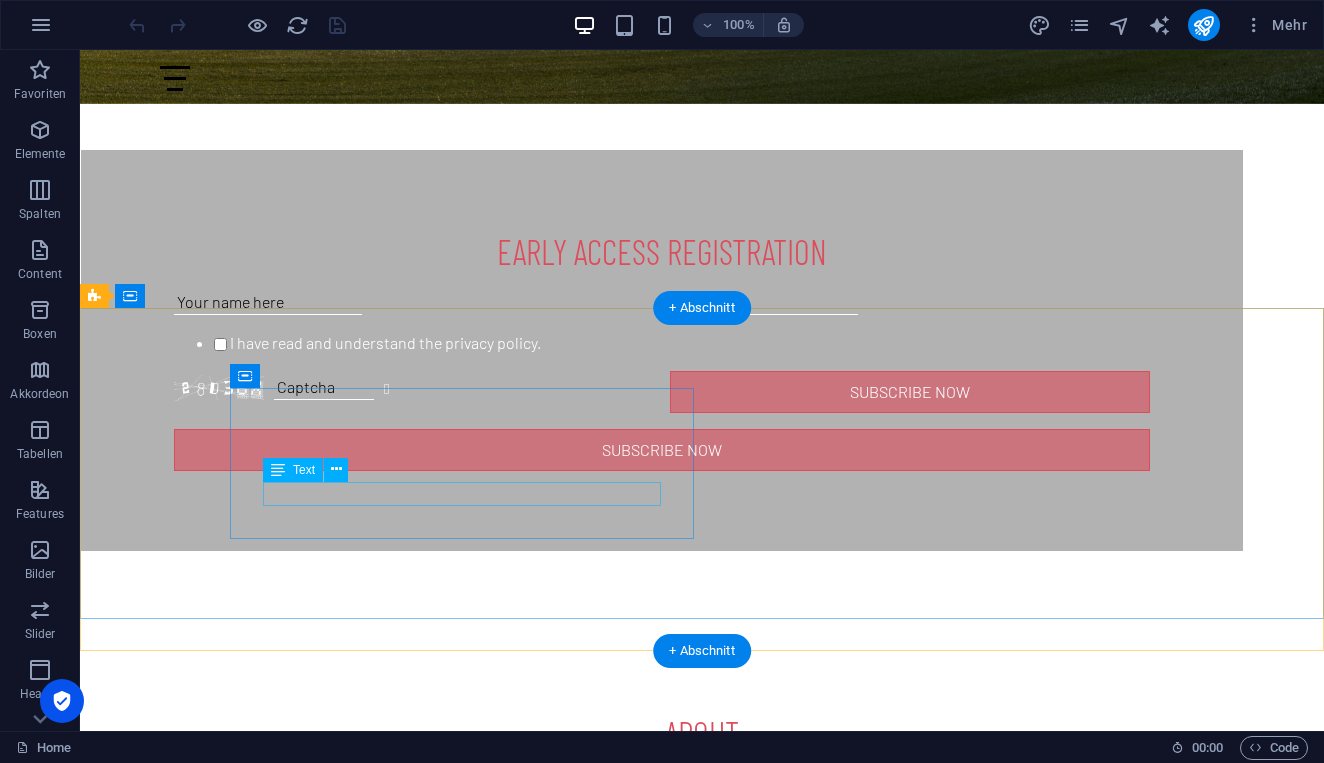 click on "Phone: + [PHONE_NUMBER]" at bounding box center (568, 2311) 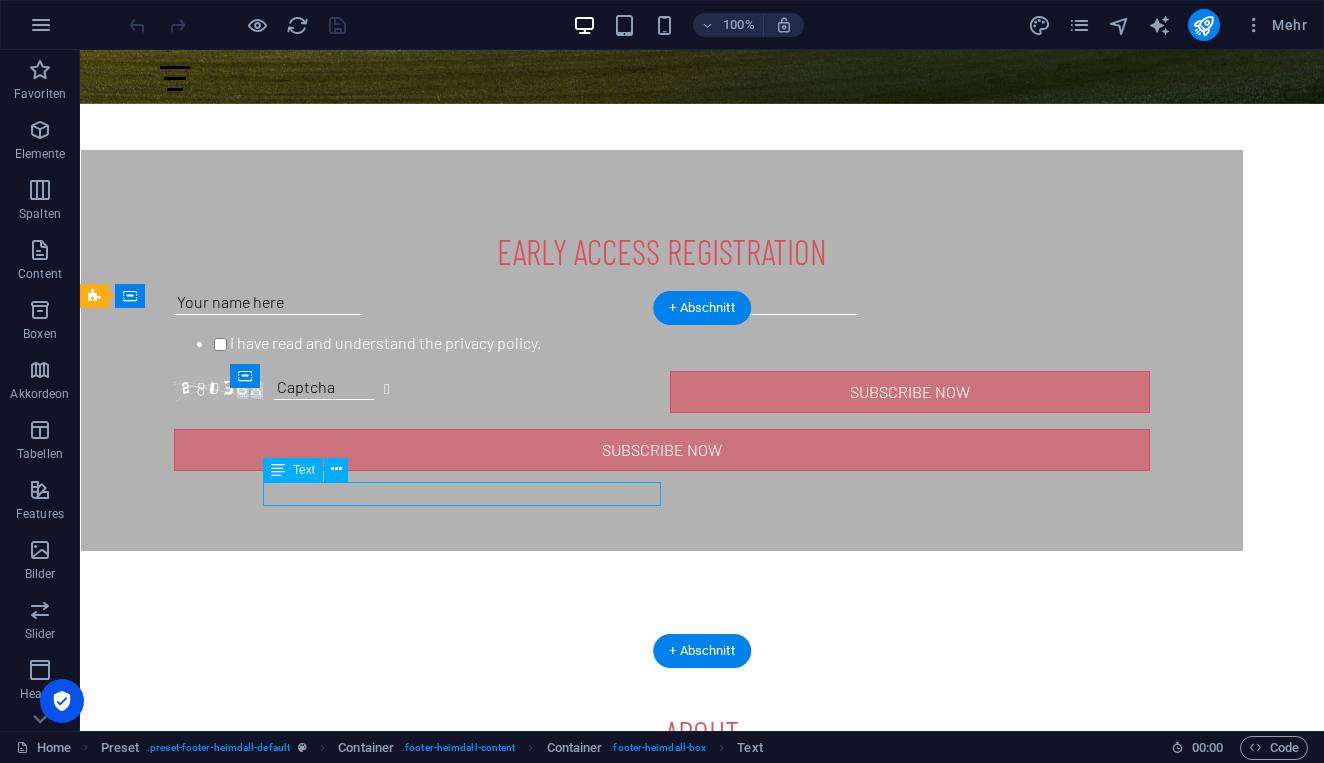 click on "Phone: + [PHONE_NUMBER]" at bounding box center [568, 2311] 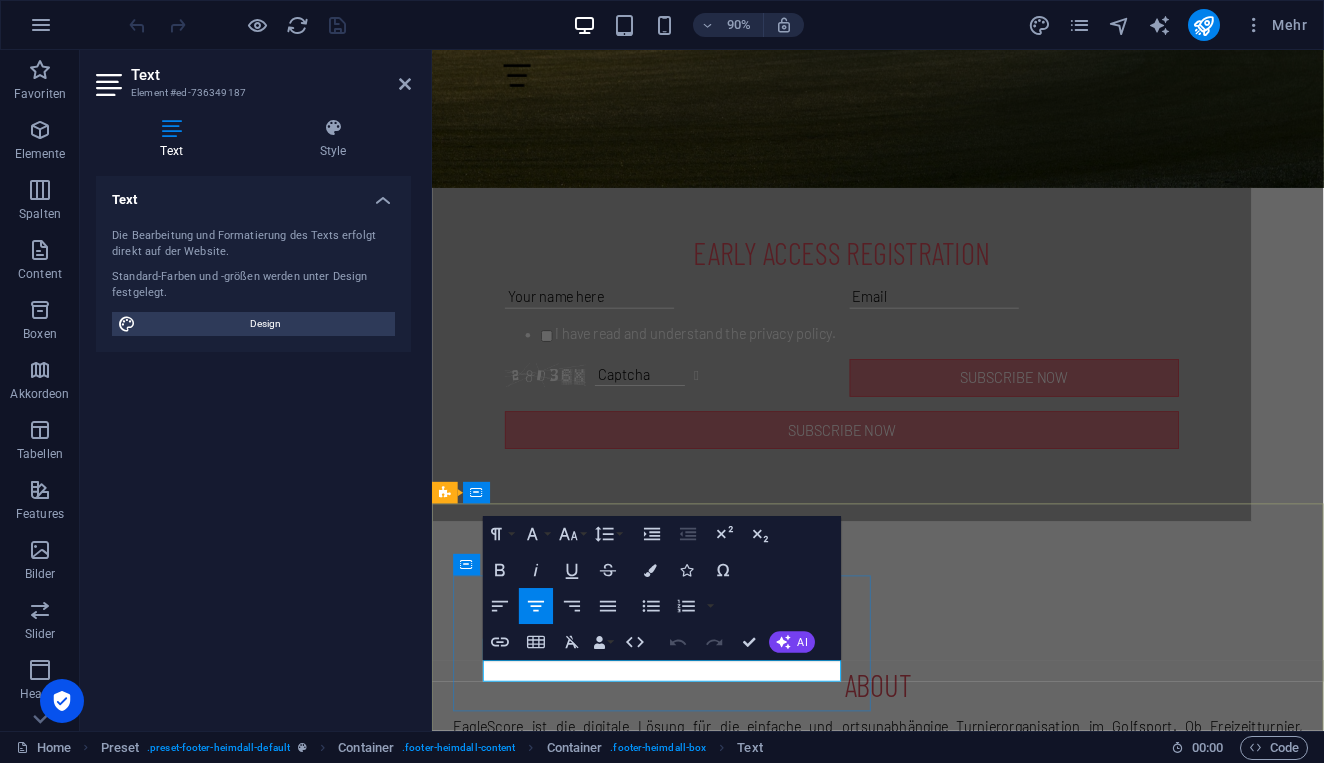 drag, startPoint x: 802, startPoint y: 747, endPoint x: 684, endPoint y: 743, distance: 118.06778 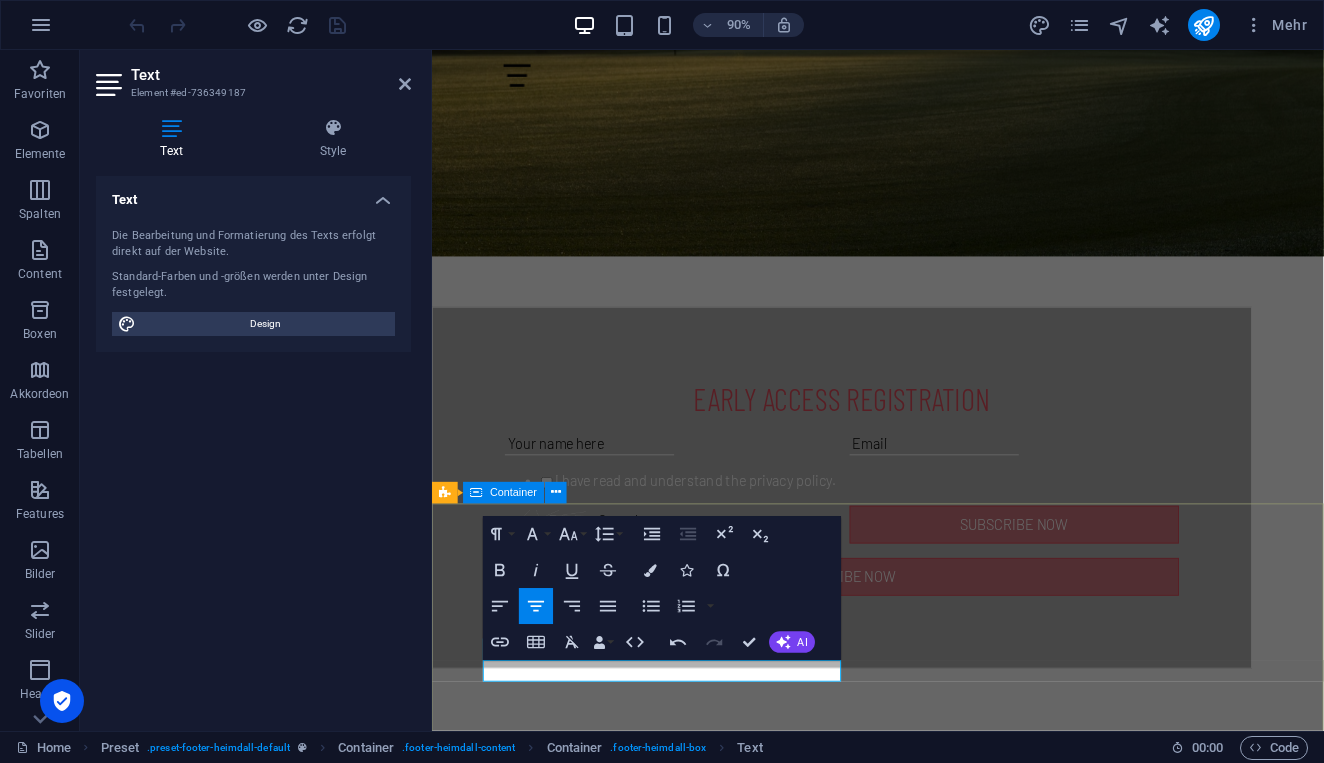 click on "Phone Phone: + [PHONE_NUMBER] Contact [EMAIL_ADDRESS][DOMAIN_NAME]" at bounding box center (927, 2619) 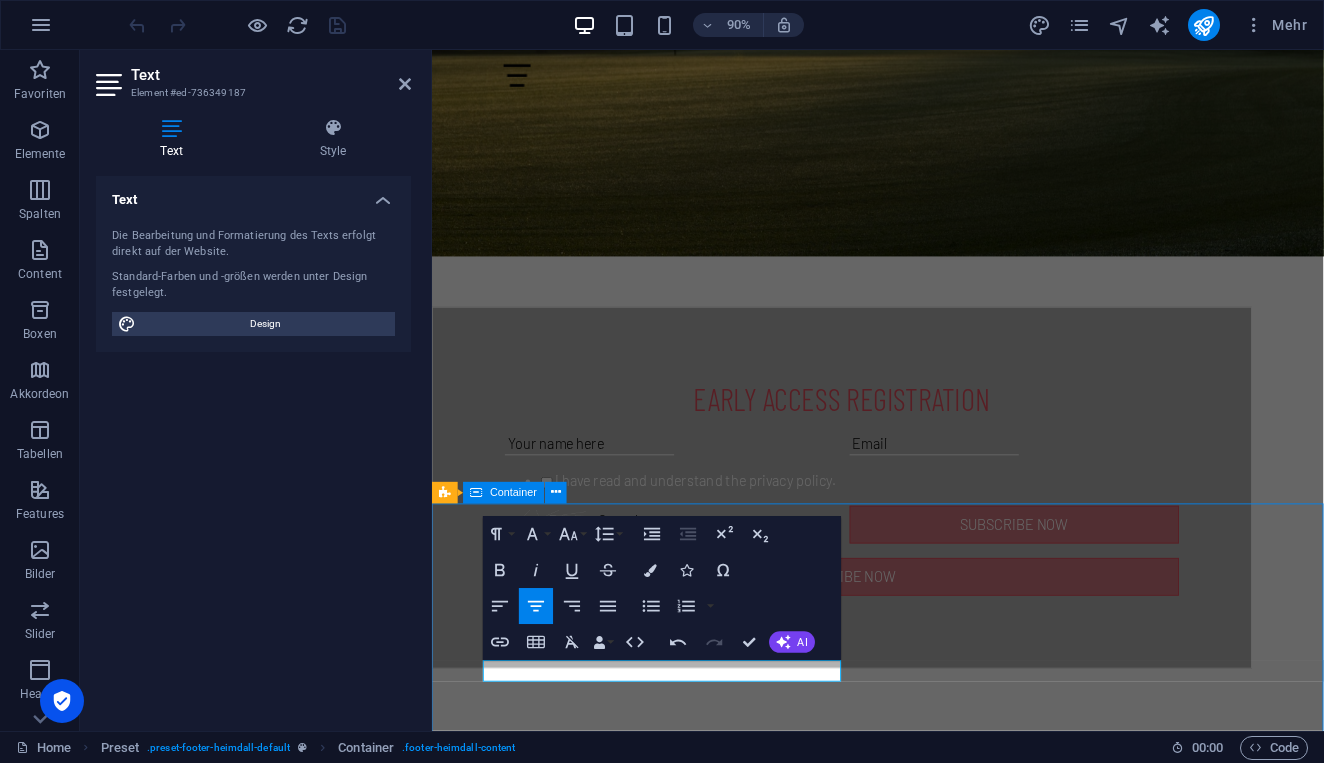 scroll, scrollTop: 2093, scrollLeft: 0, axis: vertical 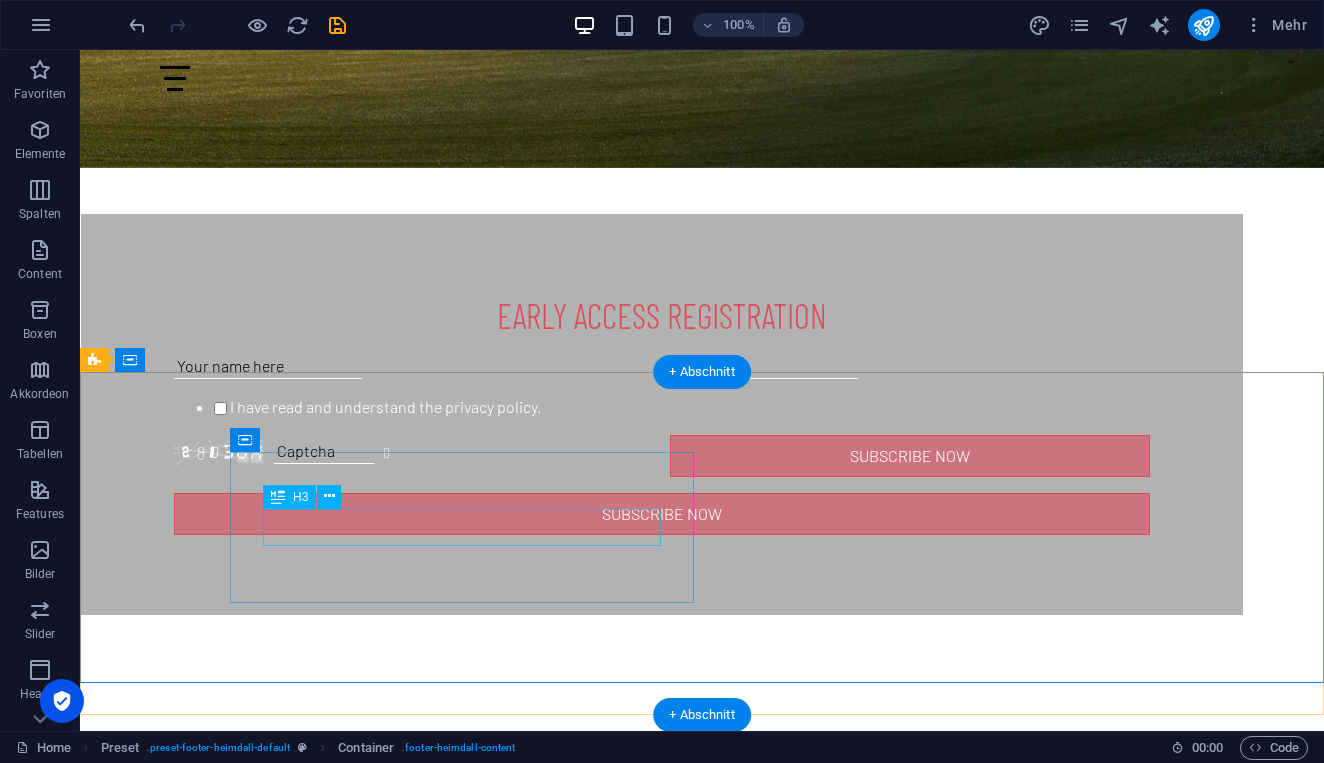 click on "Phone" at bounding box center [568, 2343] 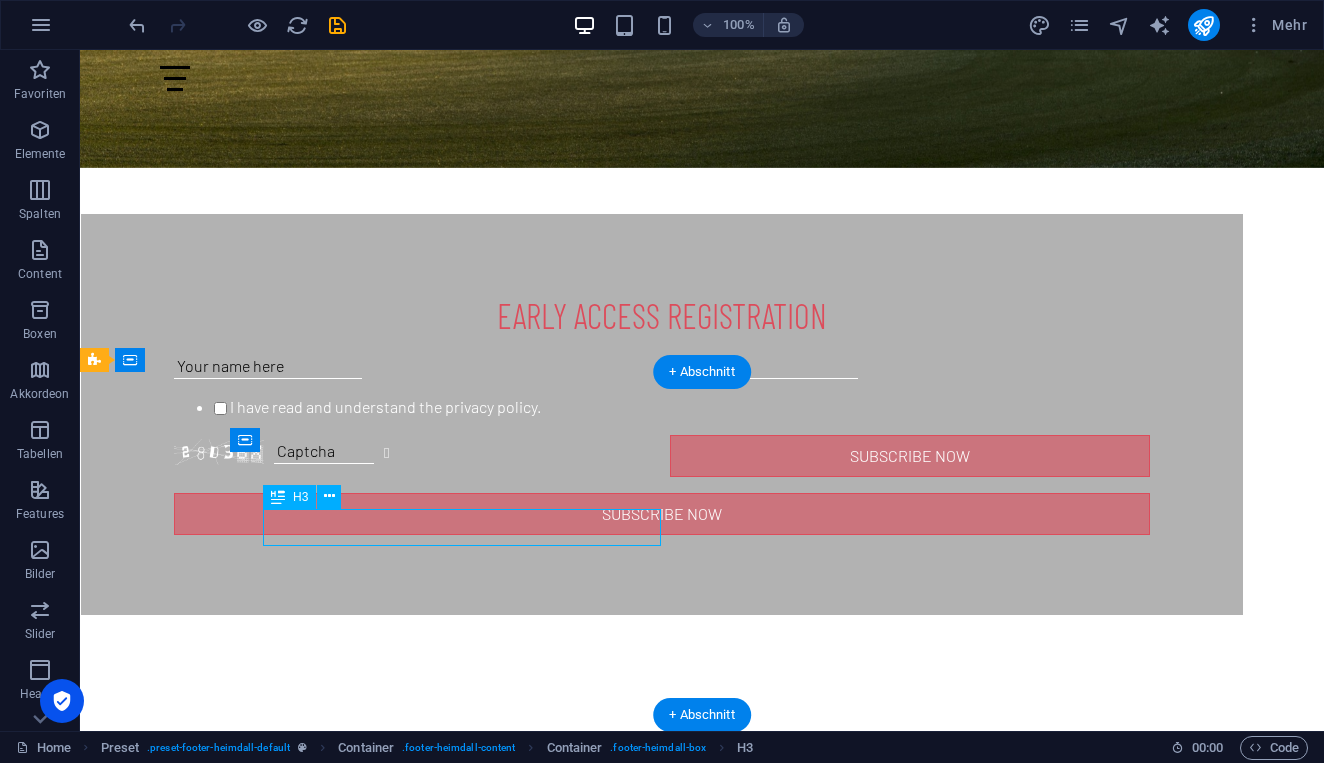 click on "Phone" at bounding box center (568, 2343) 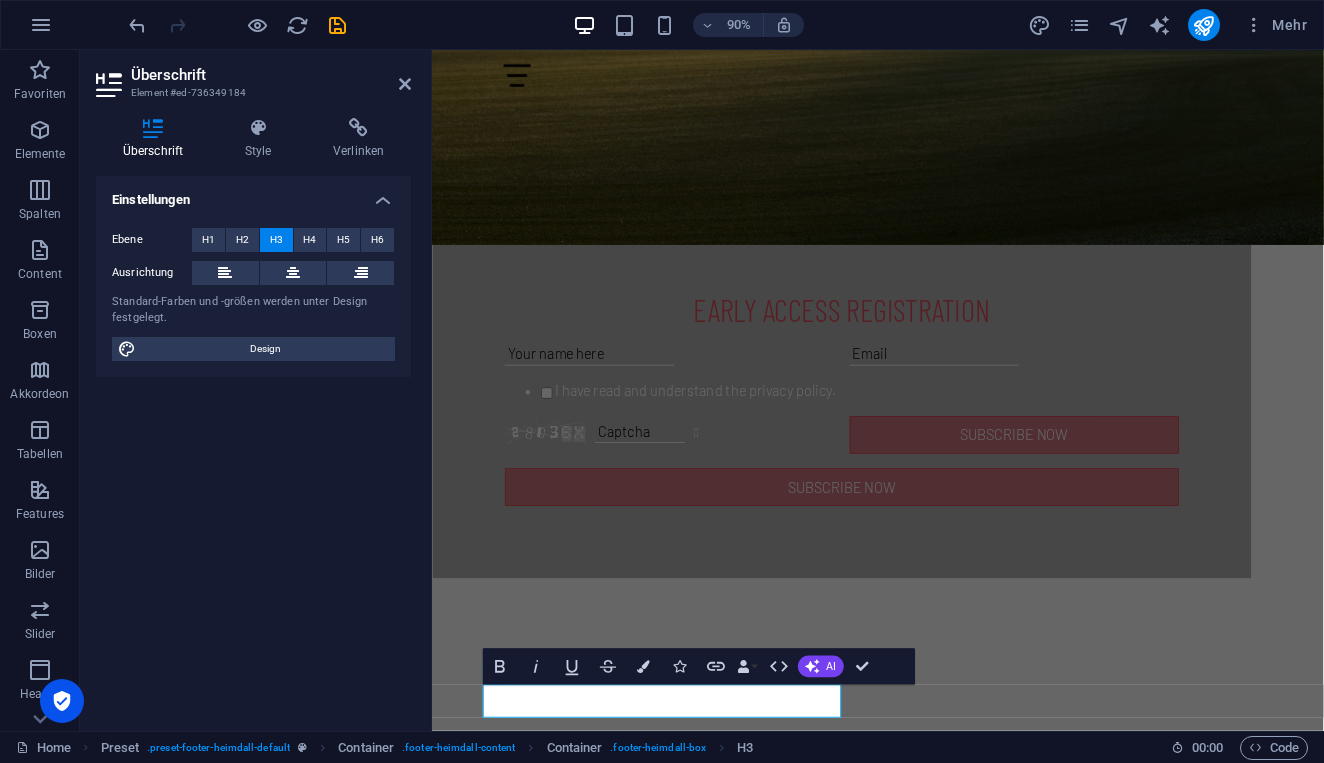 type 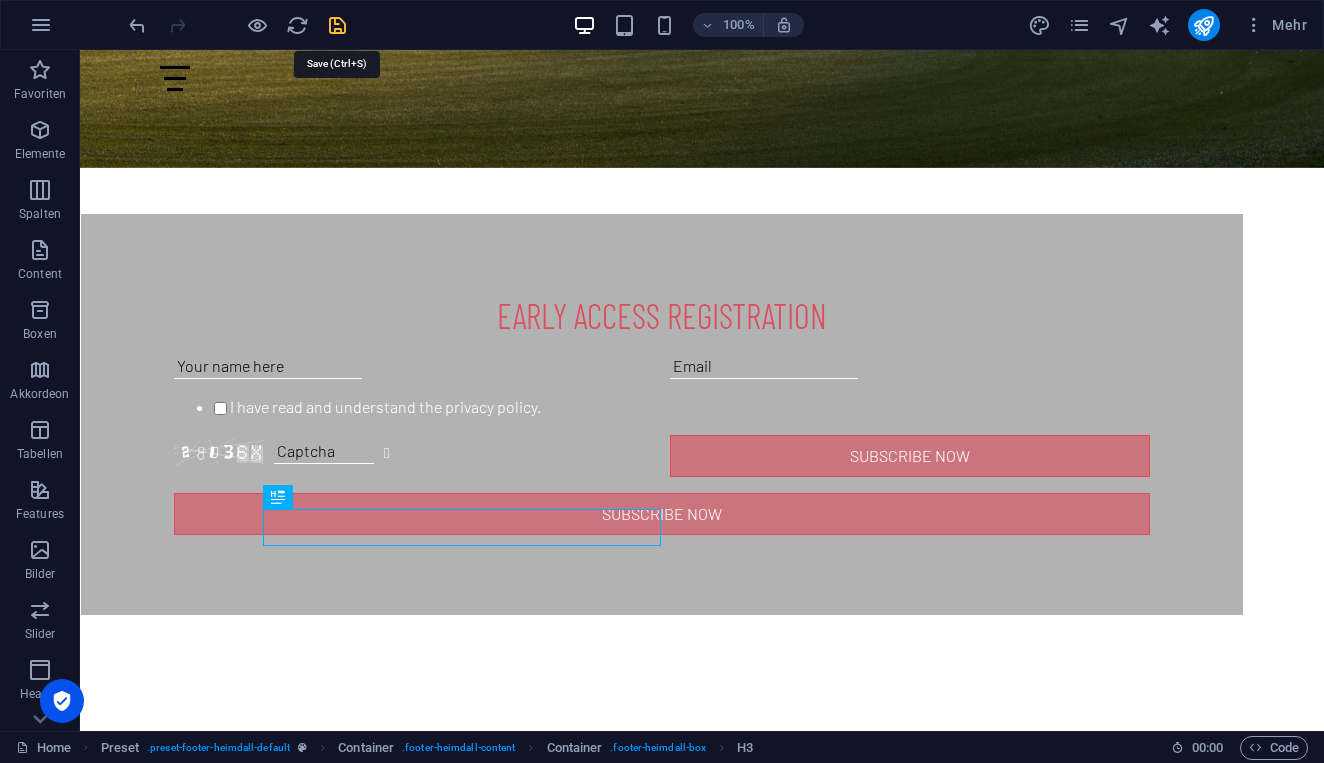 click at bounding box center [337, 25] 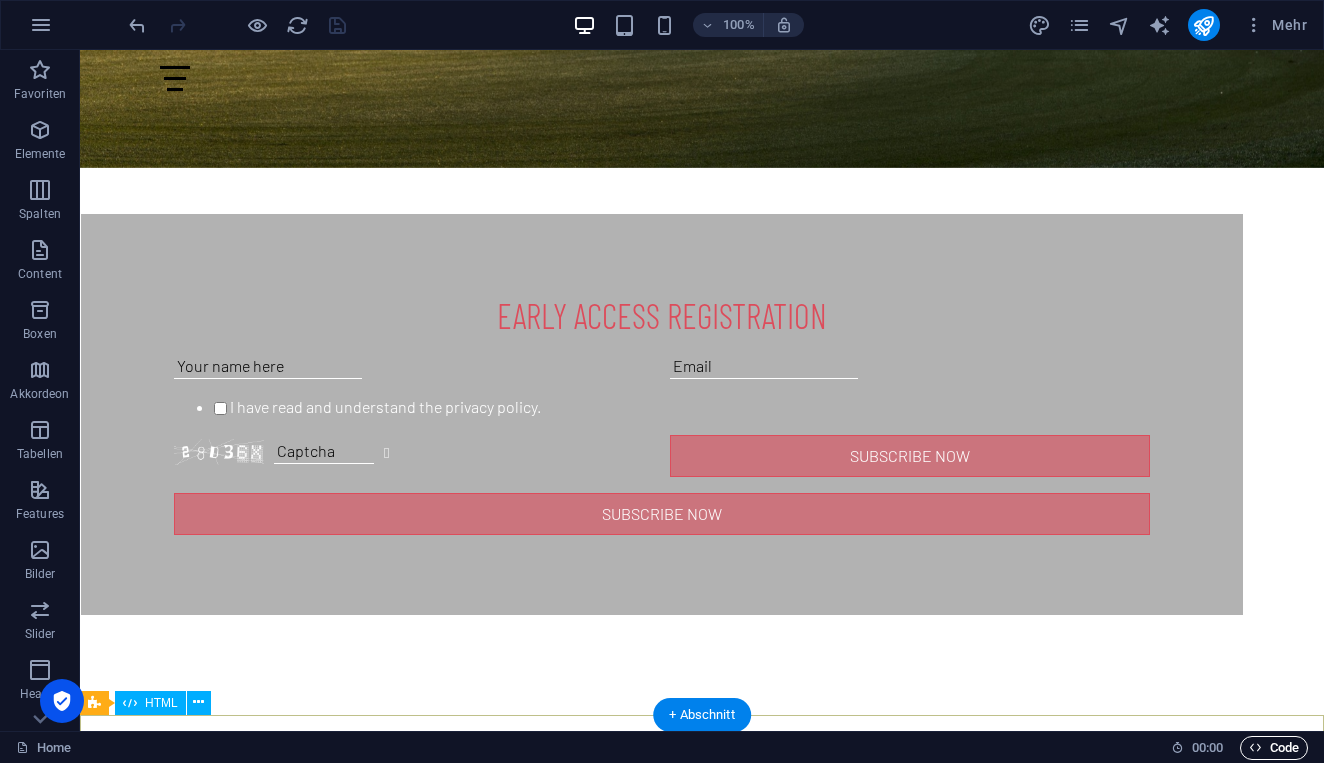 click on "Code" at bounding box center [1274, 748] 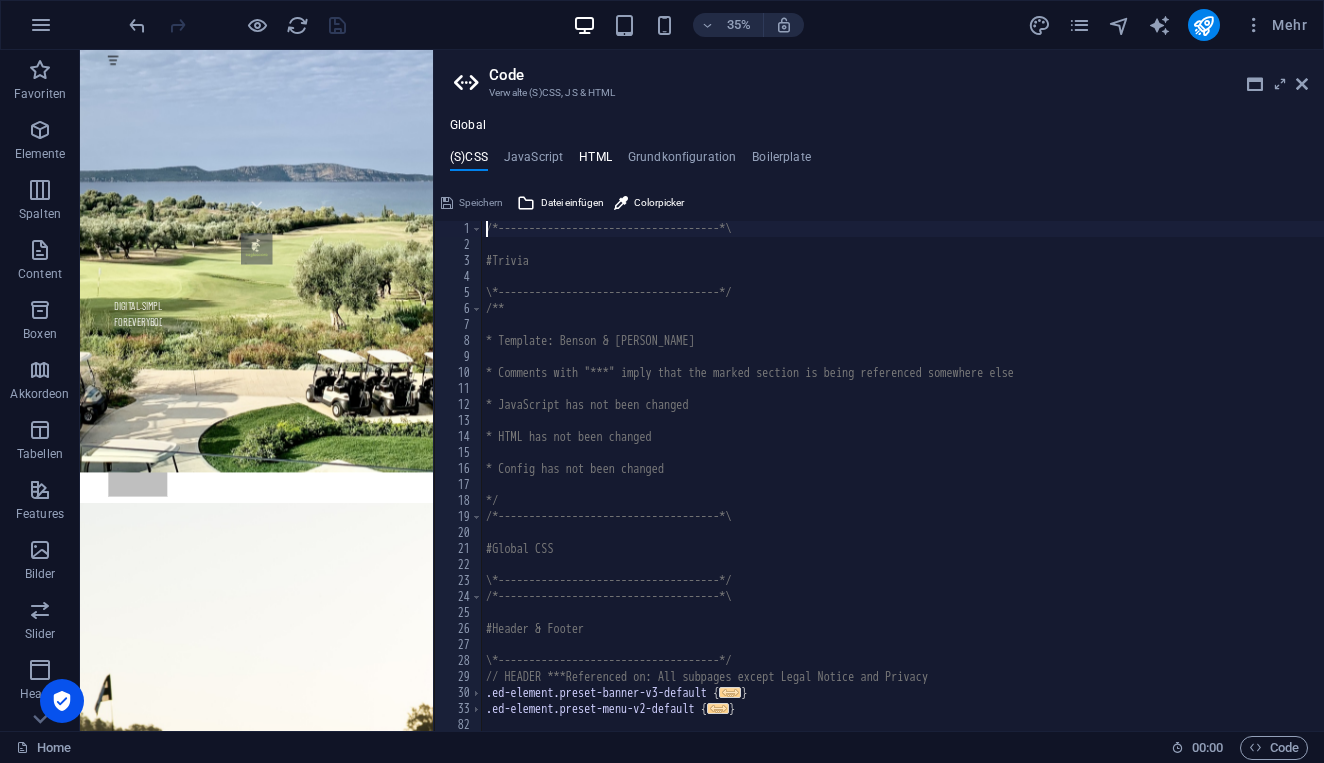 click on "HTML" at bounding box center (595, 161) 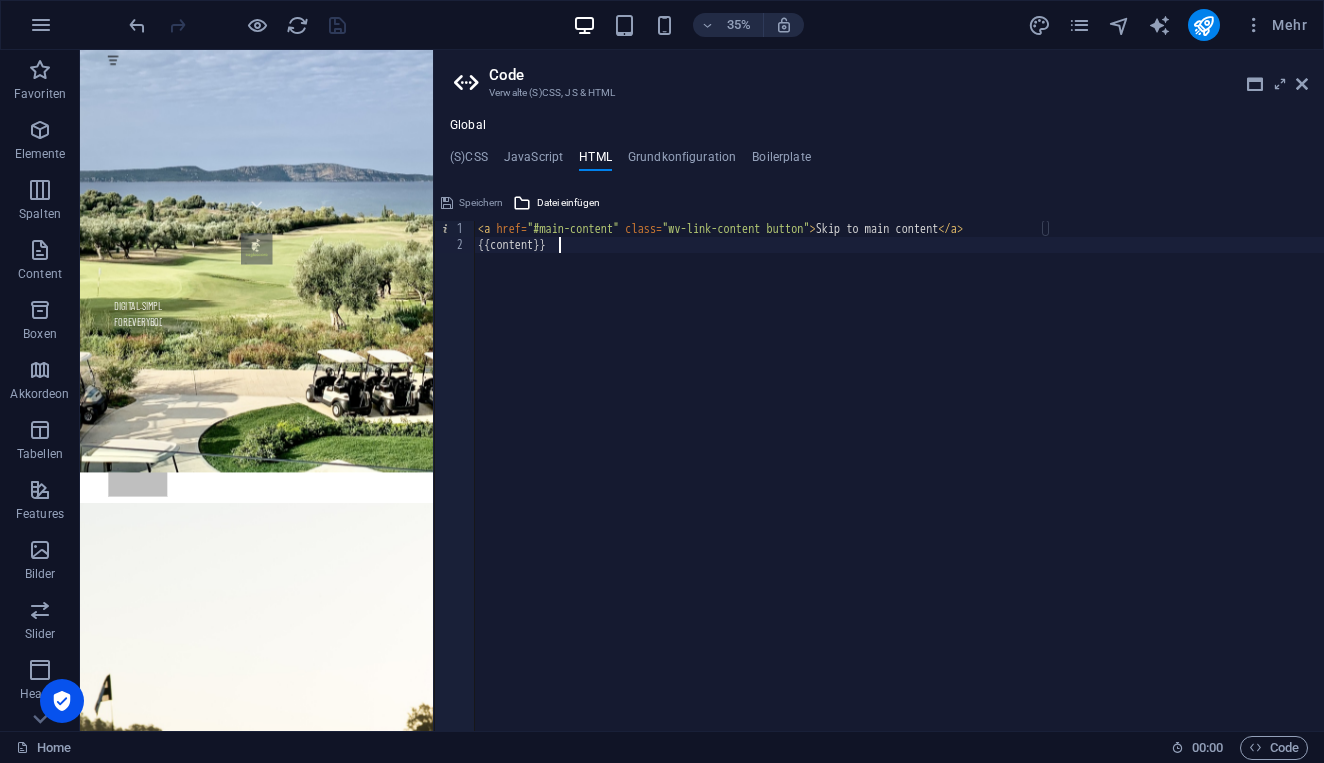 click on "< a   href = "#main-content"   class = "wv-link-content button" > Skip to main content </ a > {{content}}" at bounding box center (899, 492) 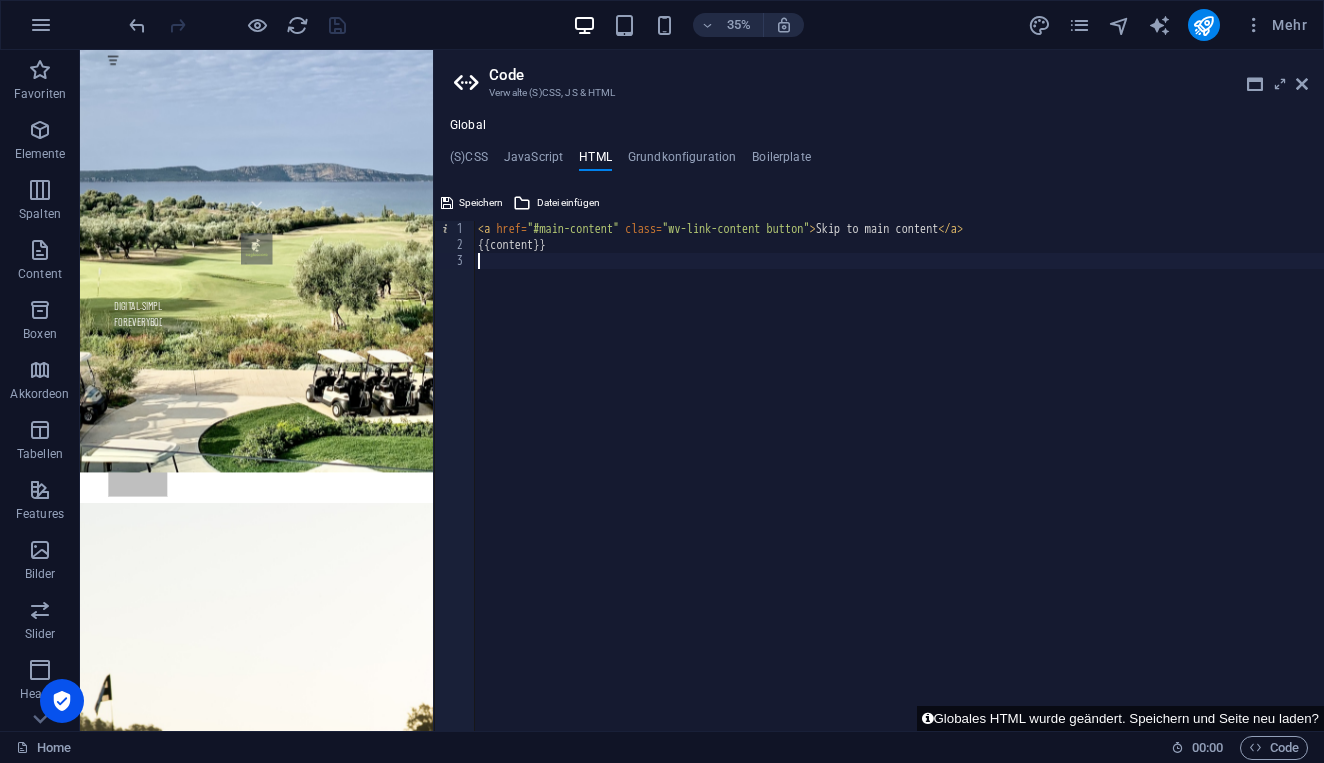 paste on "<div class="elfsight-app-2eec5125-111e-40d2-9b5b-3df97901c0c6" data-elfsight-app-lazy></div>" 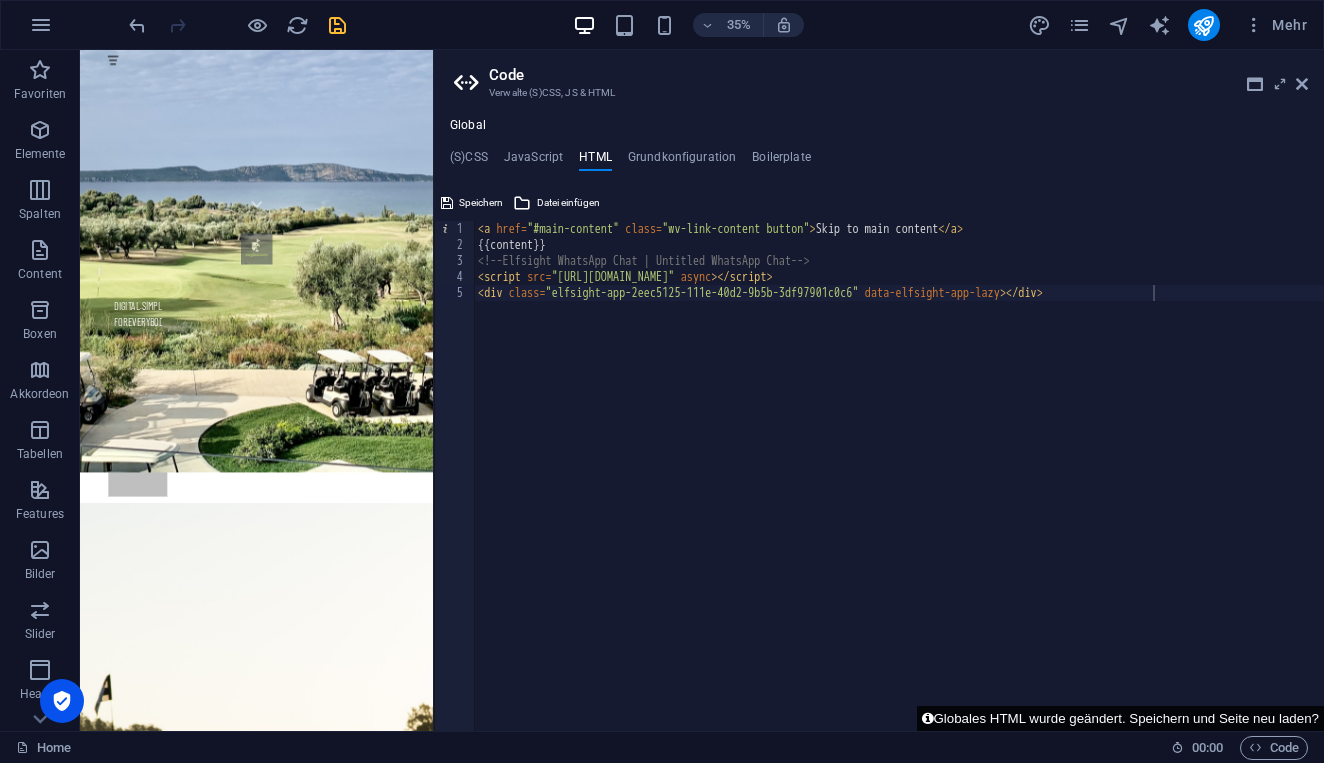 click on "Globales HTML wurde geändert. Speichern und Seite neu laden?" at bounding box center (1120, 718) 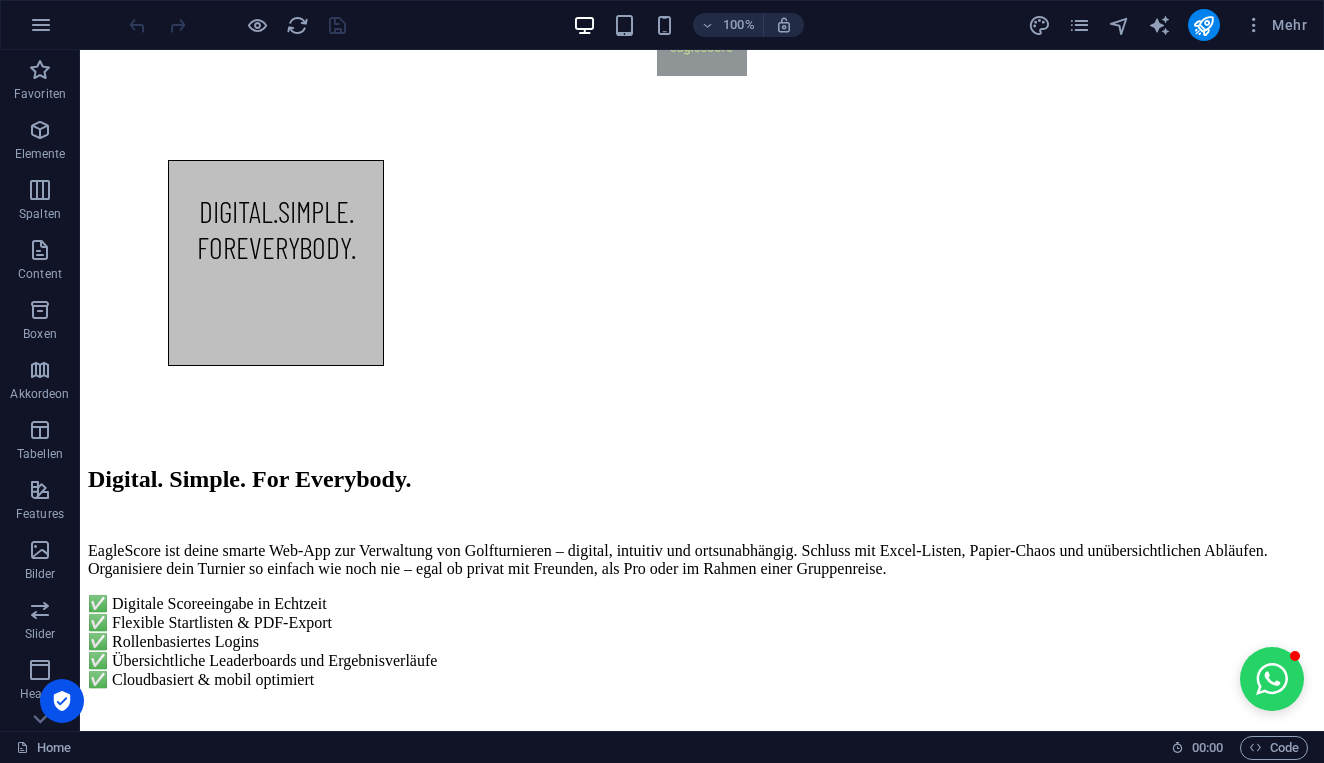 scroll, scrollTop: 943, scrollLeft: 0, axis: vertical 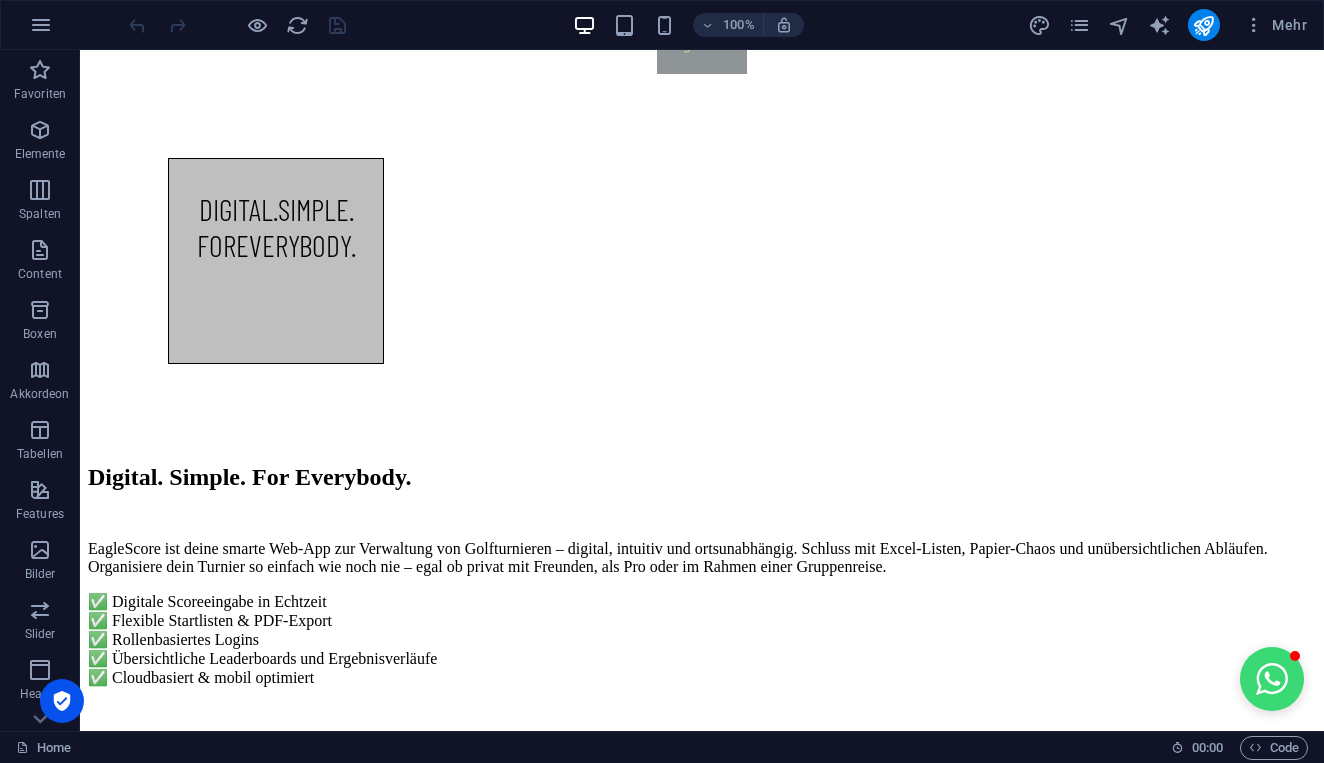 click at bounding box center (1272, 679) 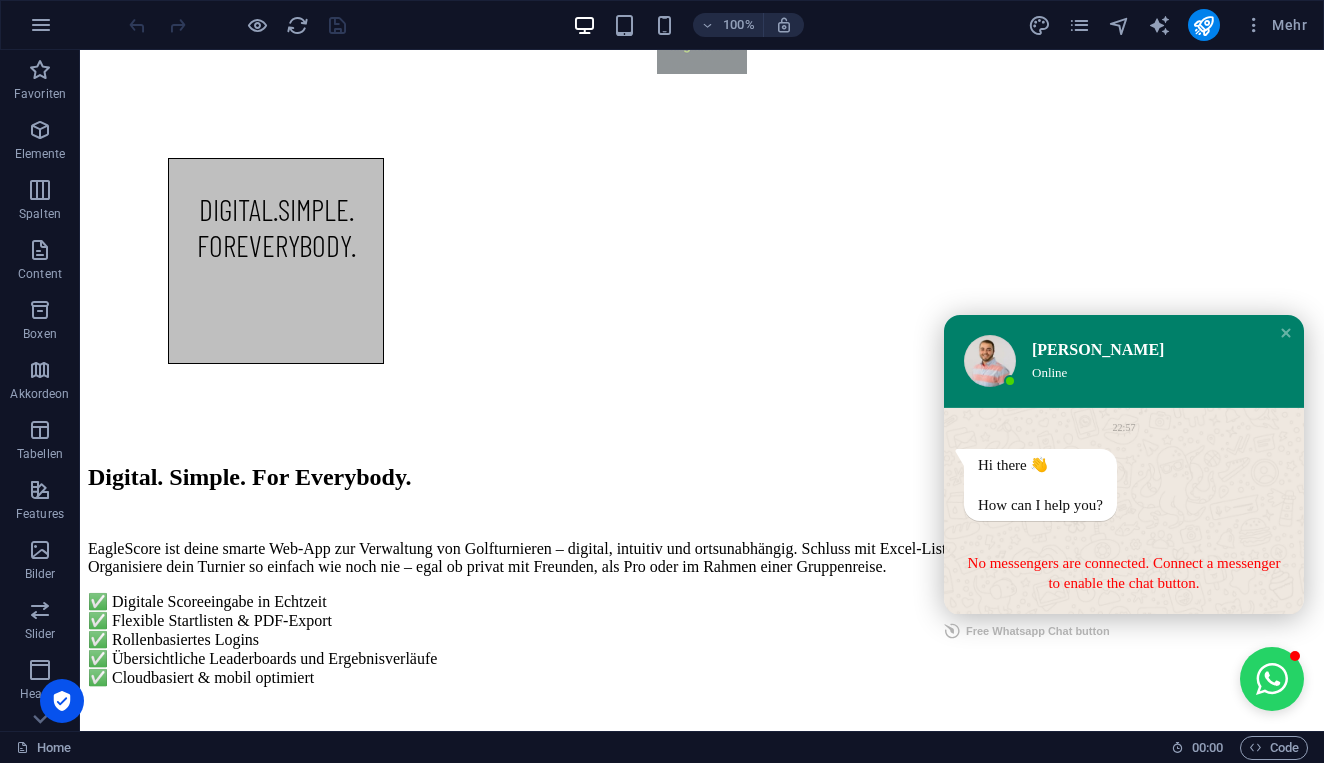 click on "22:57" at bounding box center (1124, 427) 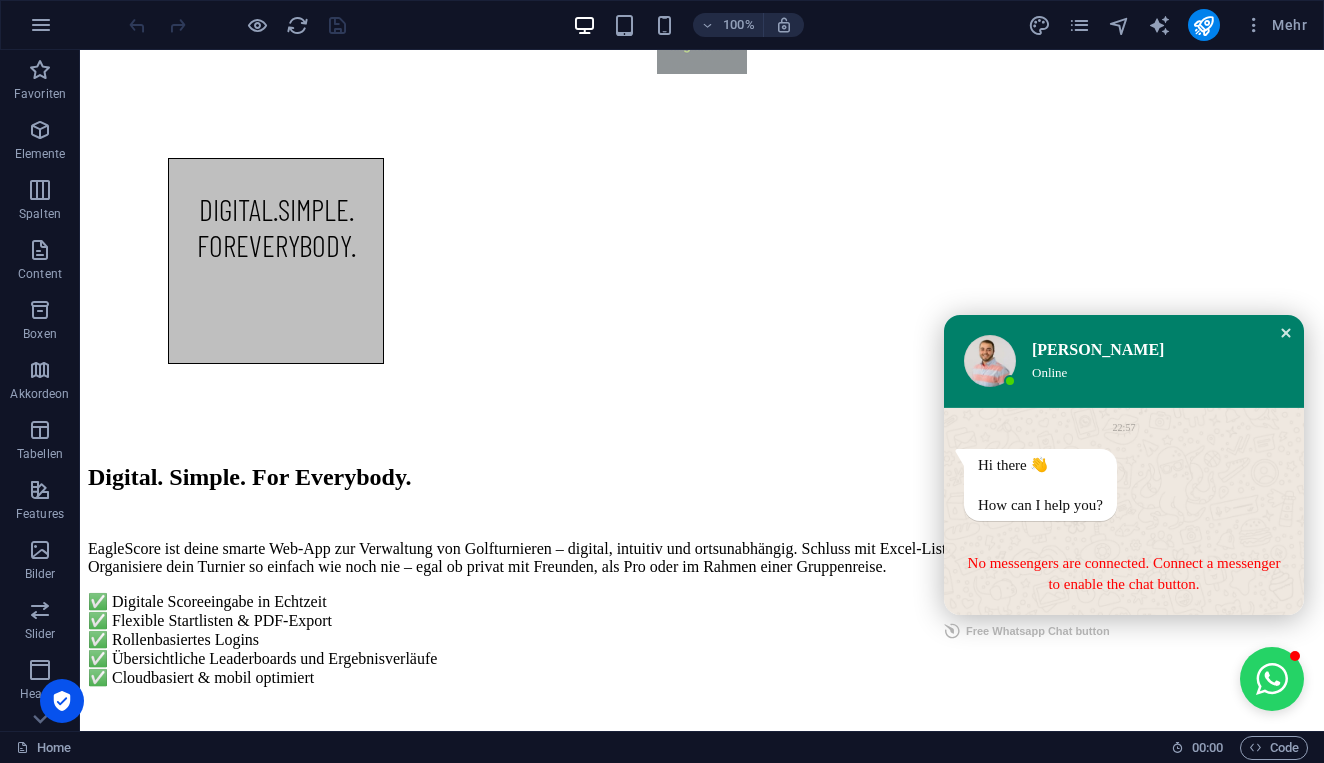 click at bounding box center [1286, 333] 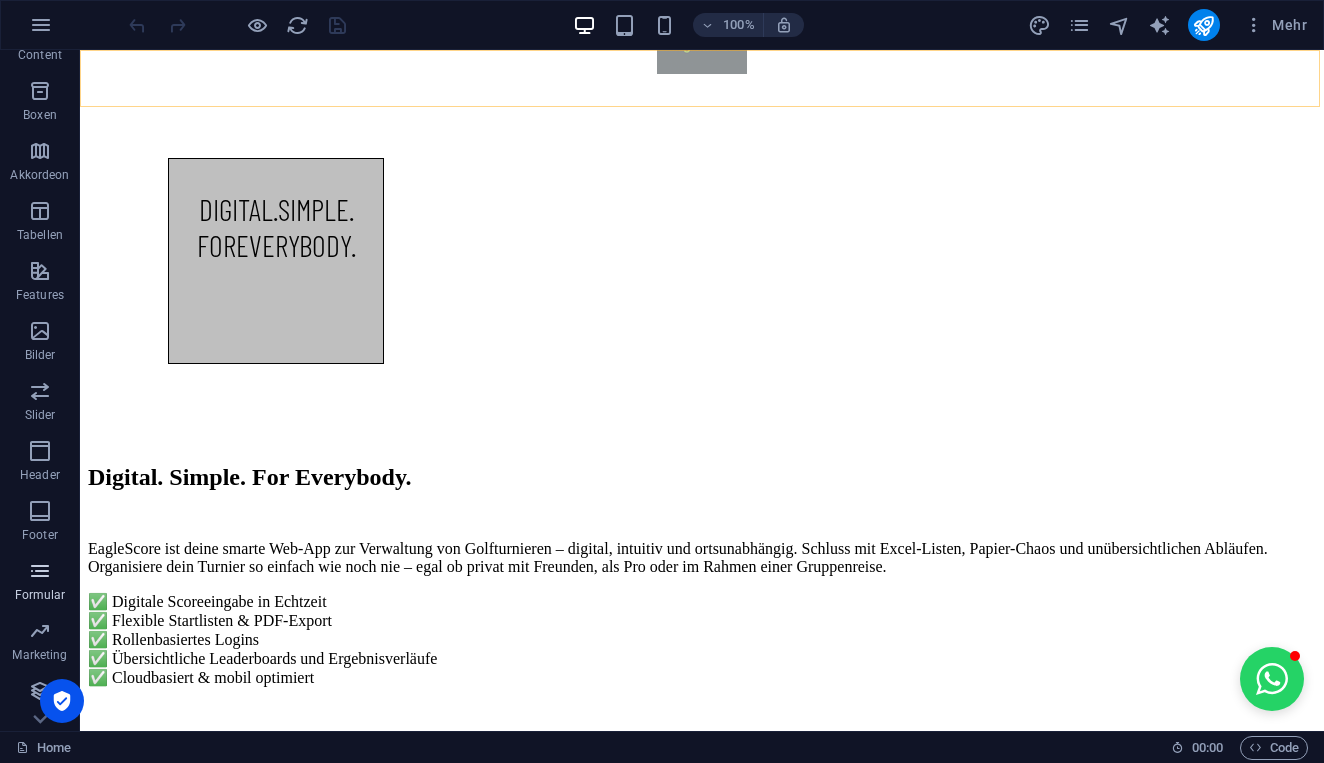 scroll, scrollTop: 219, scrollLeft: 0, axis: vertical 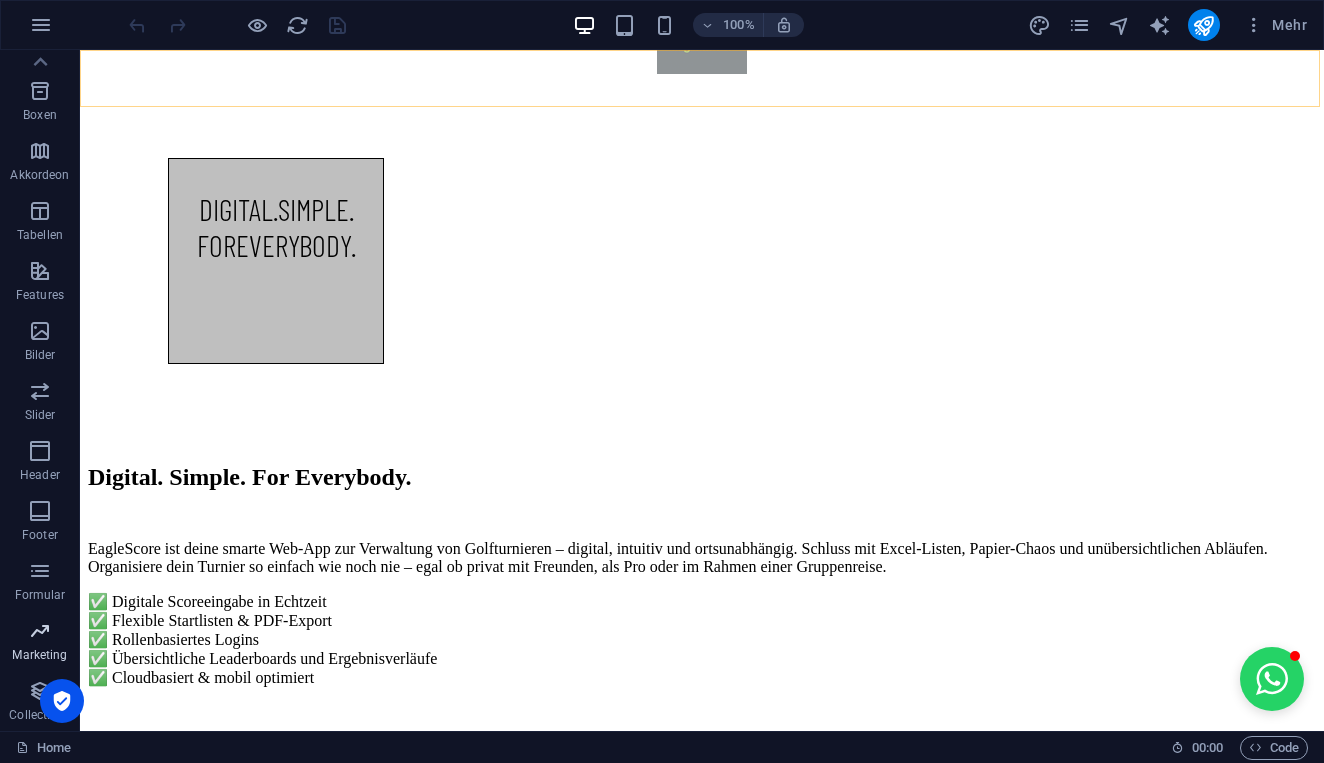 click at bounding box center (40, 631) 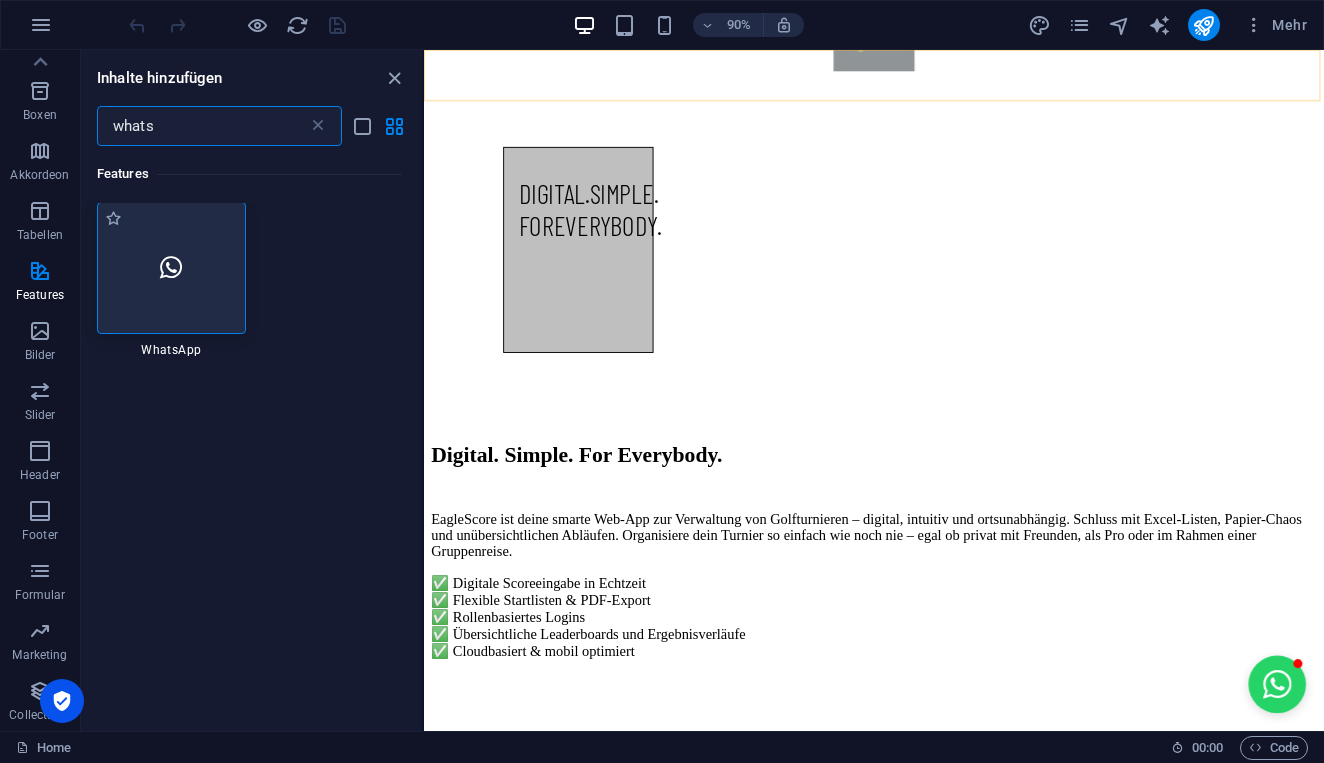 scroll, scrollTop: 0, scrollLeft: 0, axis: both 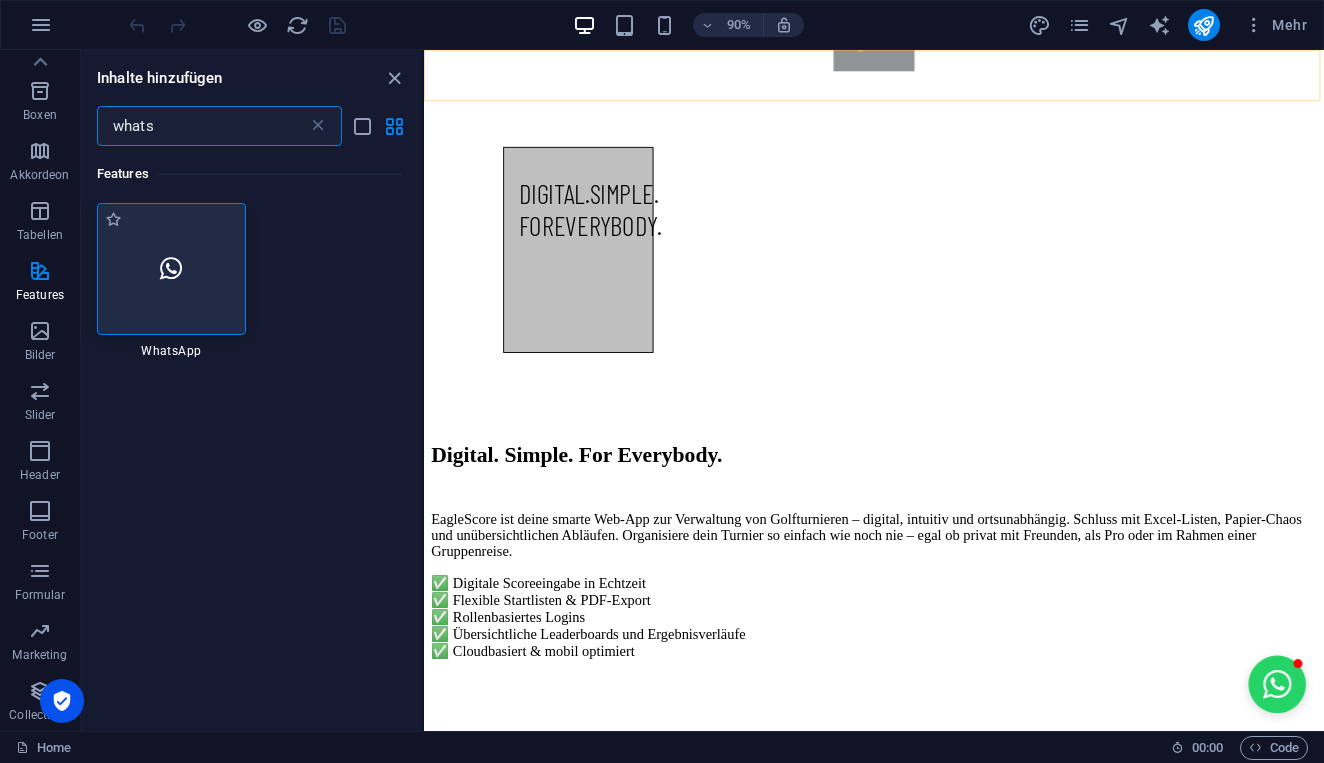 type on "whats" 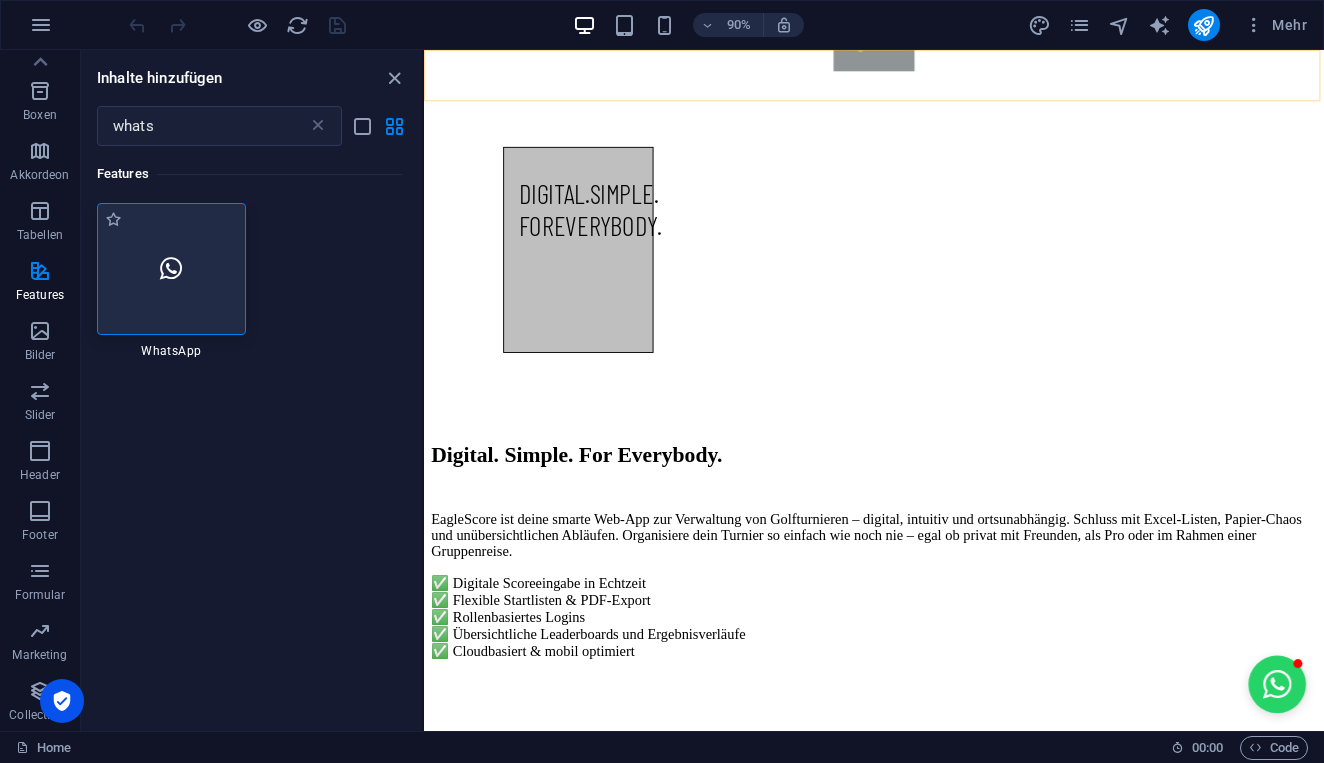 click at bounding box center [171, 269] 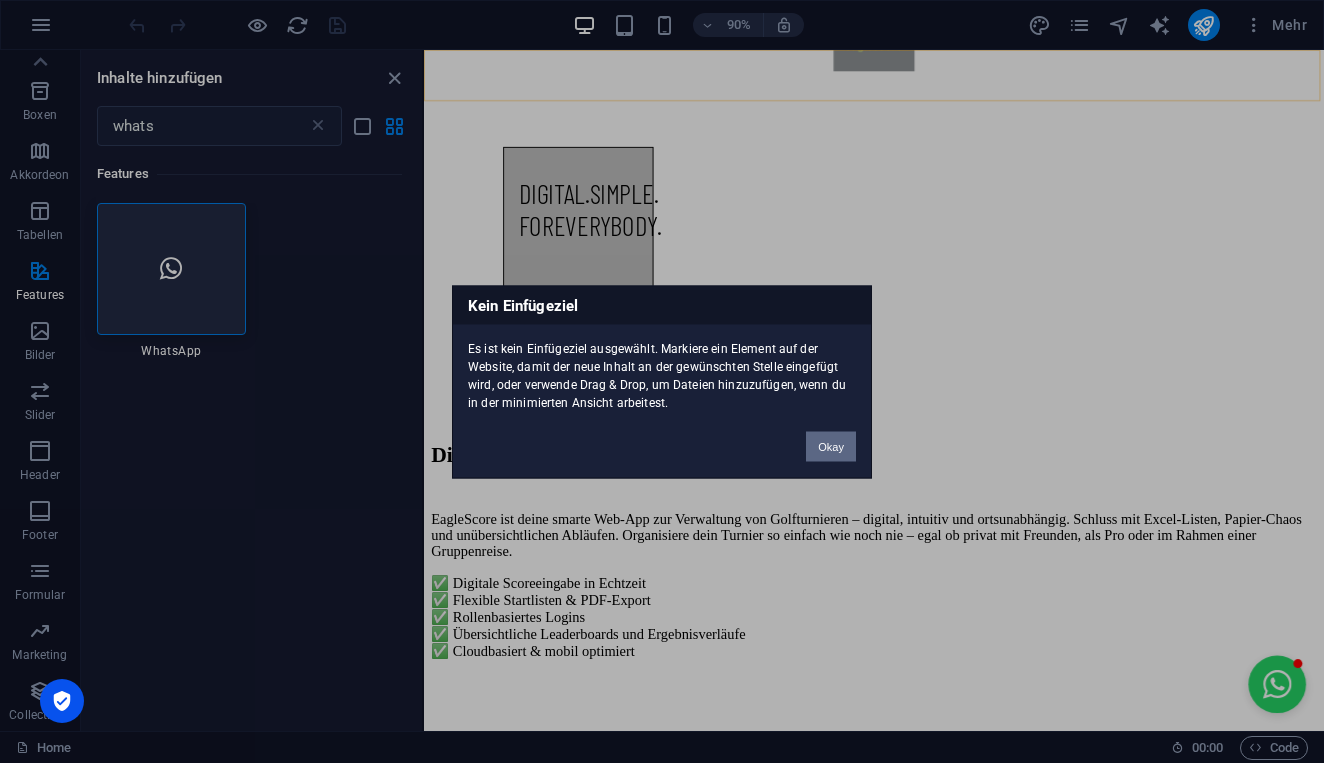 click on "Okay" at bounding box center [831, 446] 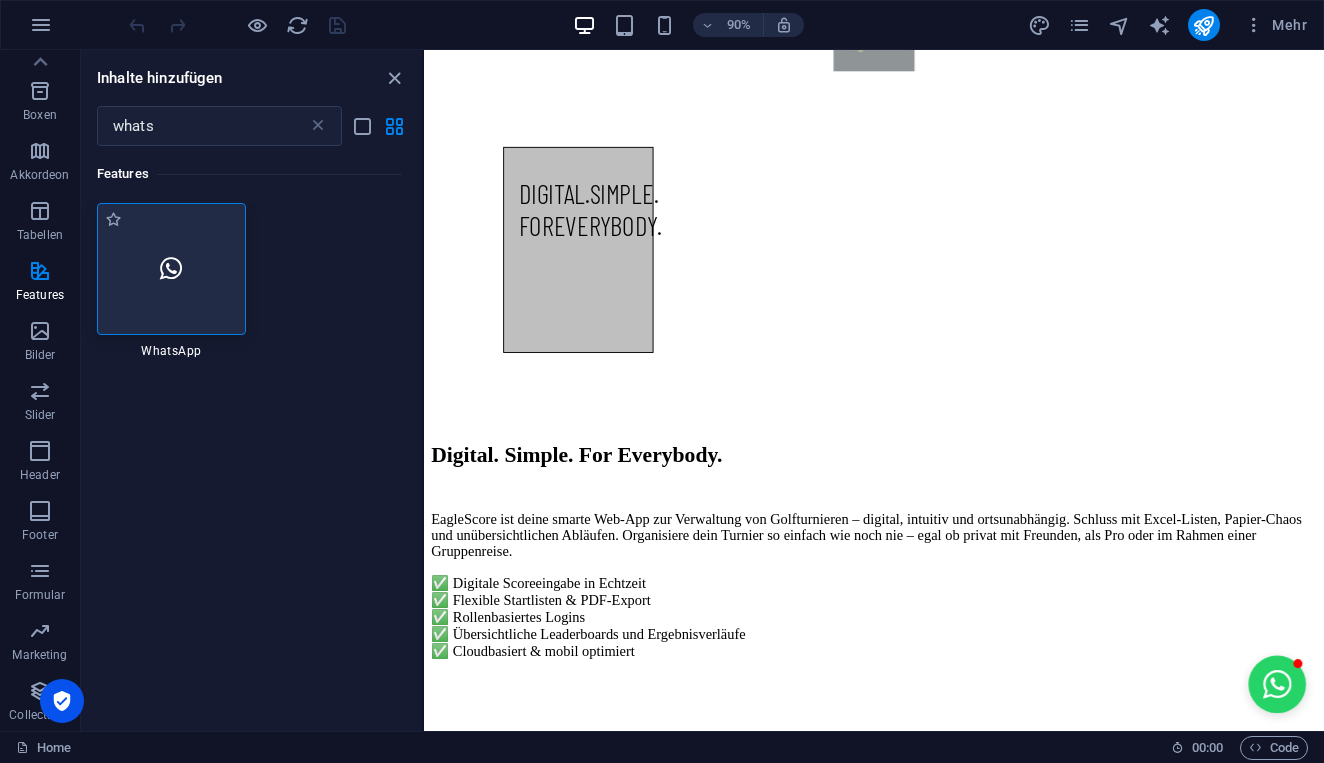 click at bounding box center (171, 269) 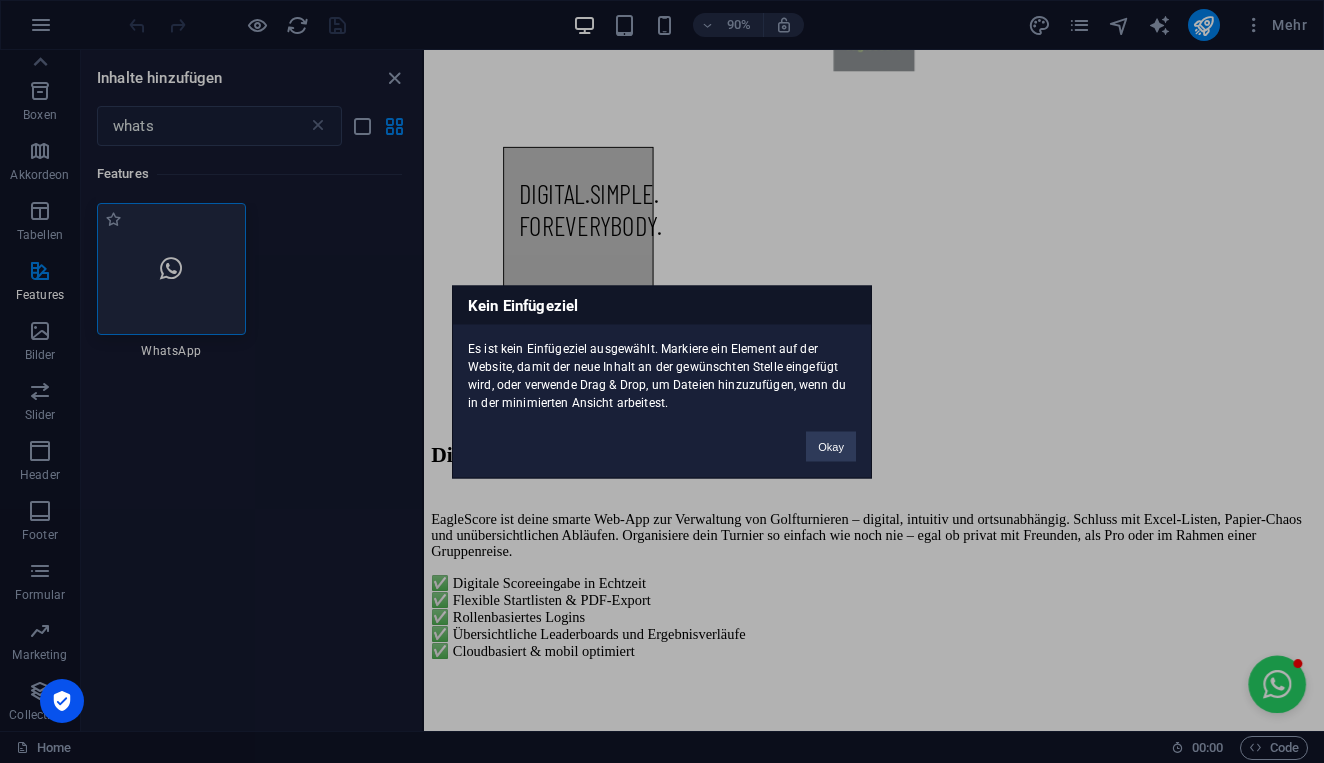 click on "Kein Einfügeziel Es ist kein Einfügeziel ausgewählt. Markiere ein Element auf der Website, damit der neue Inhalt an der gewünschten Stelle eingefügt wird, oder verwende Drag & Drop, um Dateien hinzuzufügen, wenn du in der minimierten Ansicht arbeitest. Okay" at bounding box center [662, 381] 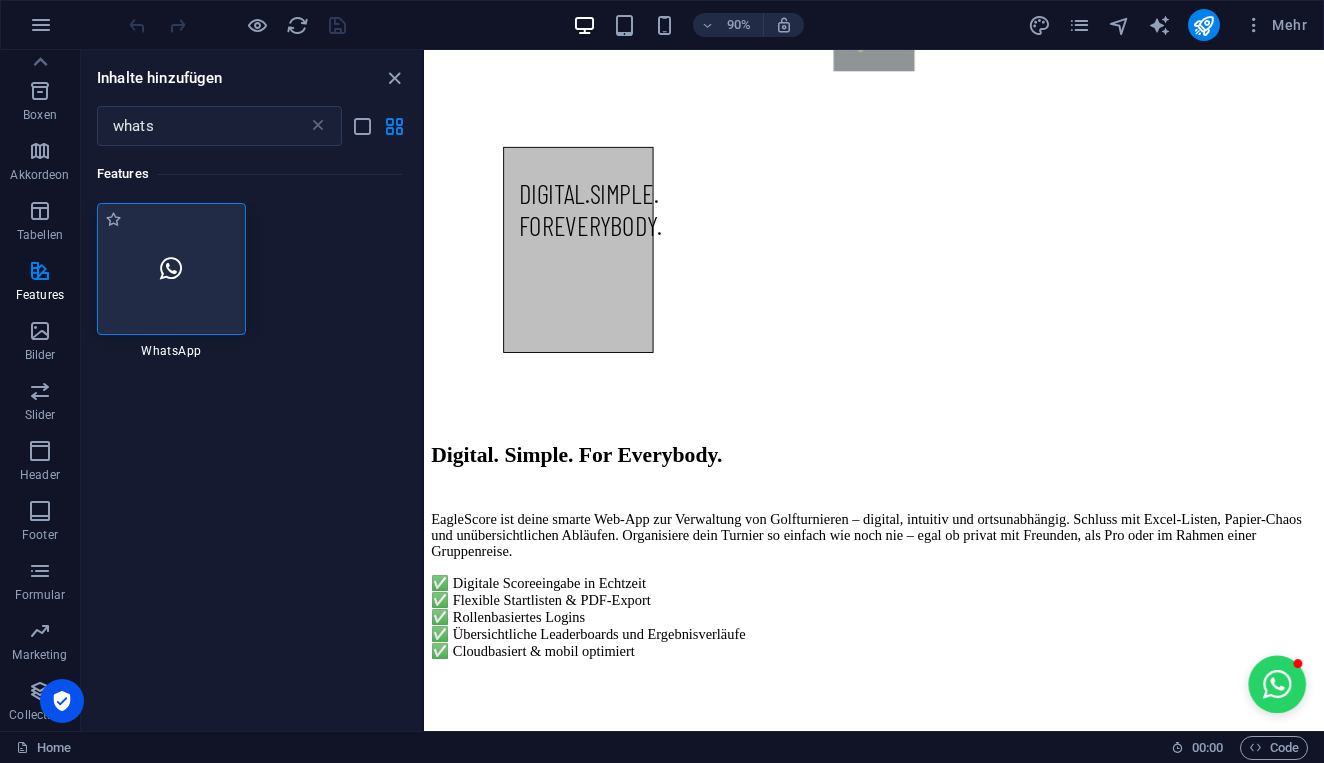 click at bounding box center [171, 269] 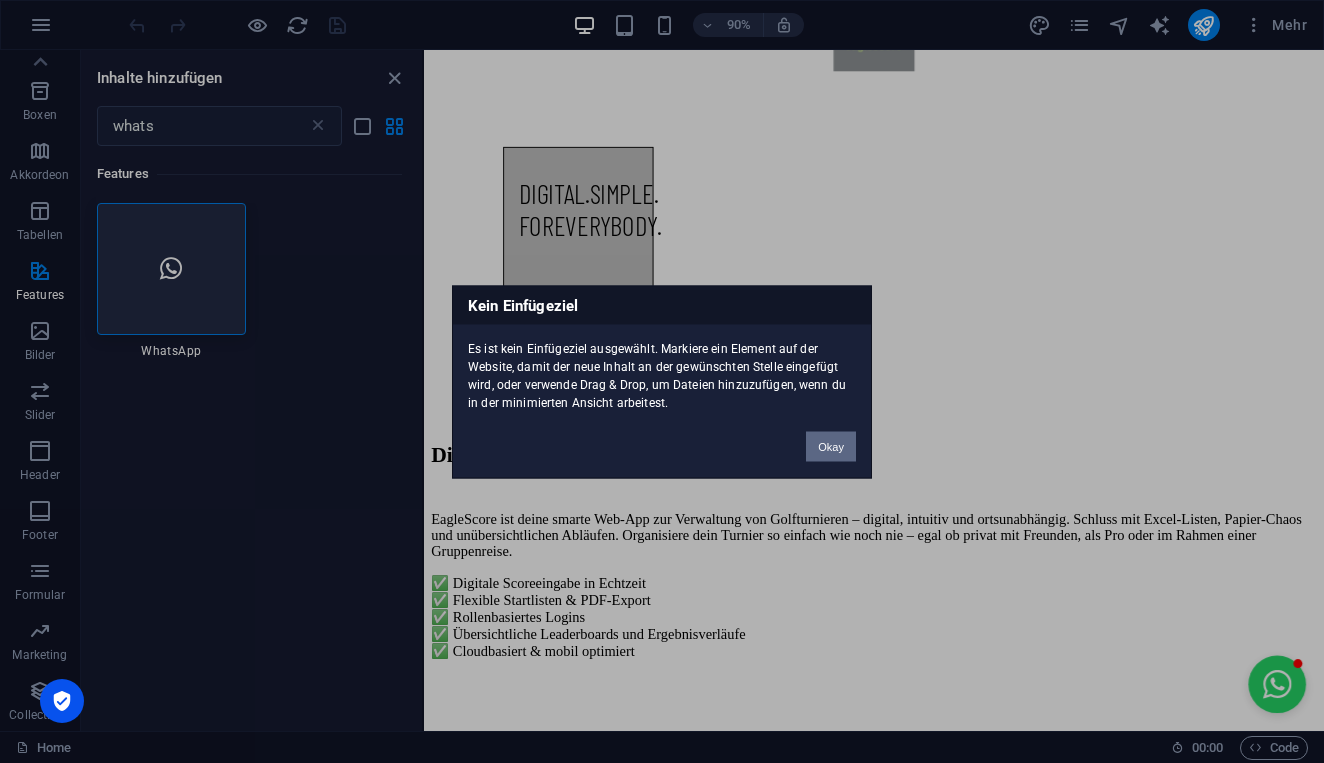 click on "Okay" at bounding box center (831, 446) 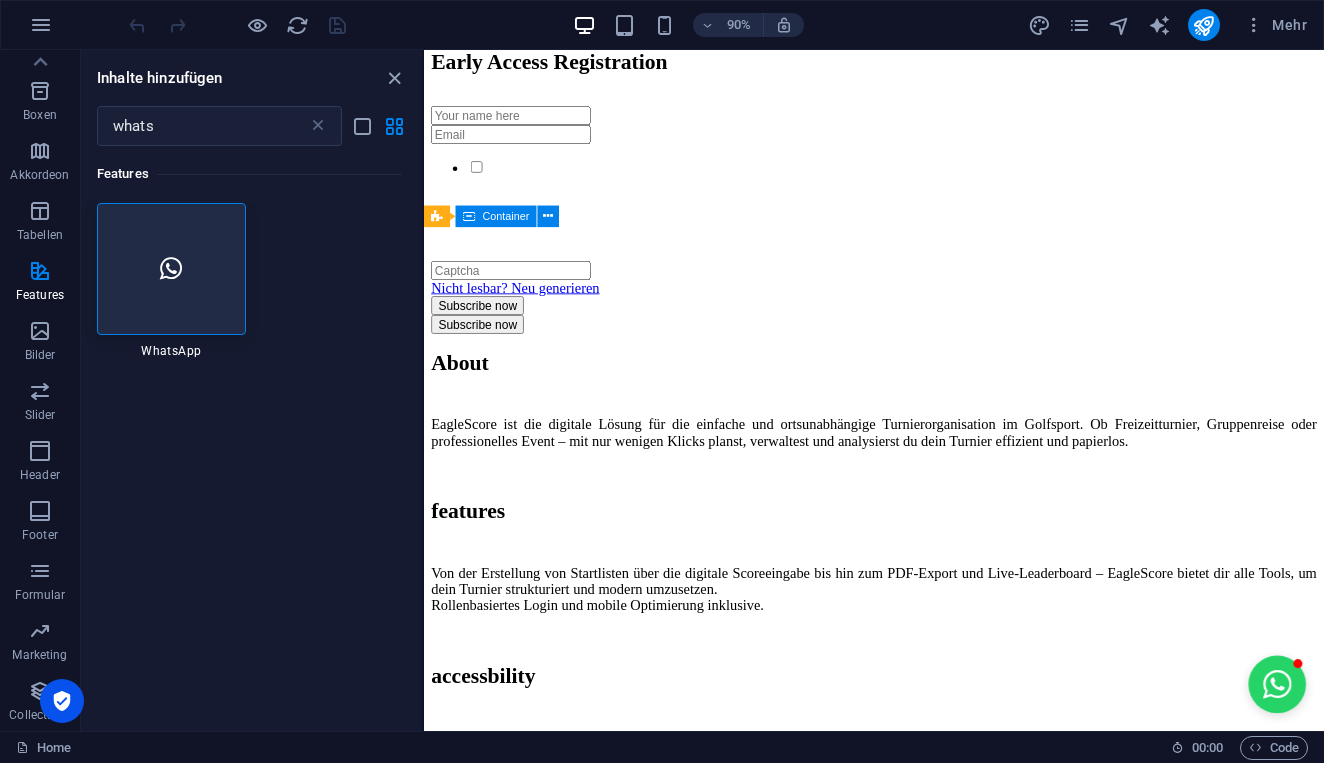 scroll, scrollTop: 2463, scrollLeft: 0, axis: vertical 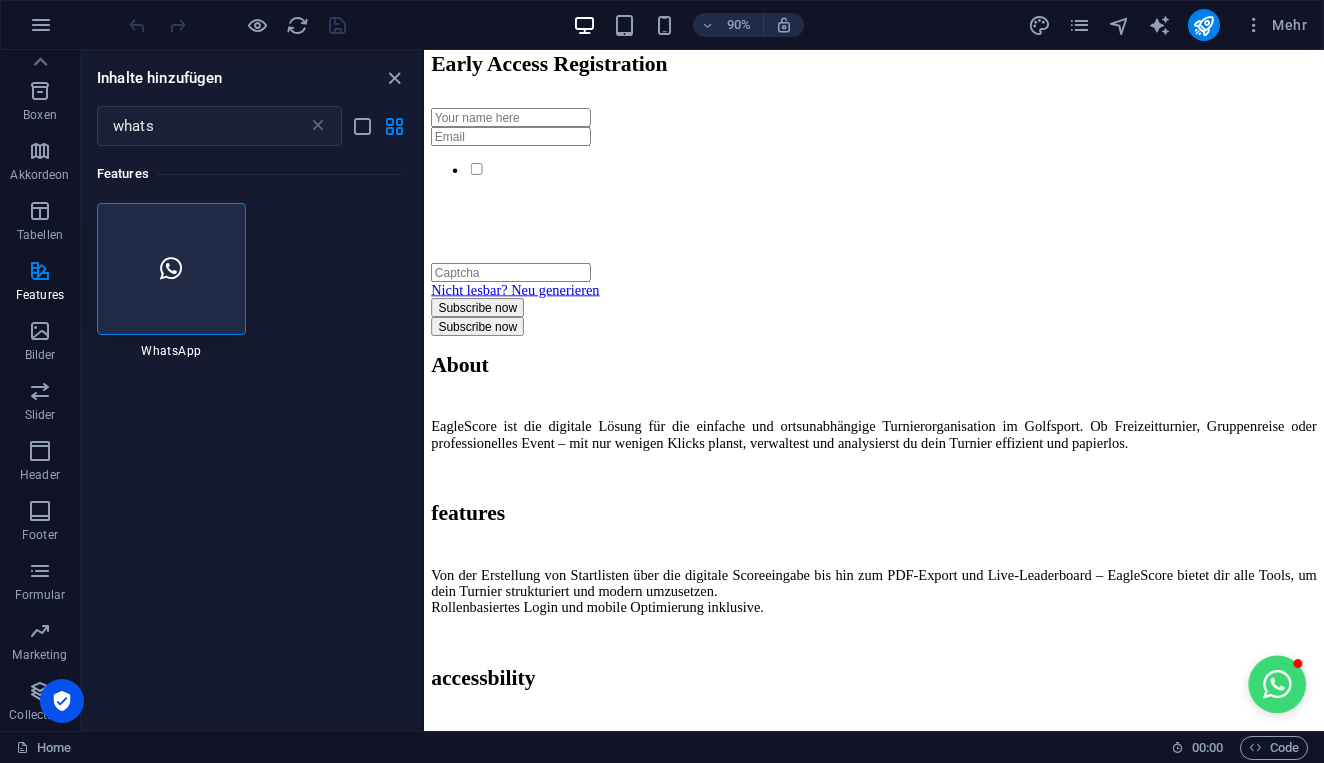 click at bounding box center (1372, 755) 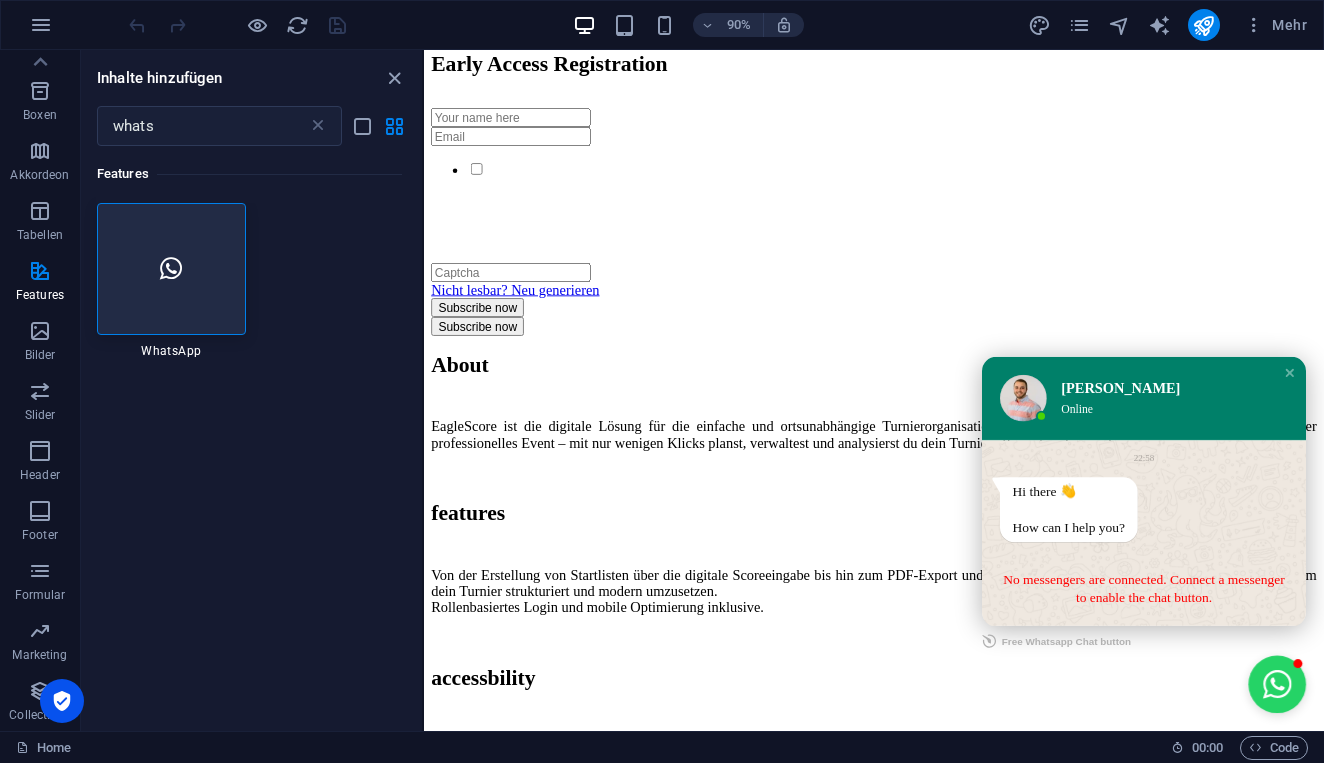 click on "How can I help you?" at bounding box center [1140, 581] 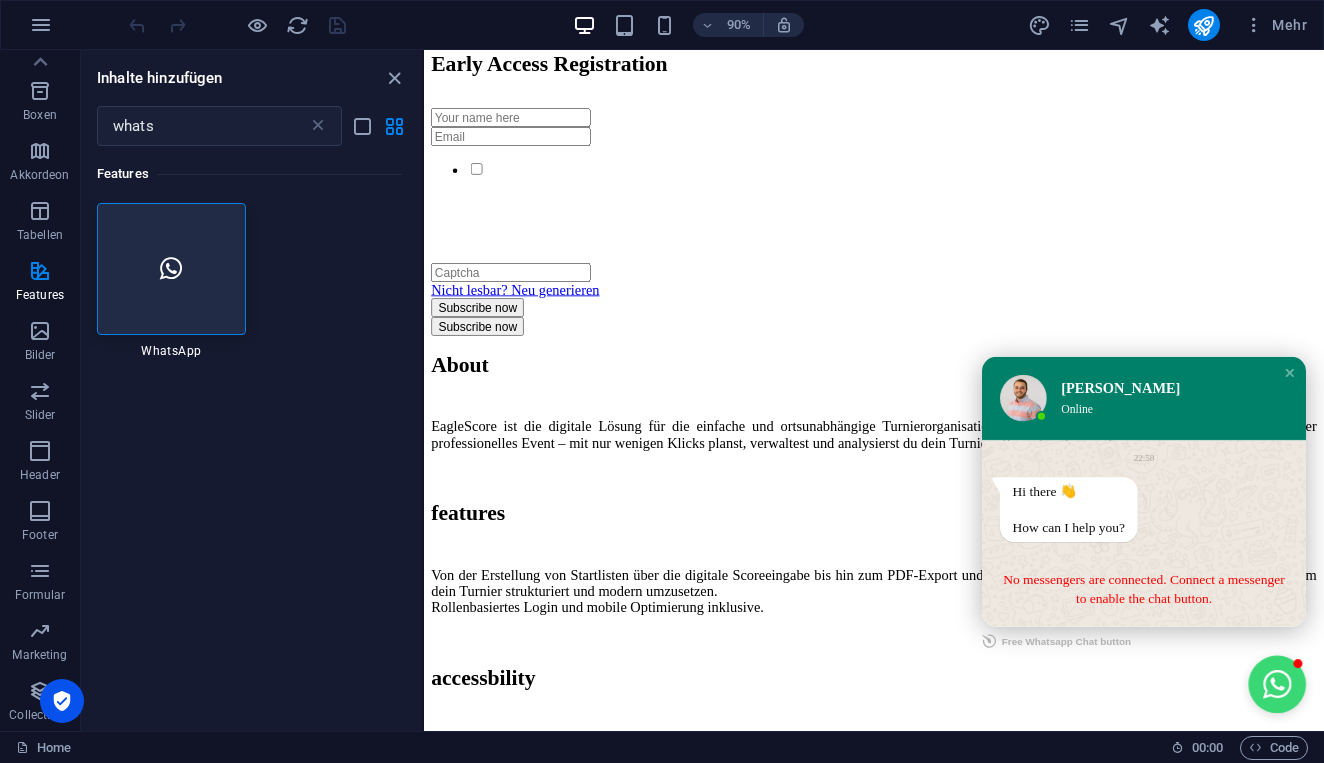 click at bounding box center (1372, 755) 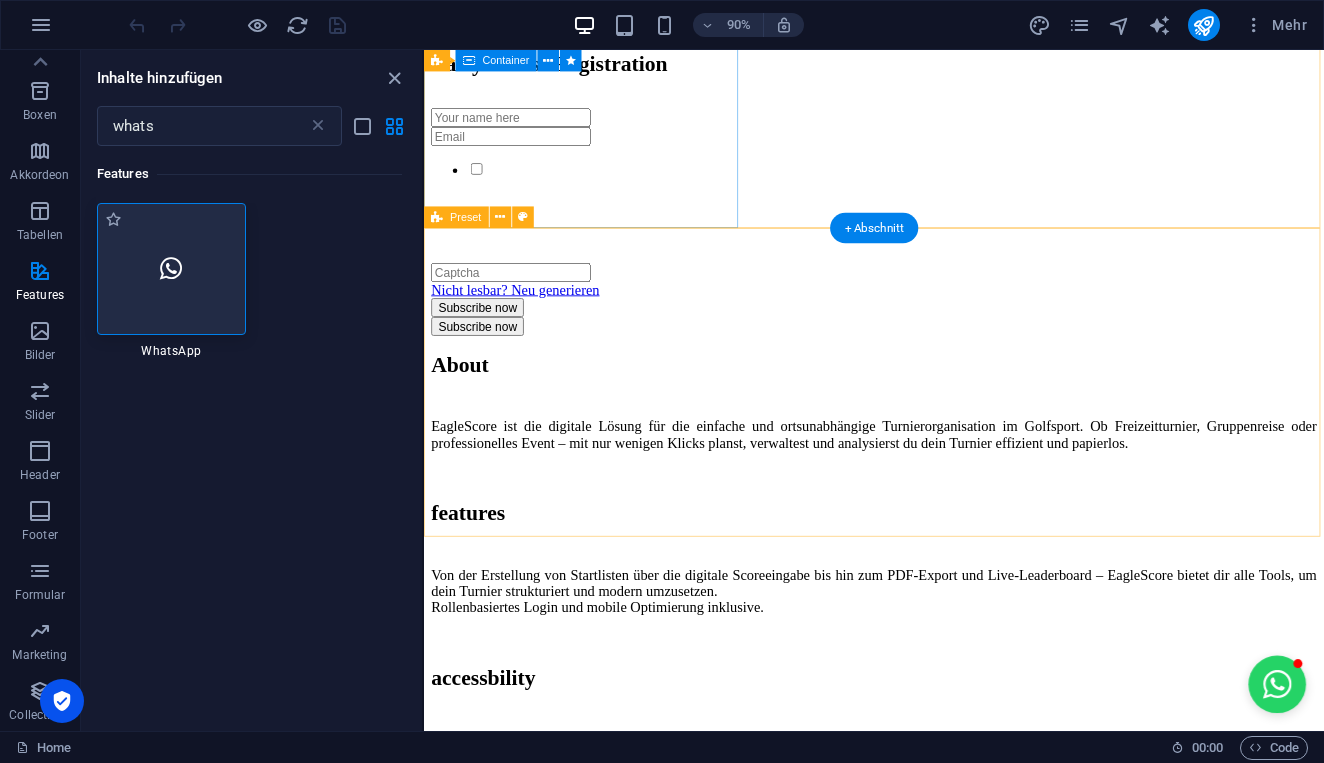 click at bounding box center [171, 269] 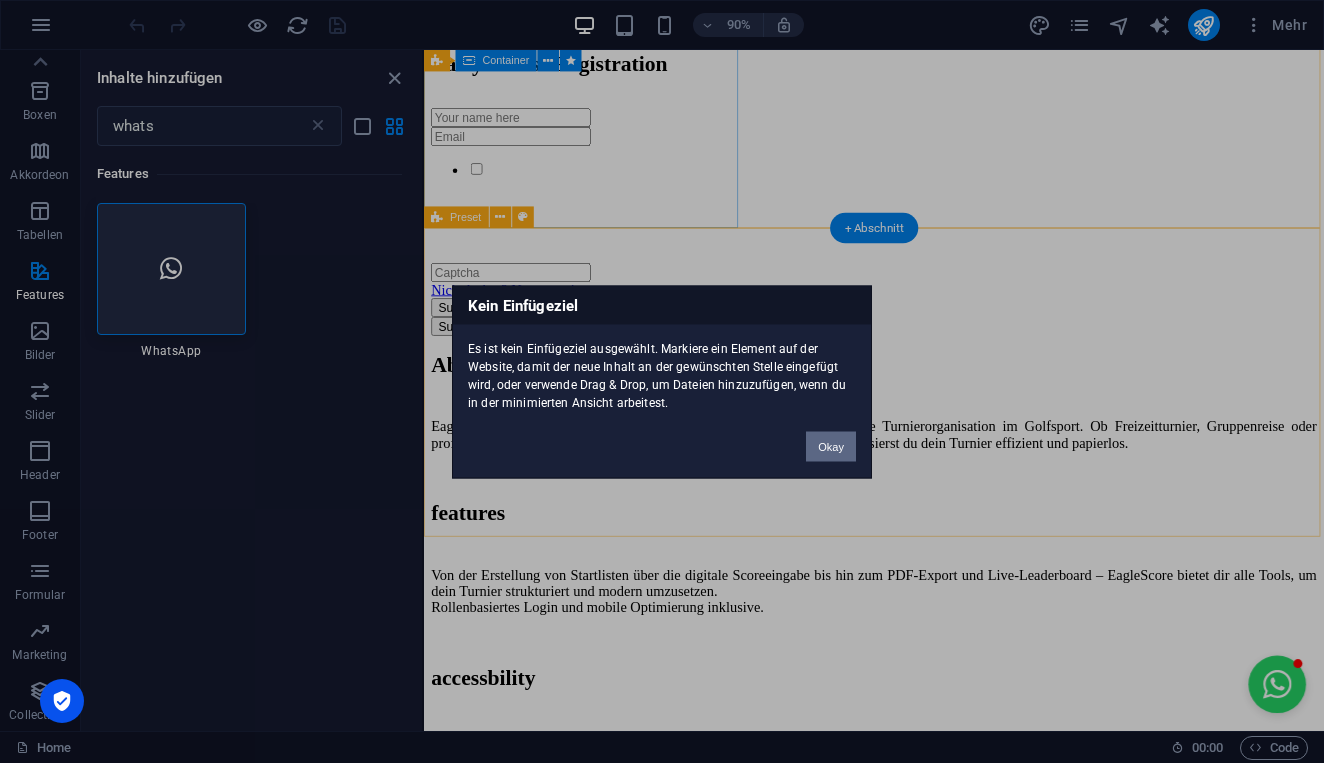 click on "Okay" at bounding box center [831, 446] 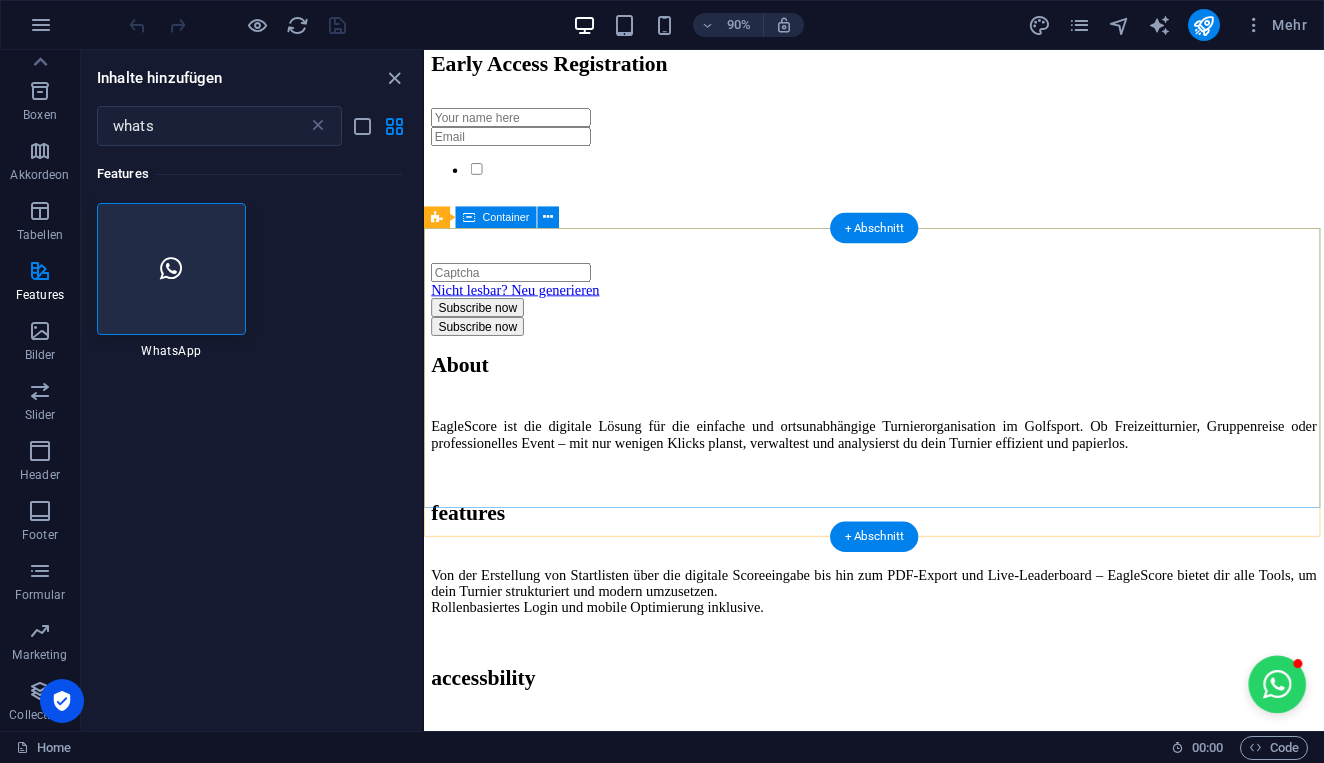 click on "whatsapp Phone: + [PHONE_NUMBER] Contact [EMAIL_ADDRESS][DOMAIN_NAME]" at bounding box center [924, 2636] 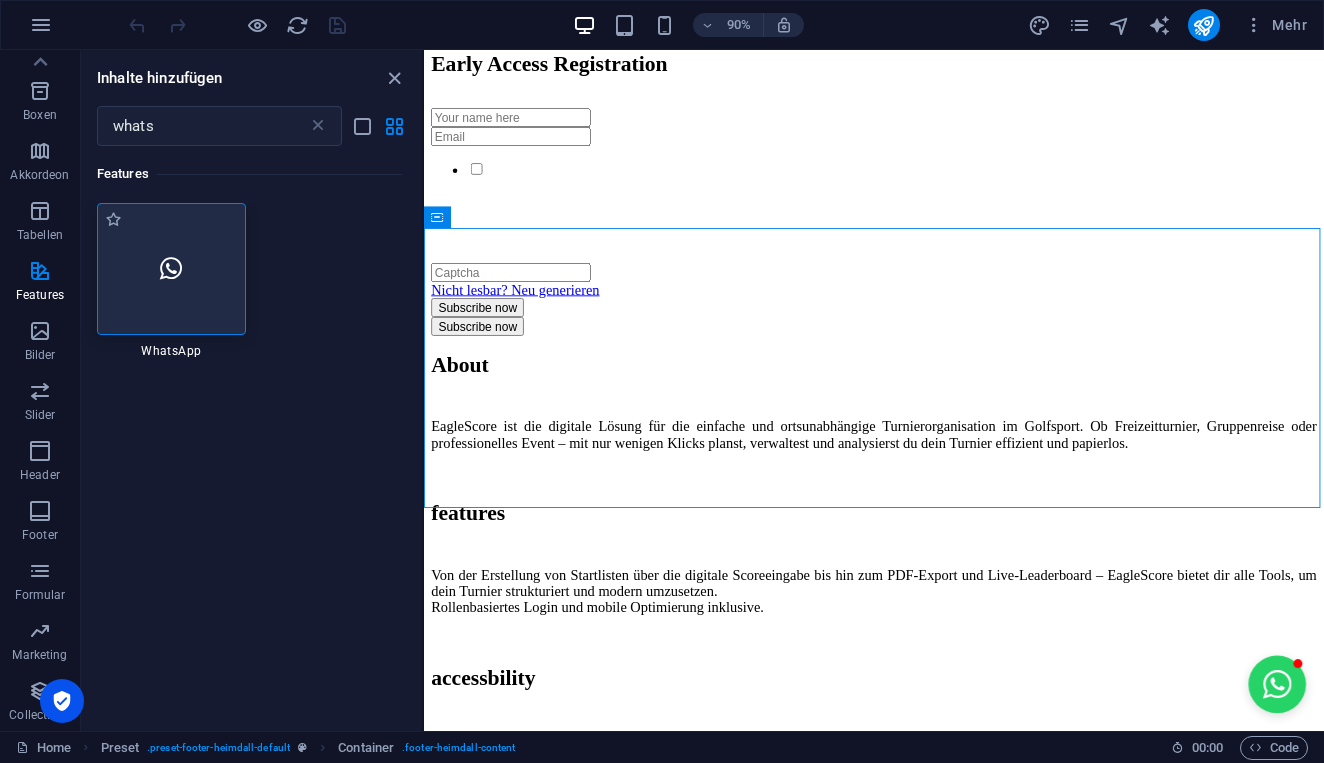 click at bounding box center (171, 269) 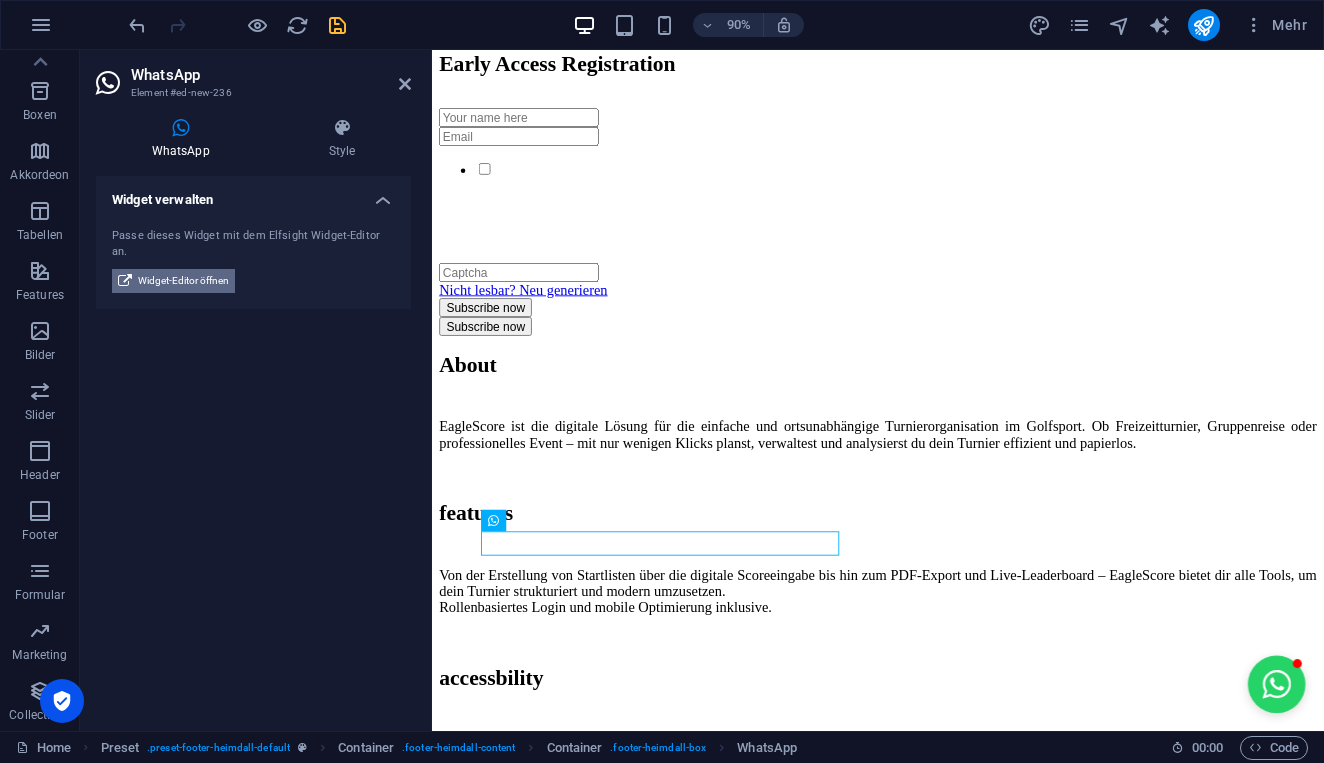 scroll, scrollTop: 2239, scrollLeft: 0, axis: vertical 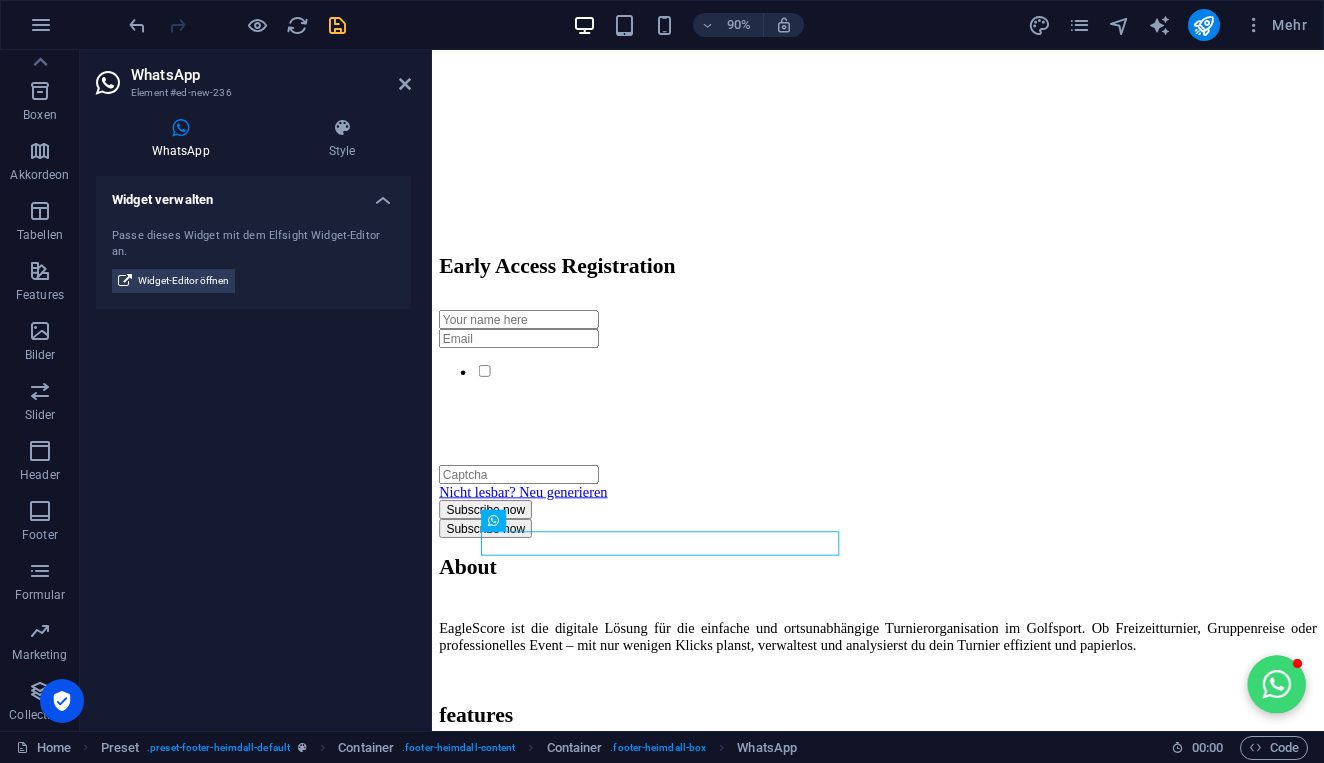 click at bounding box center (1371, 755) 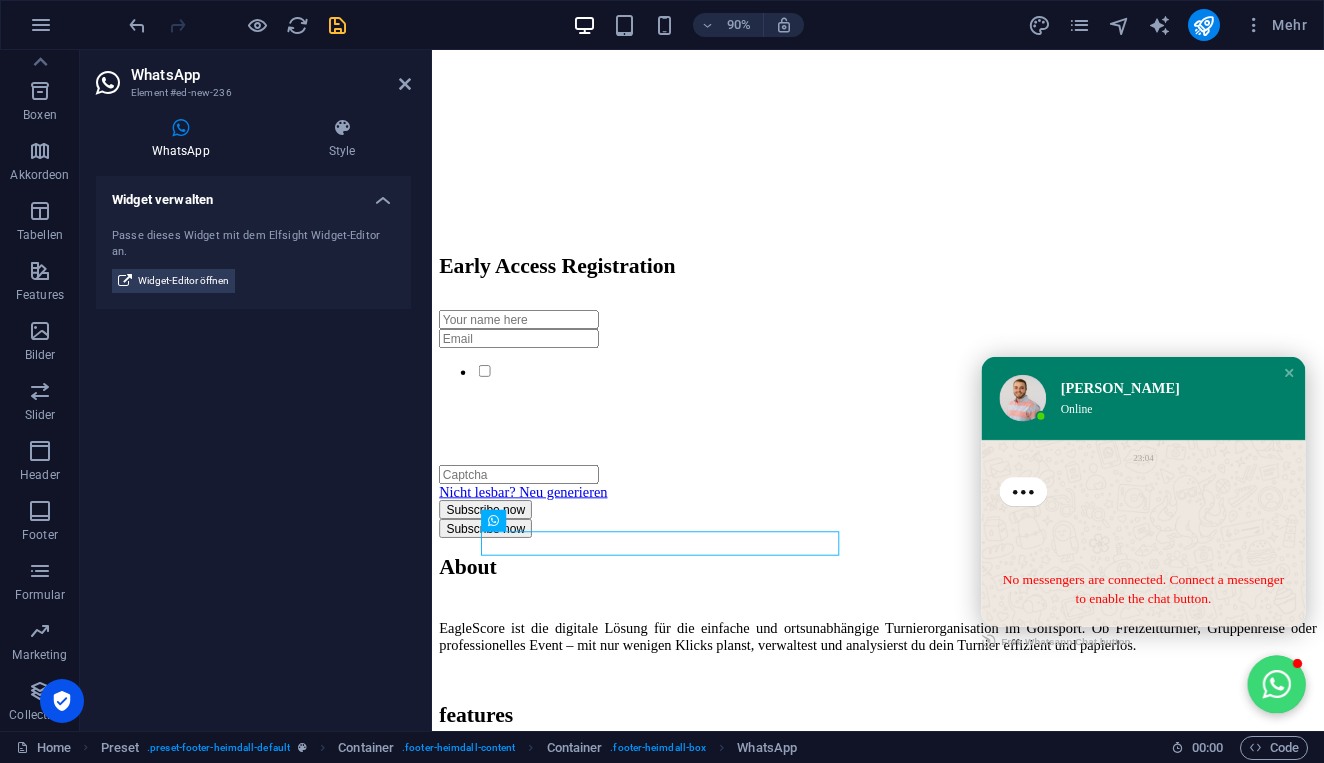 click at bounding box center [1371, 755] 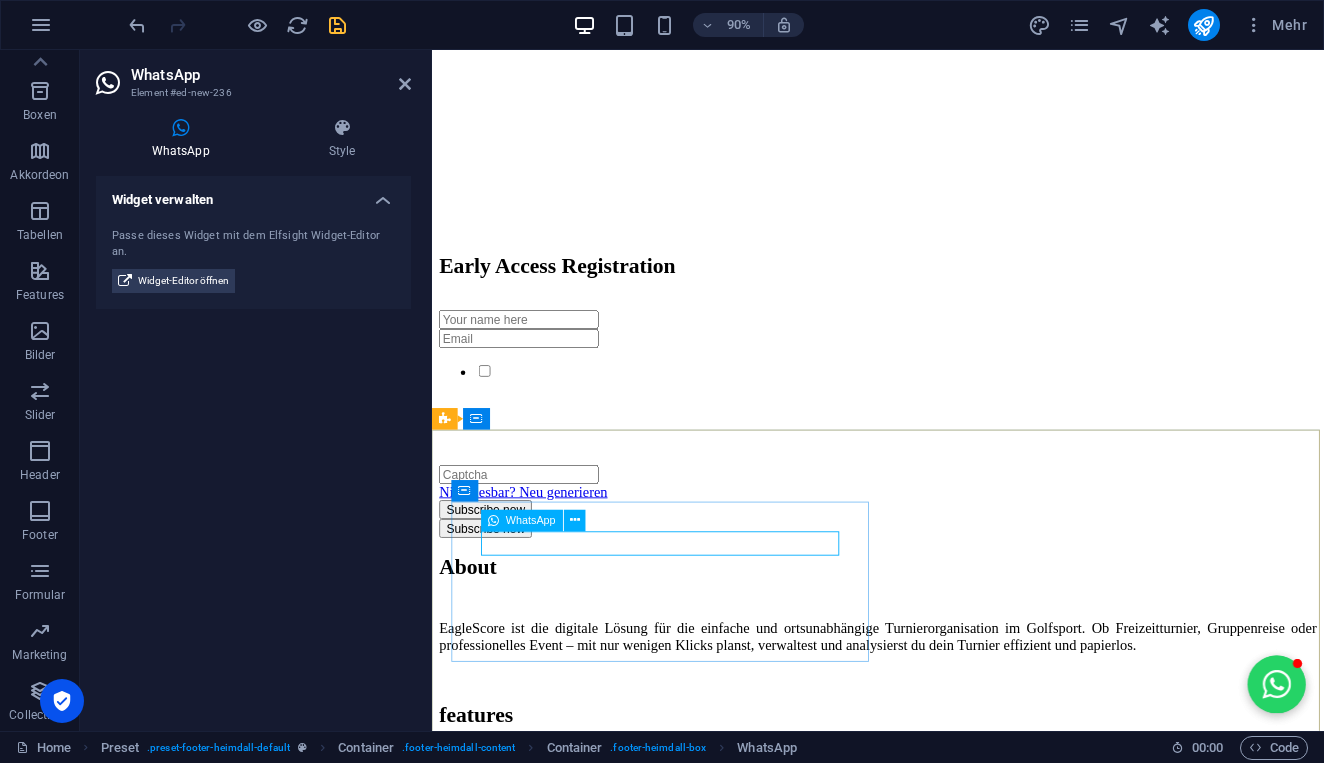 click on "Panel only seen by widget owner
Edit widget
Views
0% Share 🔥" at bounding box center [927, 1910] 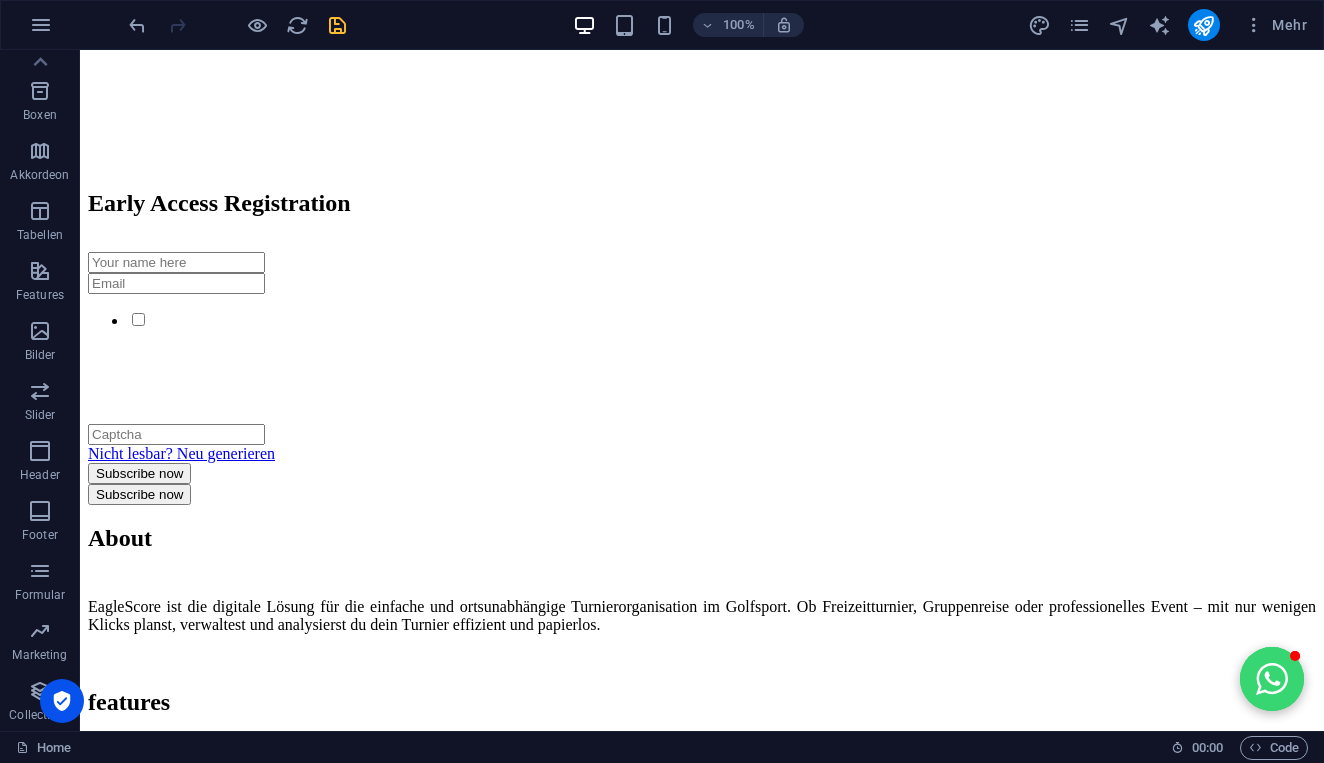 click at bounding box center (1272, 679) 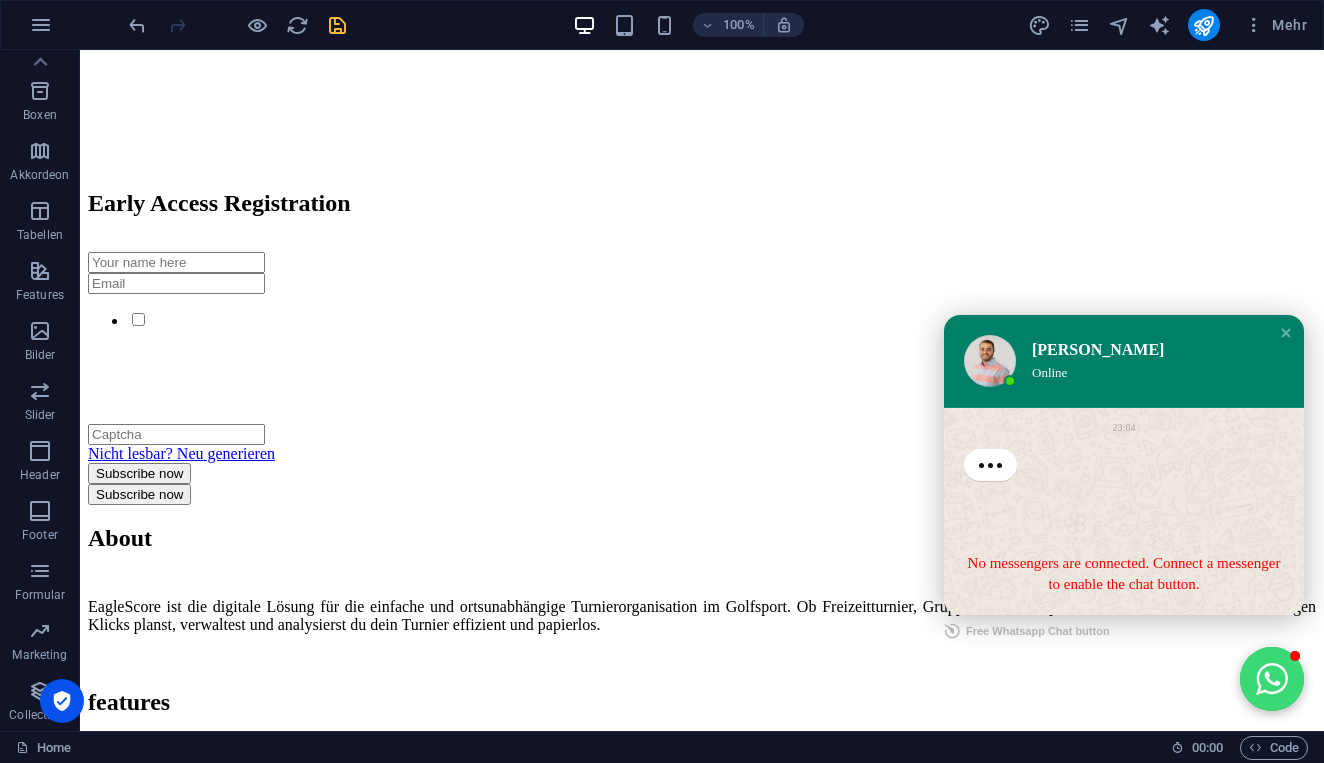 click at bounding box center [1272, 679] 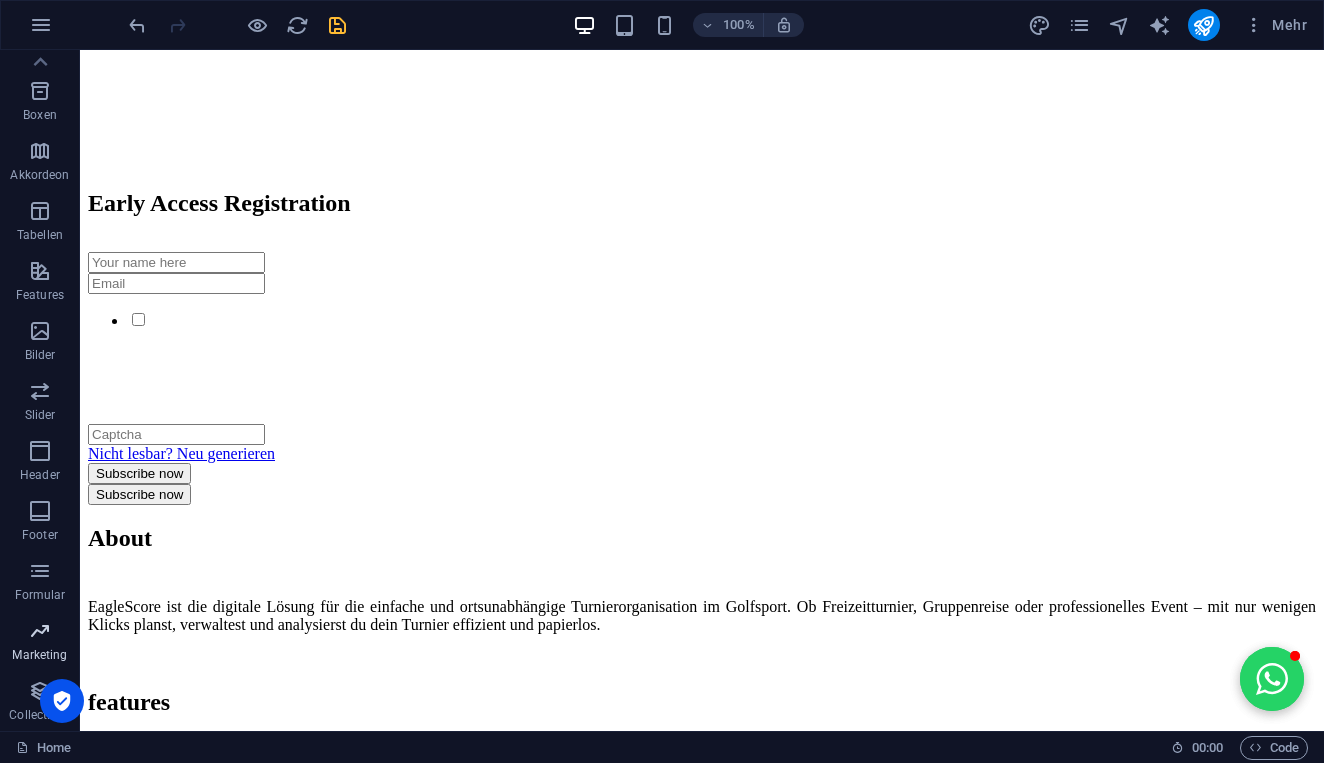 click on "Marketing" at bounding box center (40, 643) 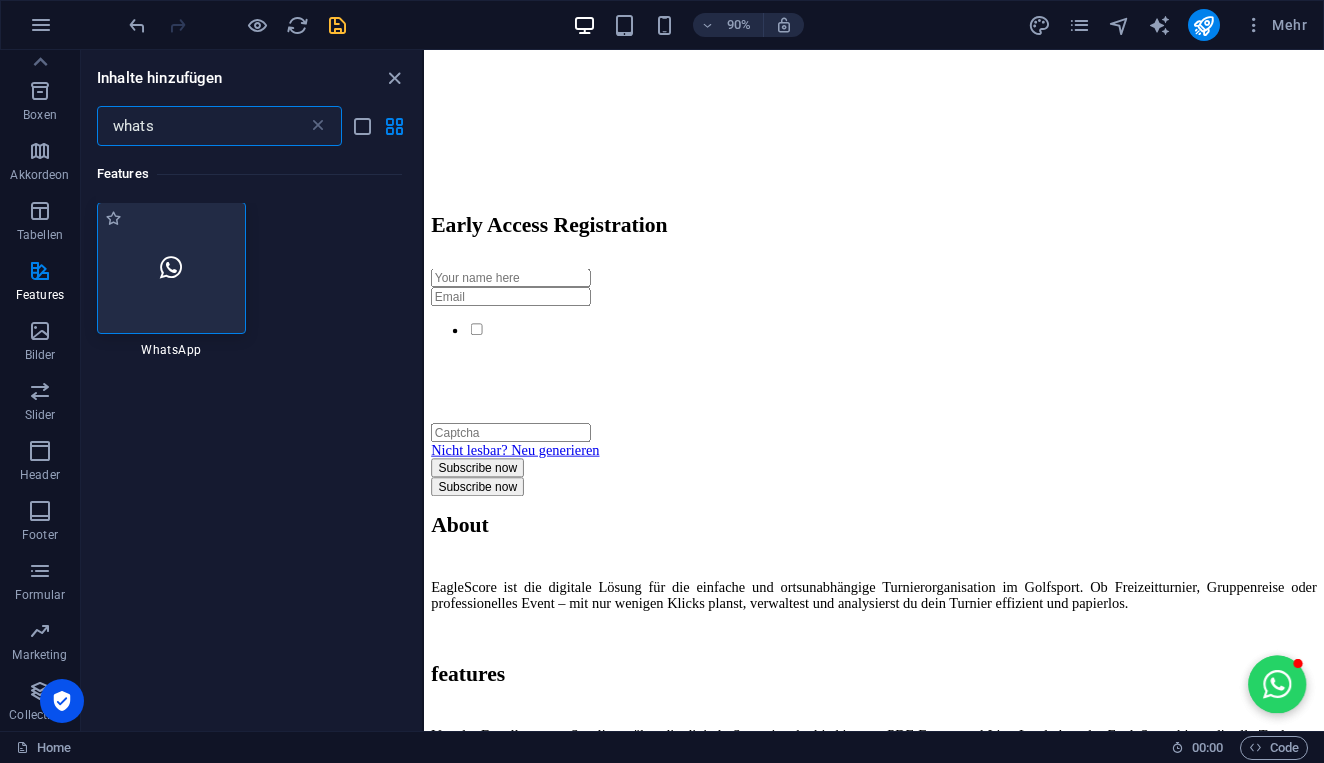 scroll, scrollTop: 0, scrollLeft: 0, axis: both 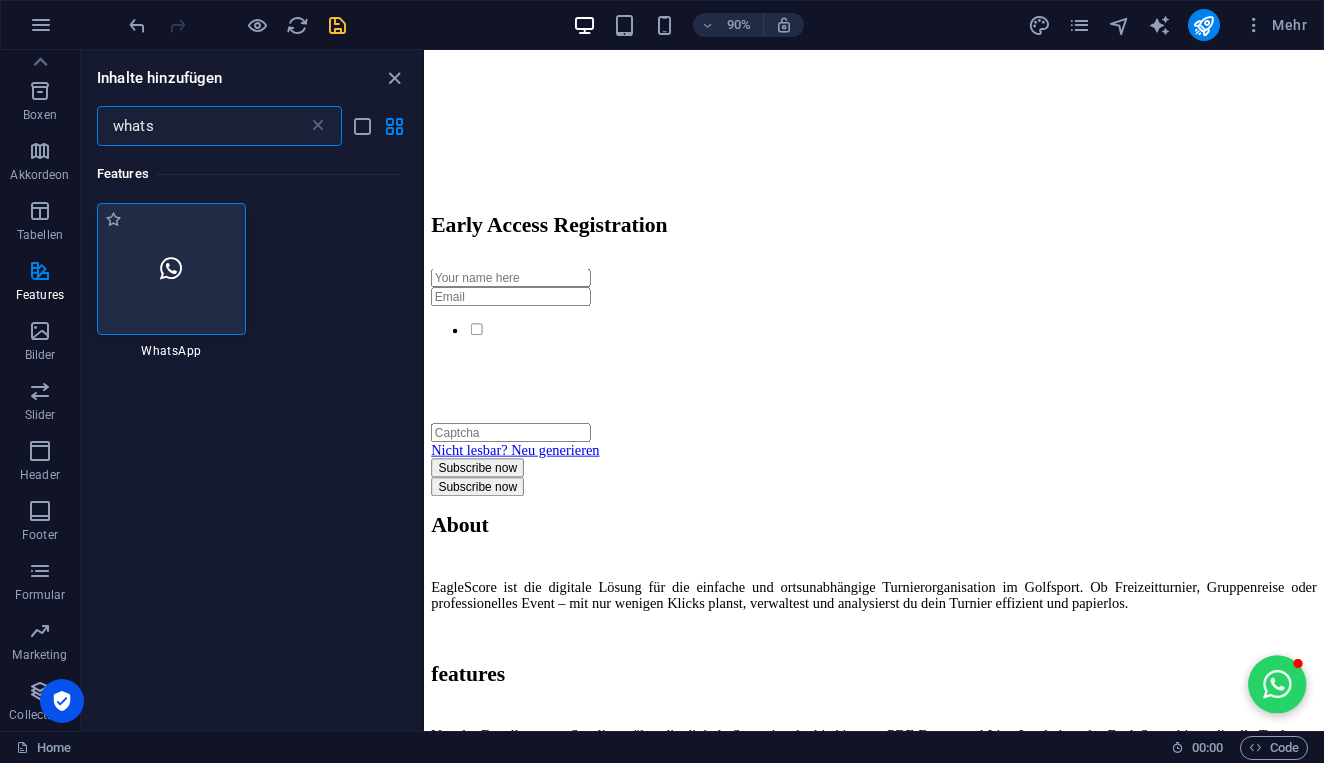 type on "whats" 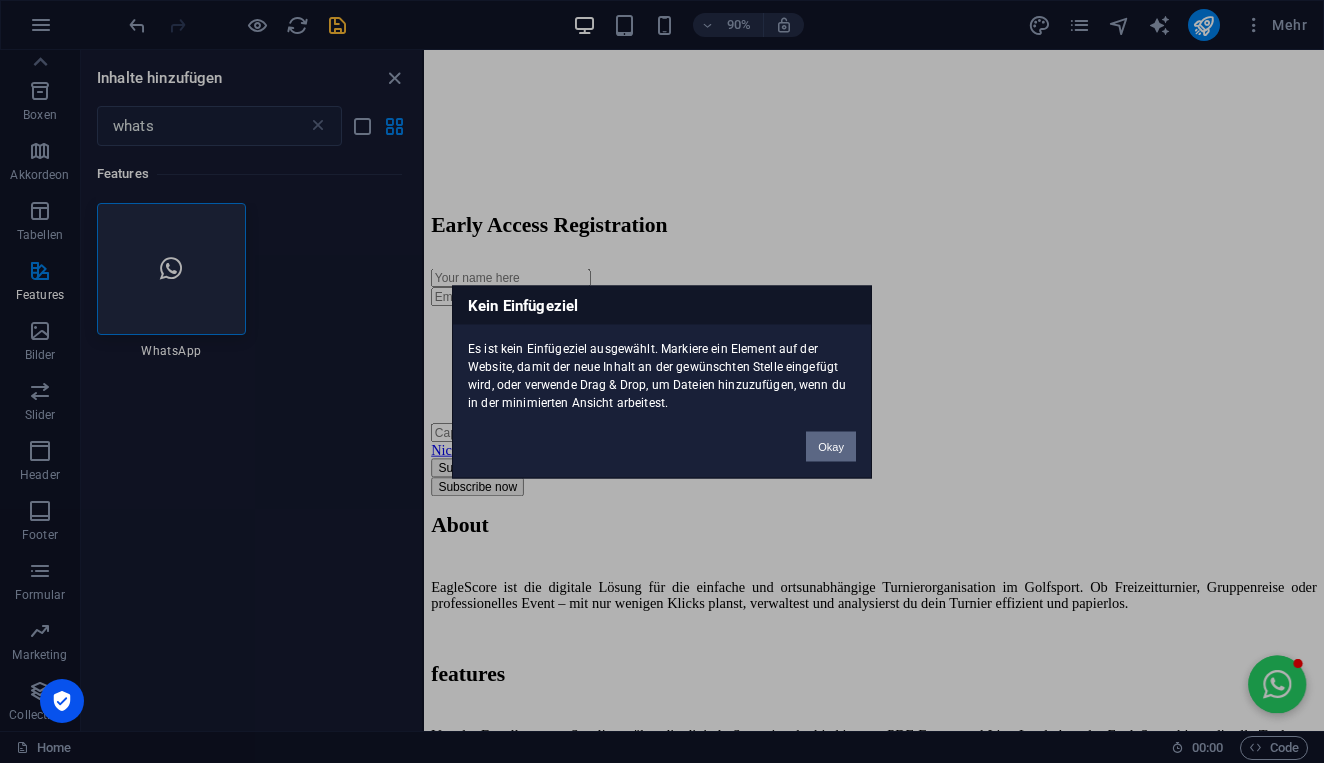 click on "Okay" at bounding box center (831, 446) 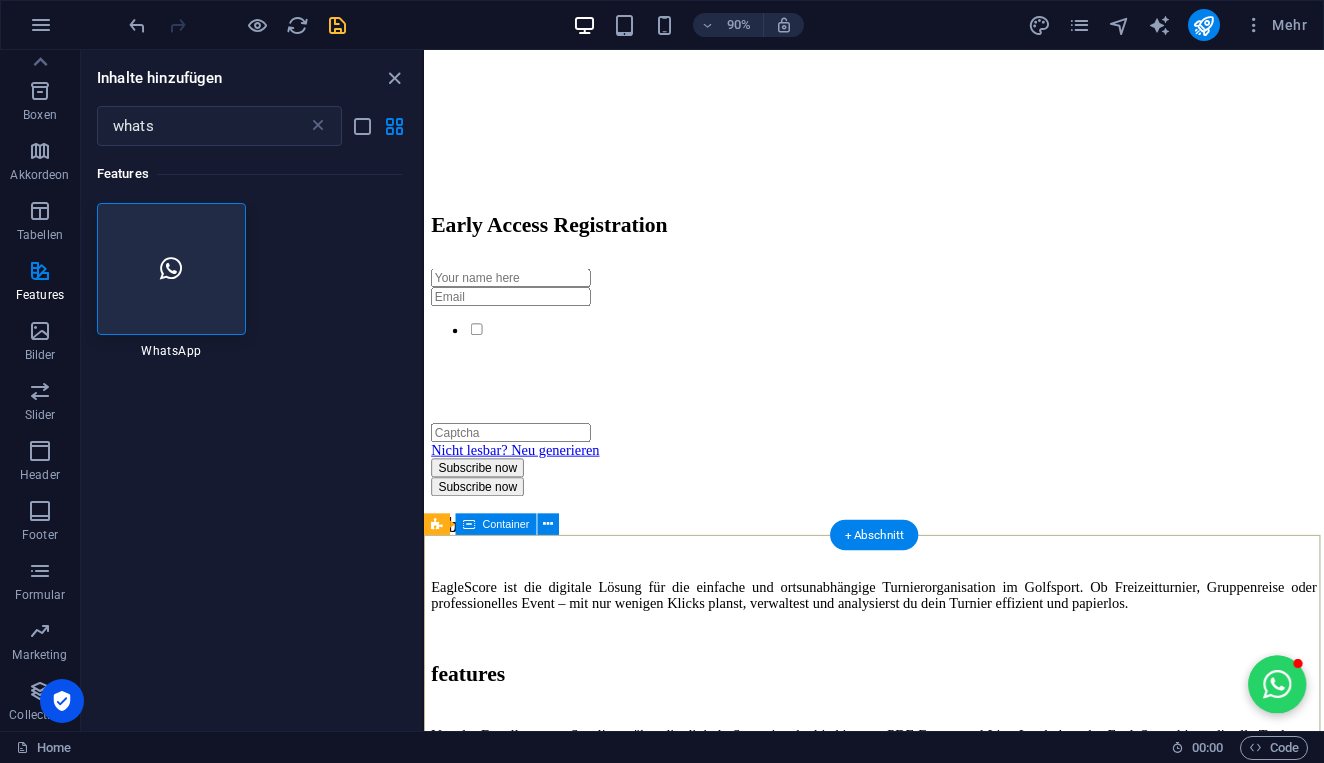 click on "whatsapp Phone: + [PHONE_NUMBER] Contact [EMAIL_ADDRESS][DOMAIN_NAME]" at bounding box center [924, 2740] 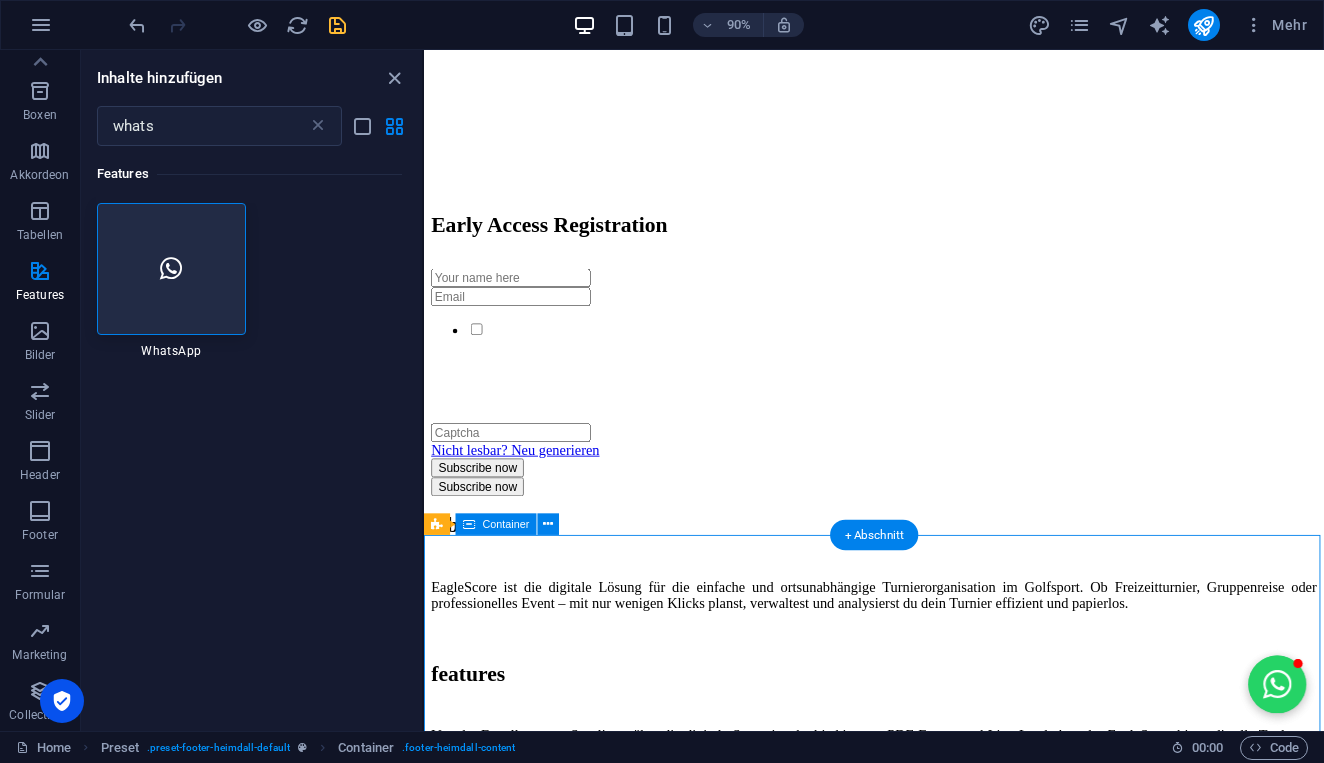 click on "whatsapp Phone: + [PHONE_NUMBER] Contact [EMAIL_ADDRESS][DOMAIN_NAME]" at bounding box center [924, 2740] 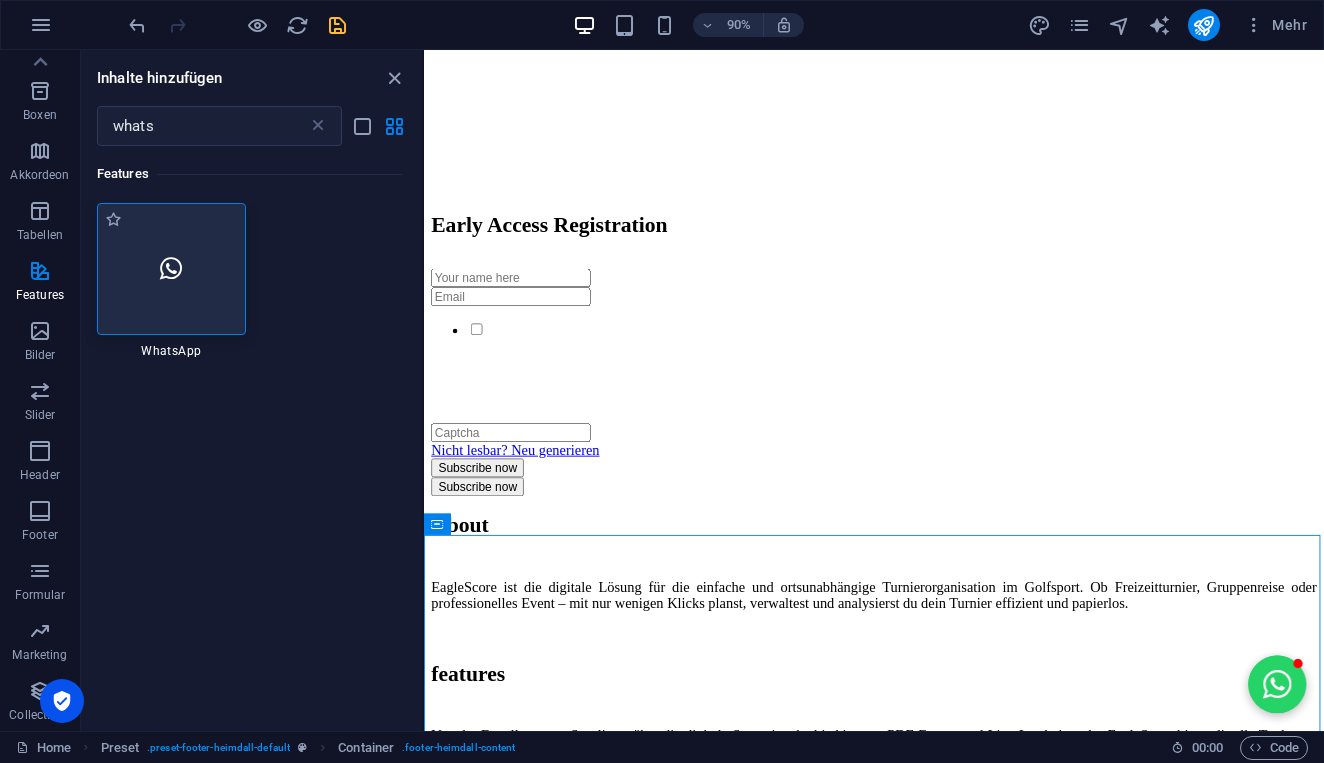 click at bounding box center [171, 269] 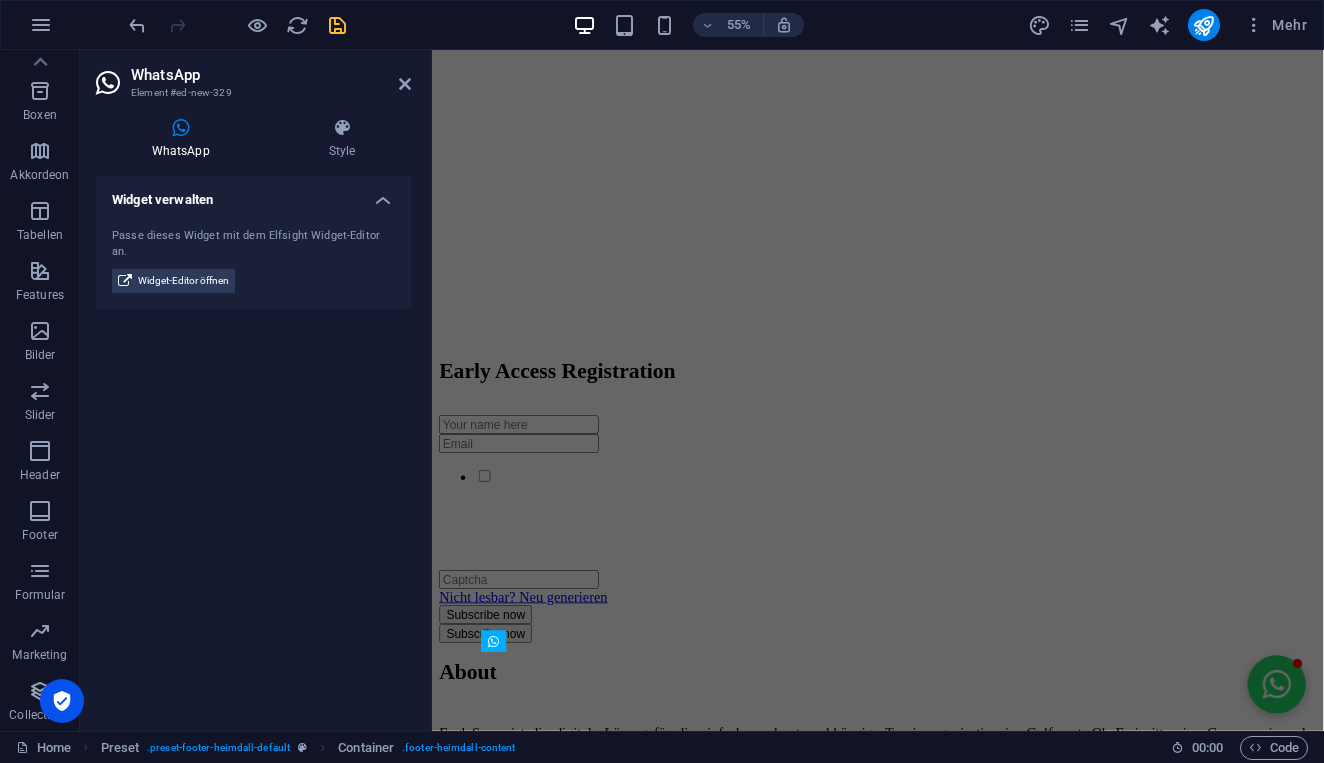scroll, scrollTop: 2105, scrollLeft: 0, axis: vertical 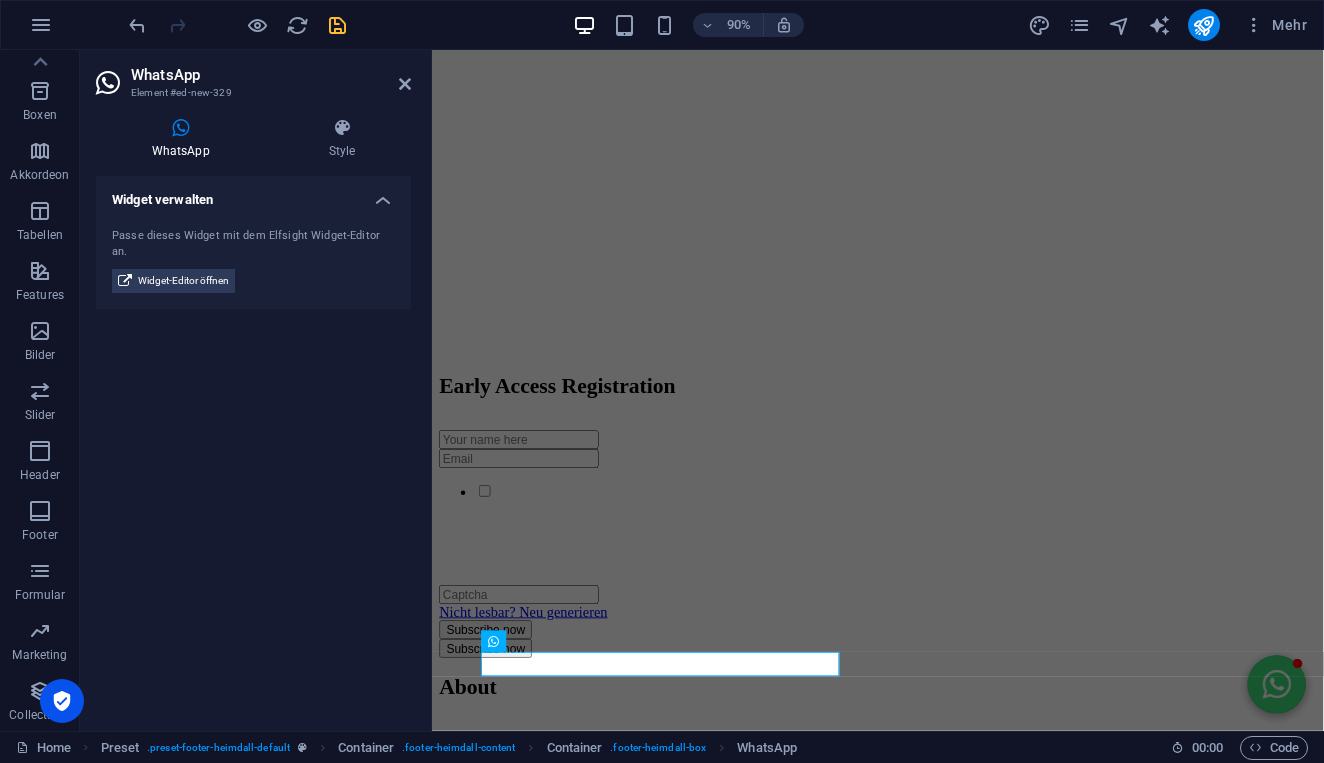 click at bounding box center [1371, 755] 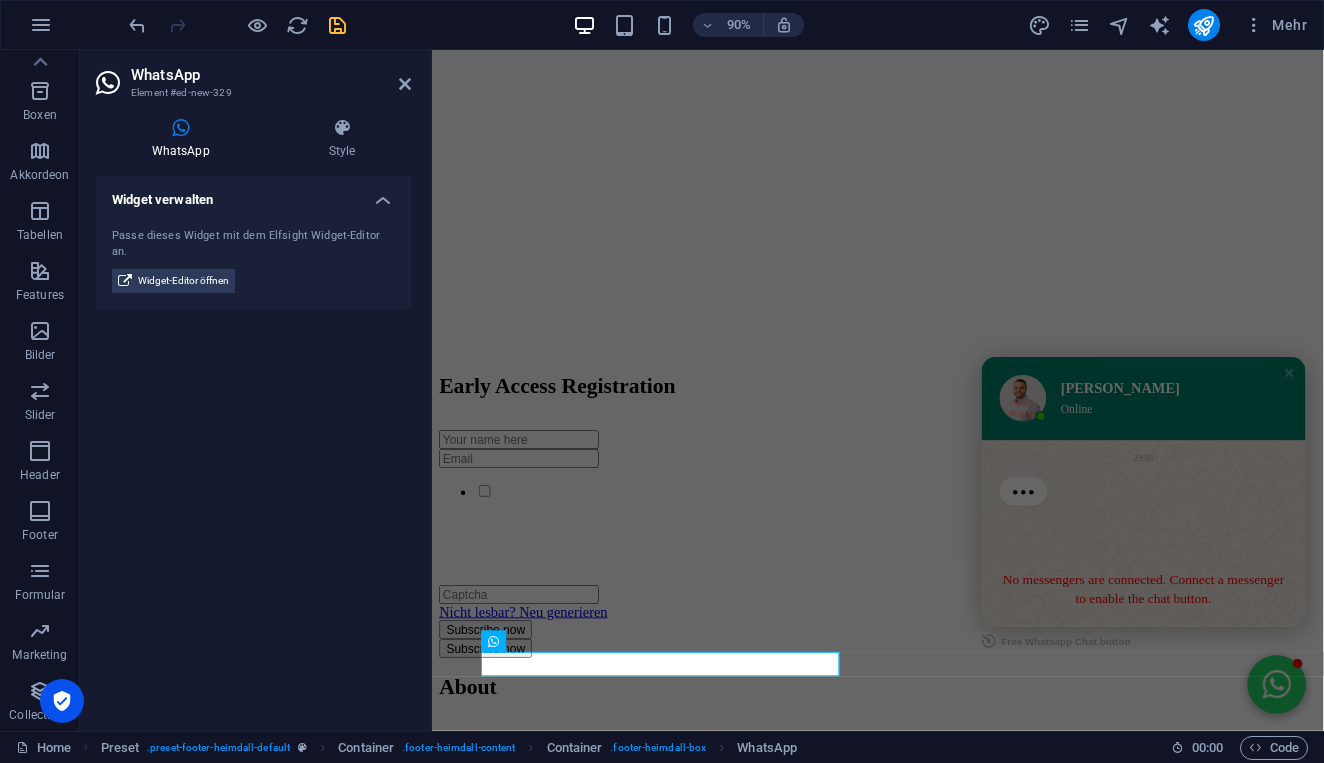 click at bounding box center (927, 1194) 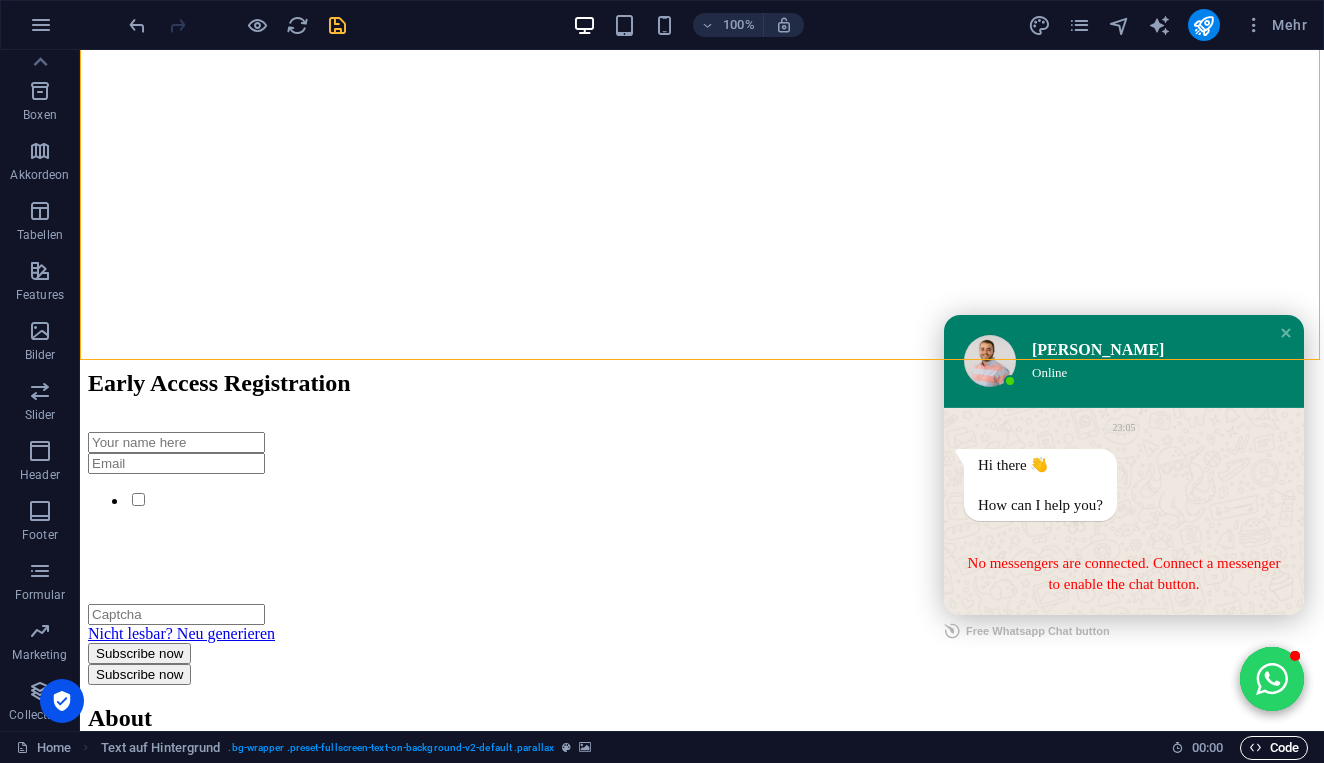 click on "Code" at bounding box center (1274, 748) 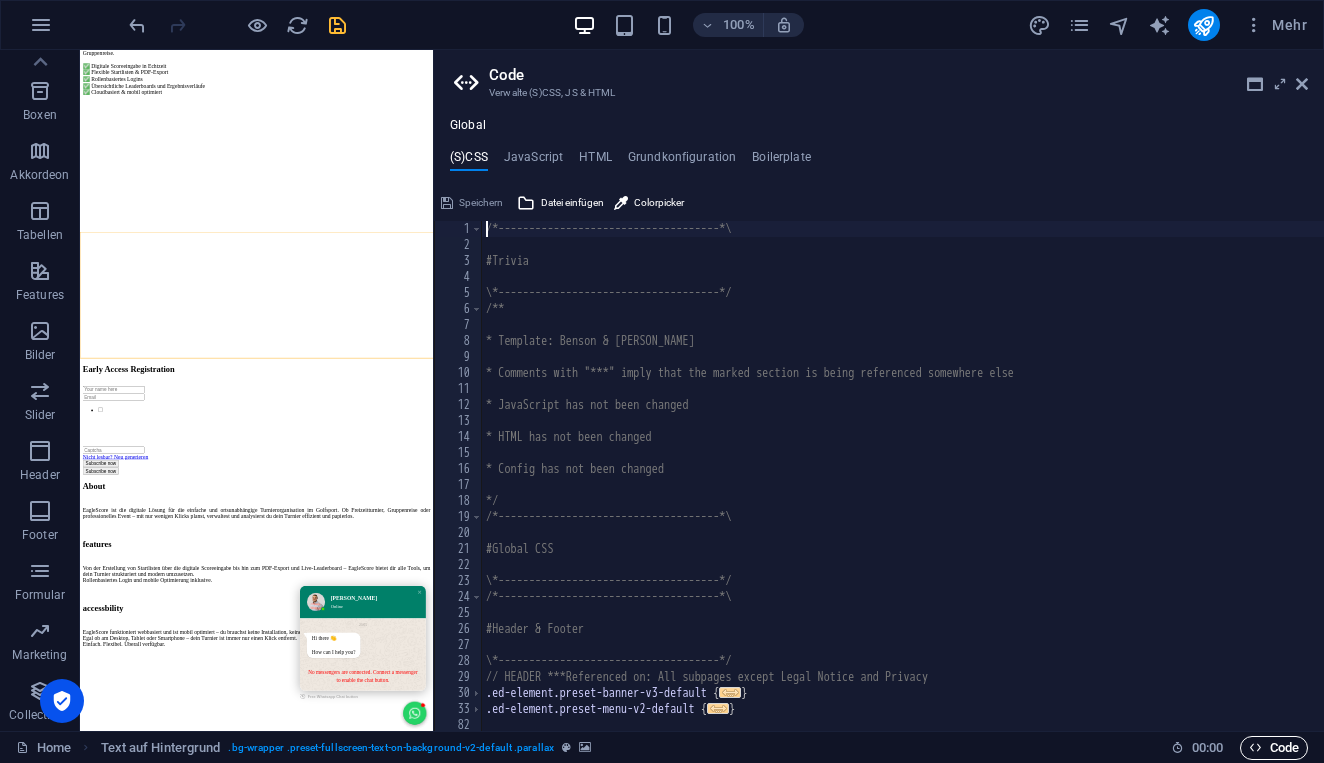scroll, scrollTop: 1535, scrollLeft: 0, axis: vertical 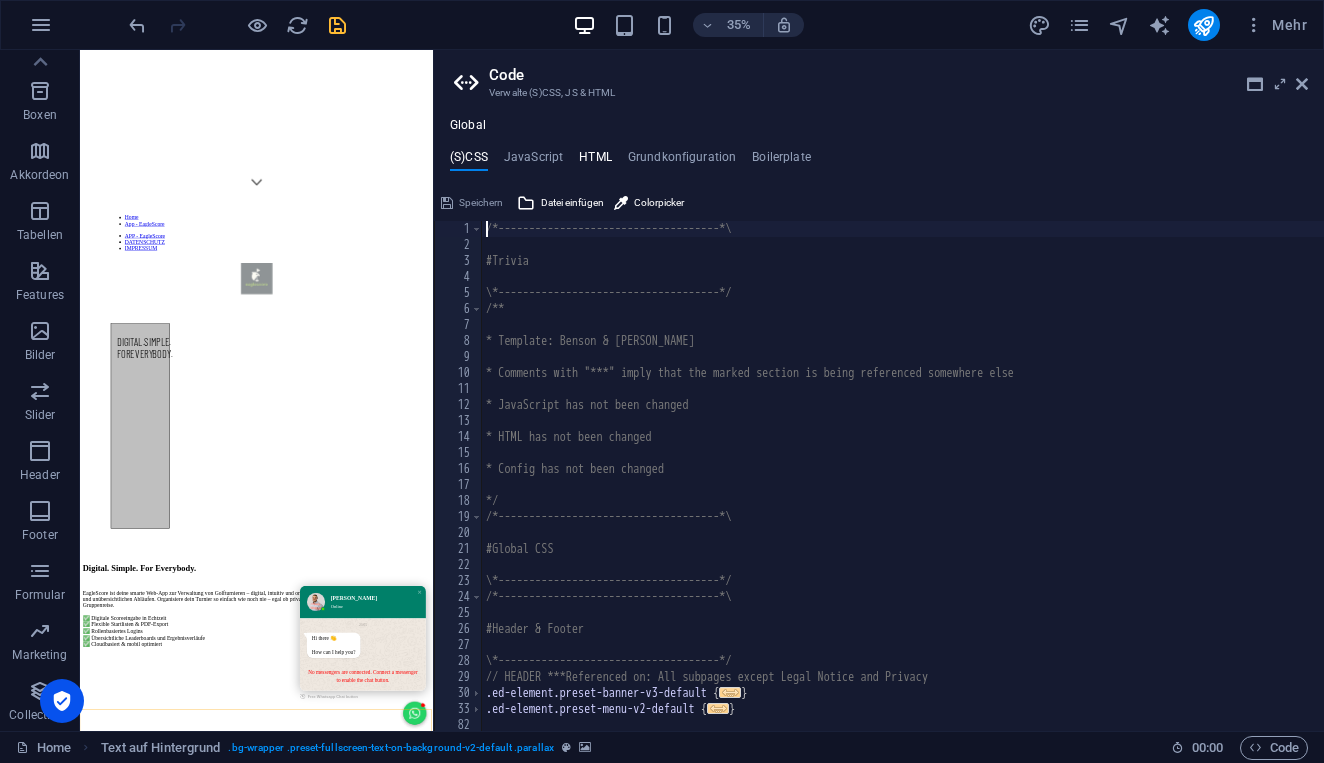 click on "HTML" at bounding box center (595, 161) 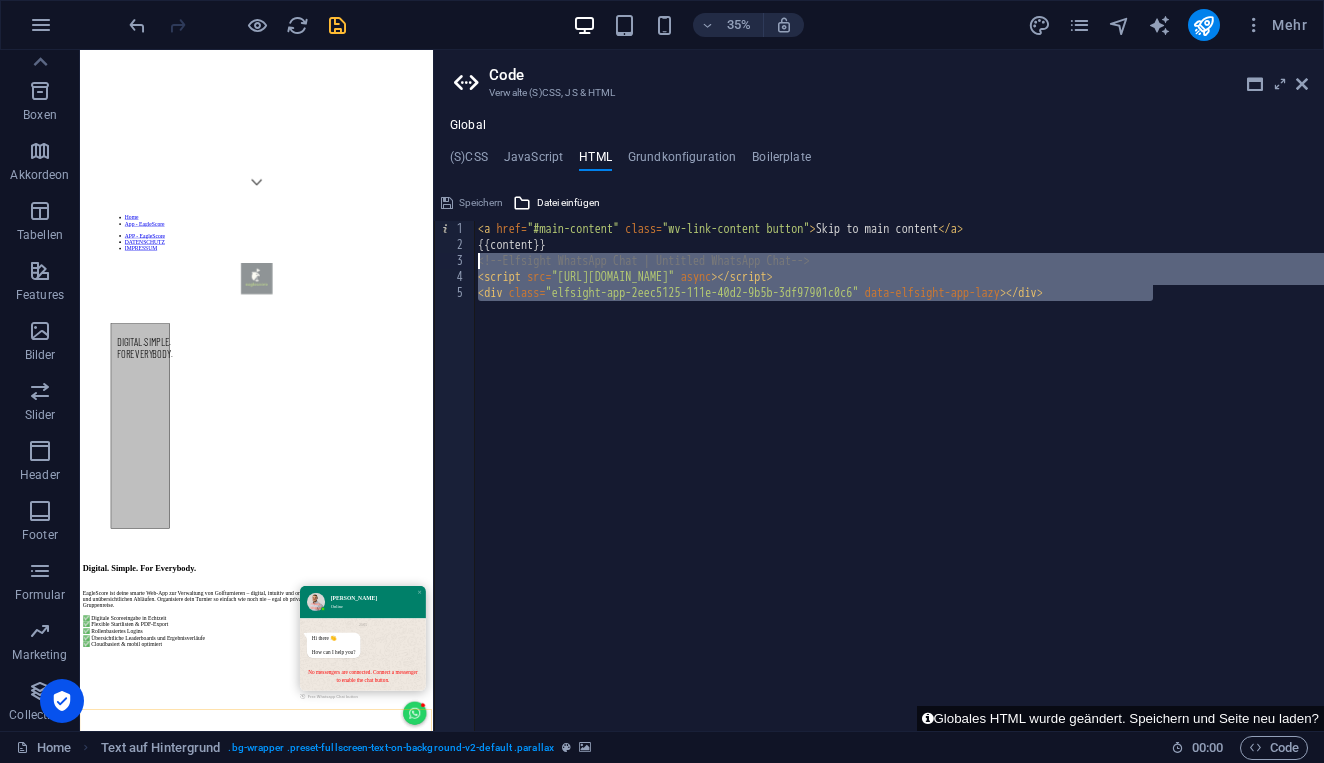 drag, startPoint x: 1182, startPoint y: 294, endPoint x: 453, endPoint y: 261, distance: 729.7465 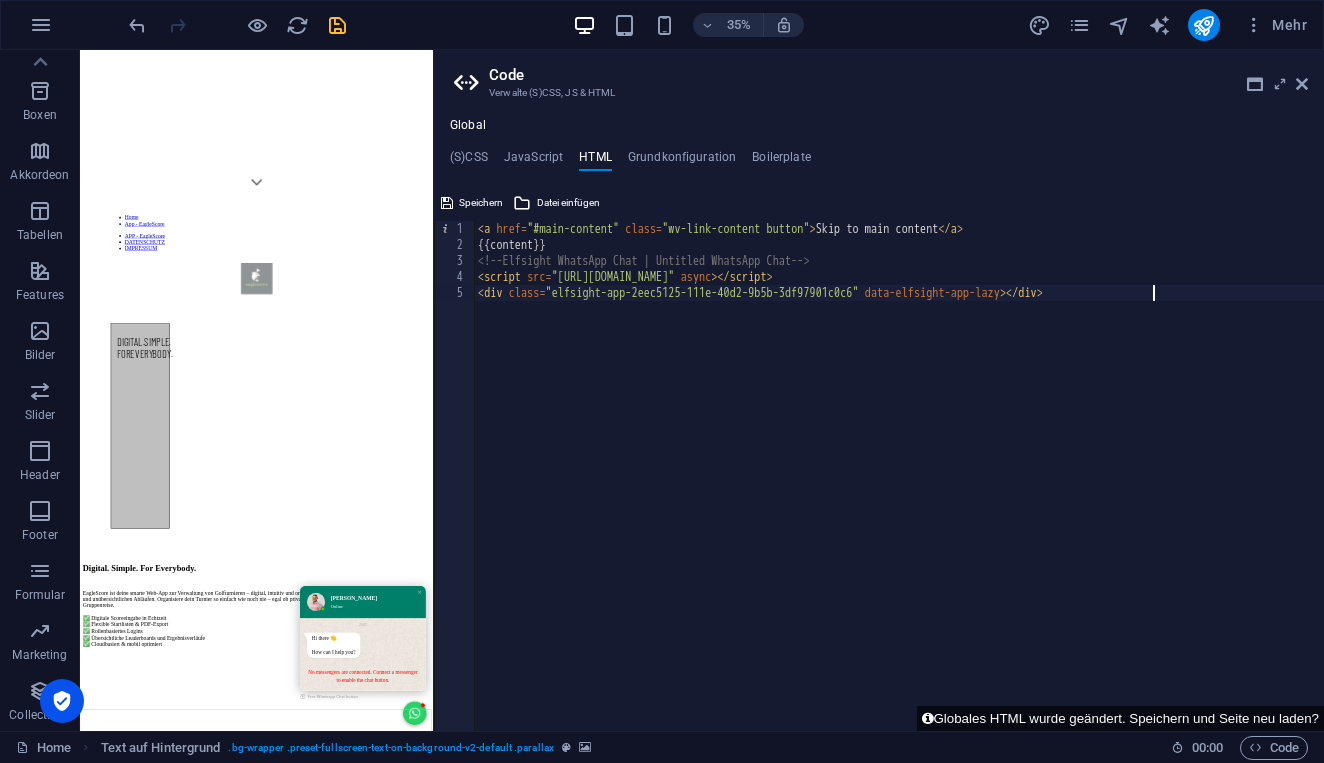 click on "35% Mehr" at bounding box center (720, 25) 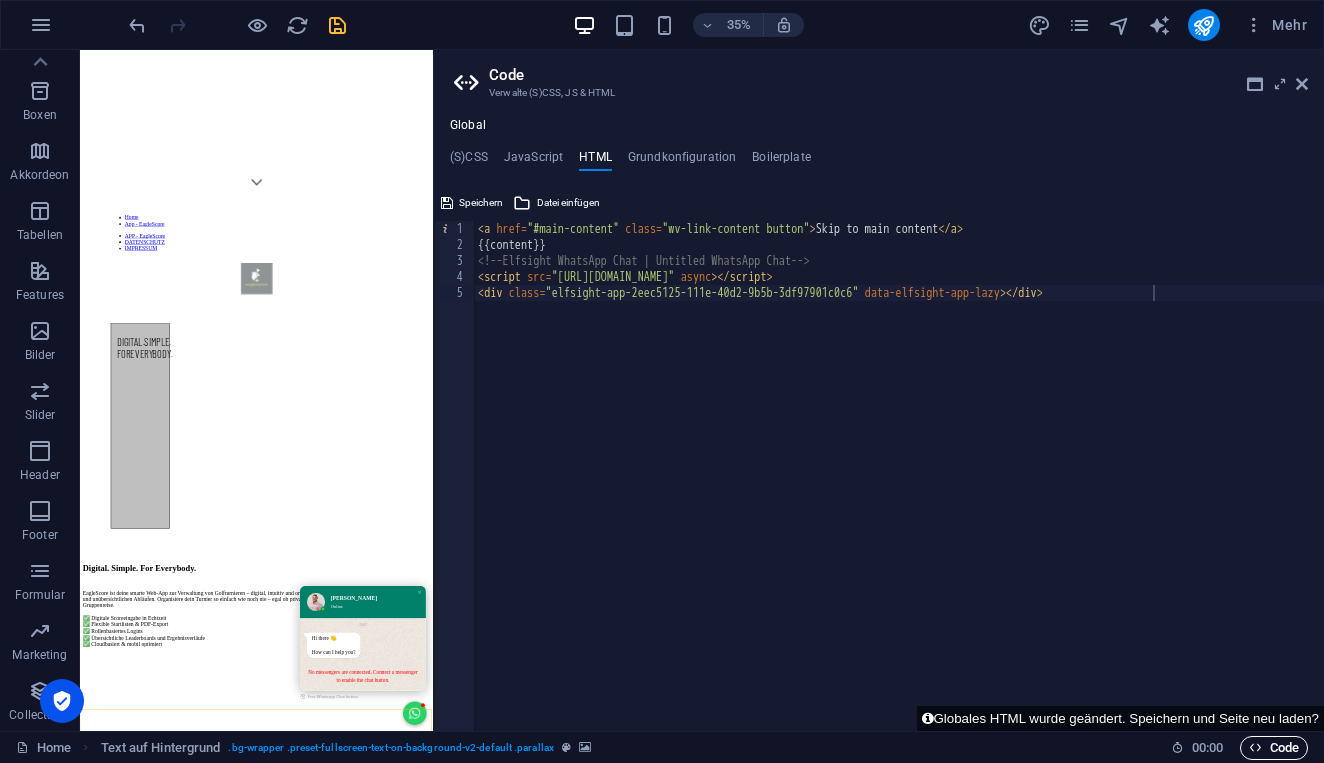click on "Code" at bounding box center (1274, 748) 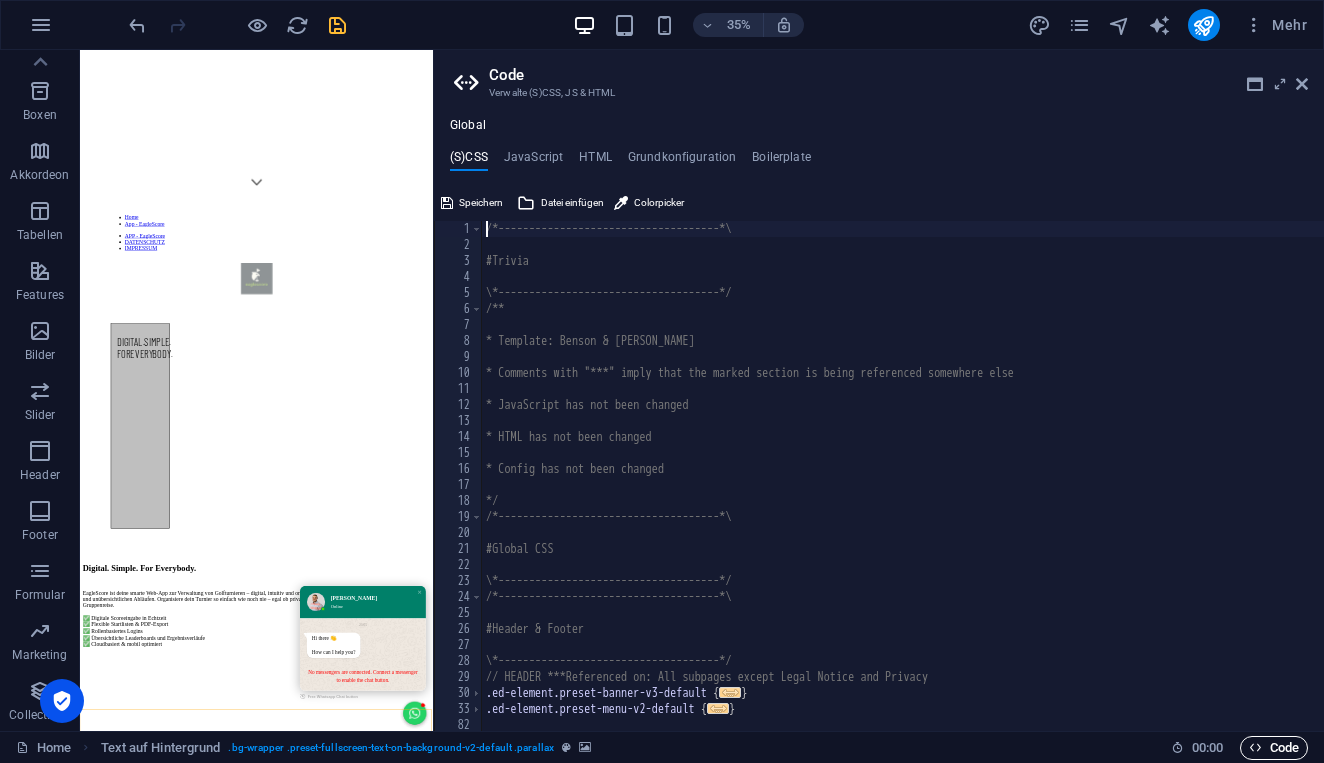 click on "Code" at bounding box center [1274, 748] 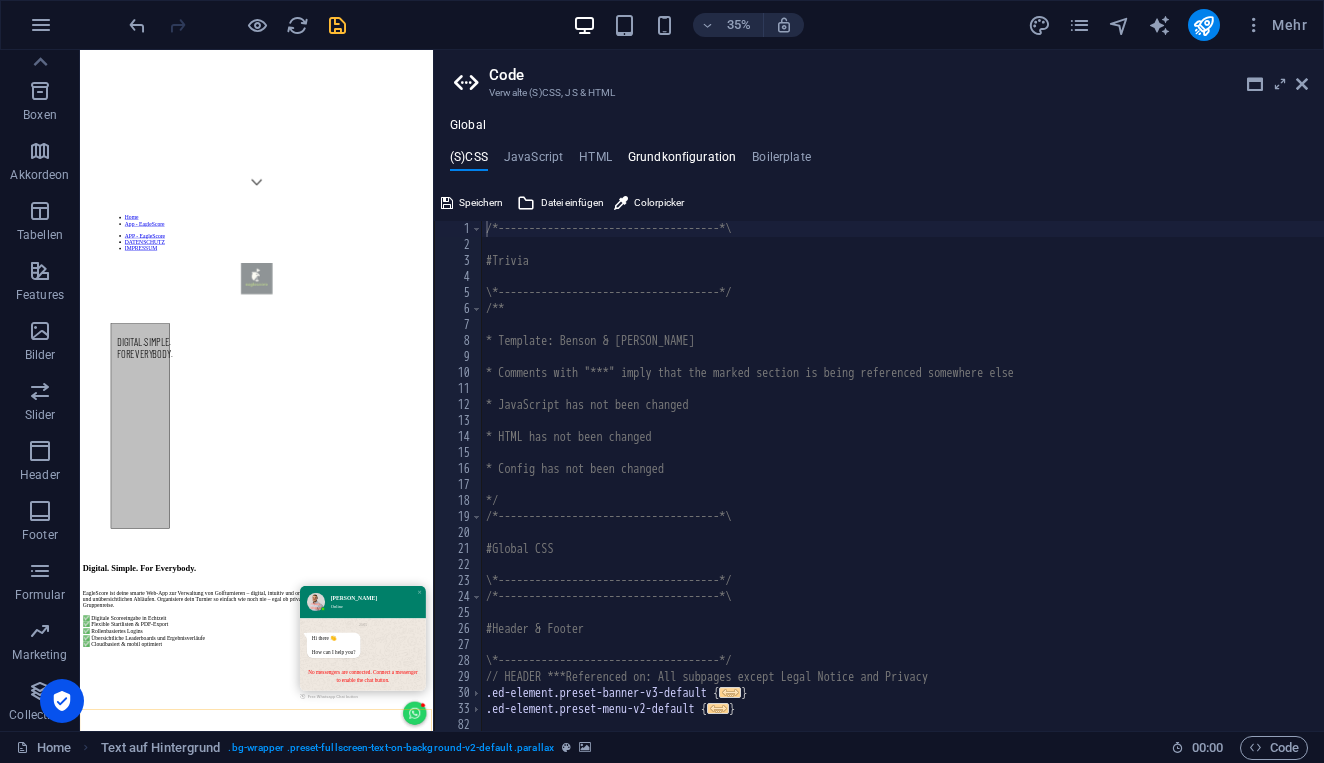 click on "Grundkonfiguration" at bounding box center [682, 161] 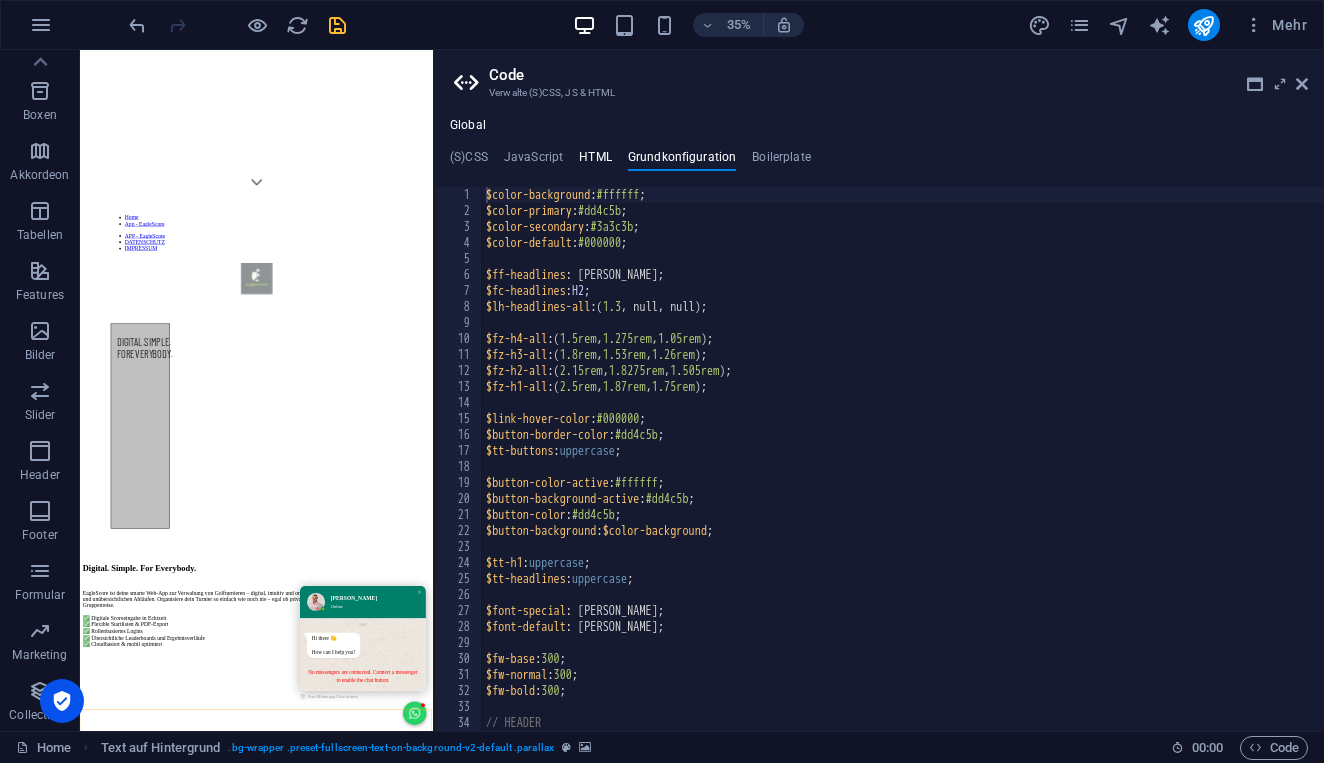 click on "HTML" at bounding box center (595, 161) 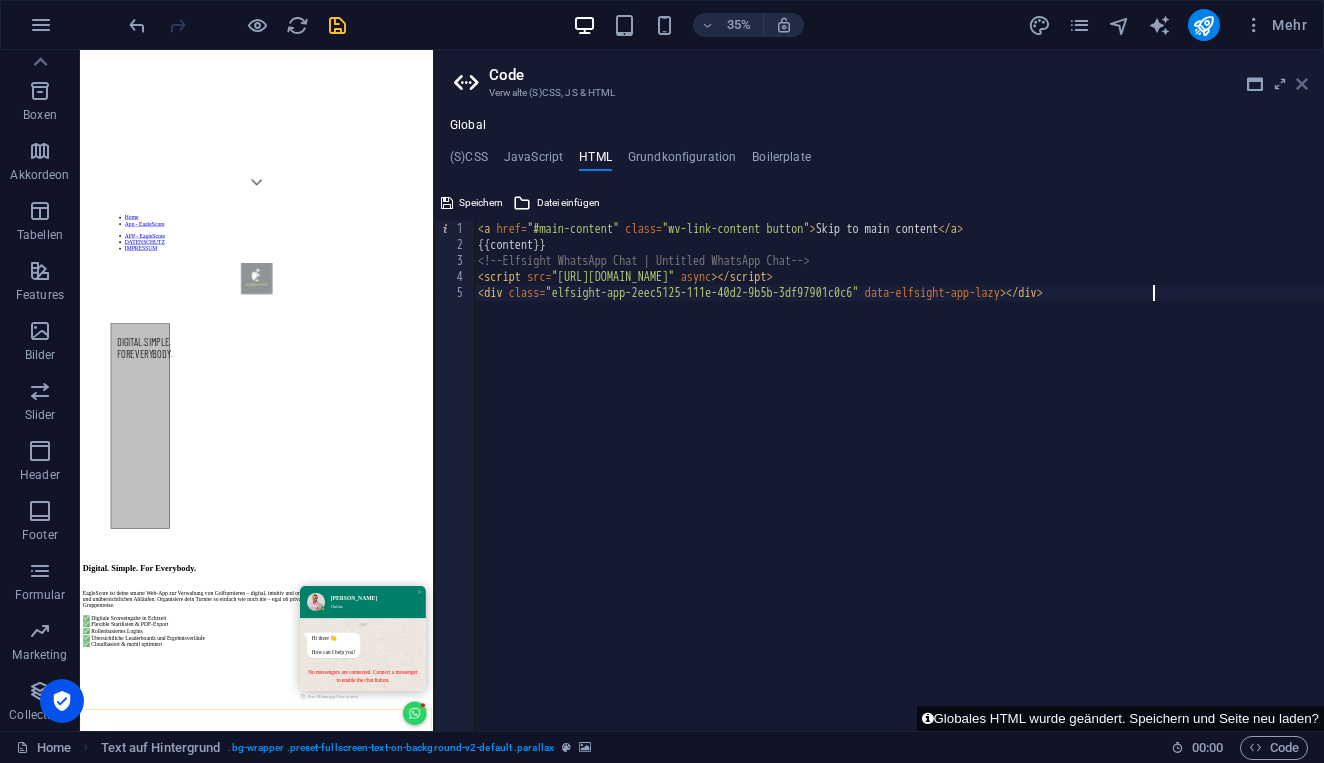 click at bounding box center (1302, 84) 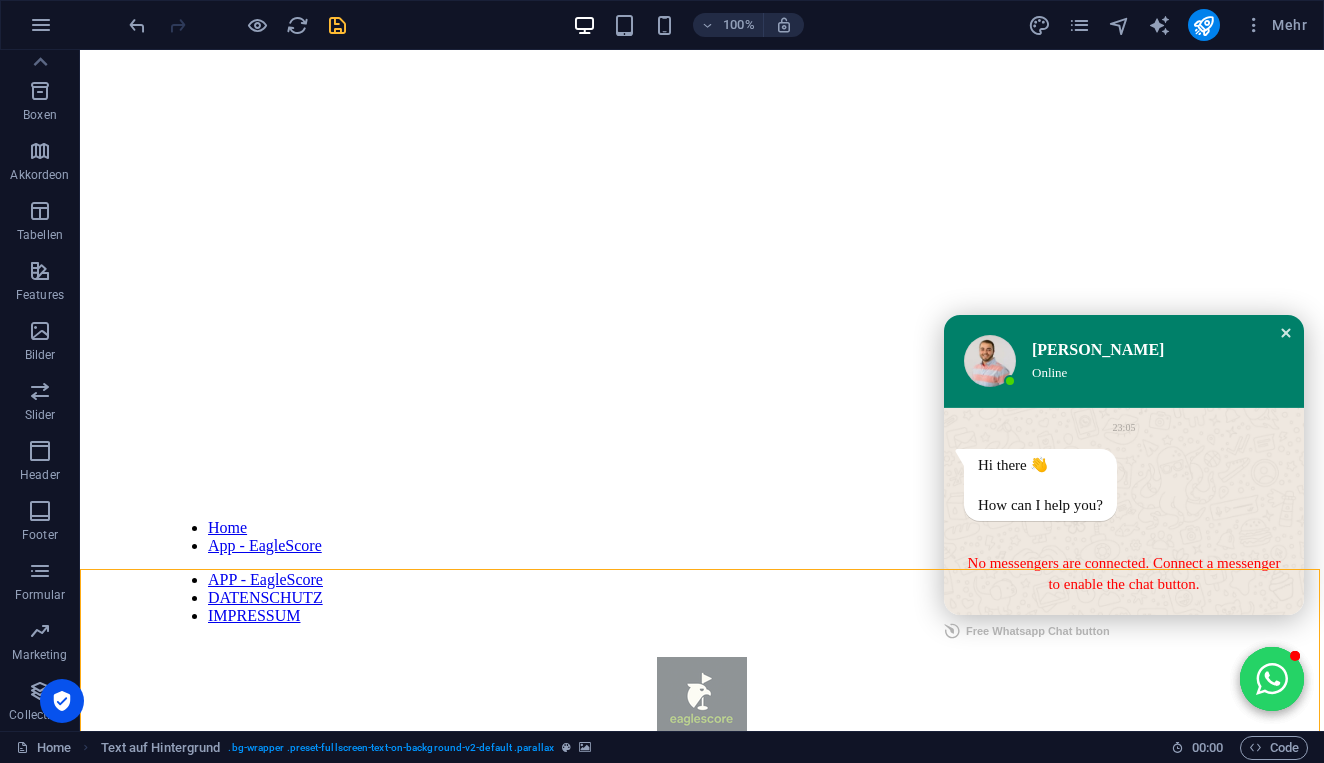 click at bounding box center [1286, 333] 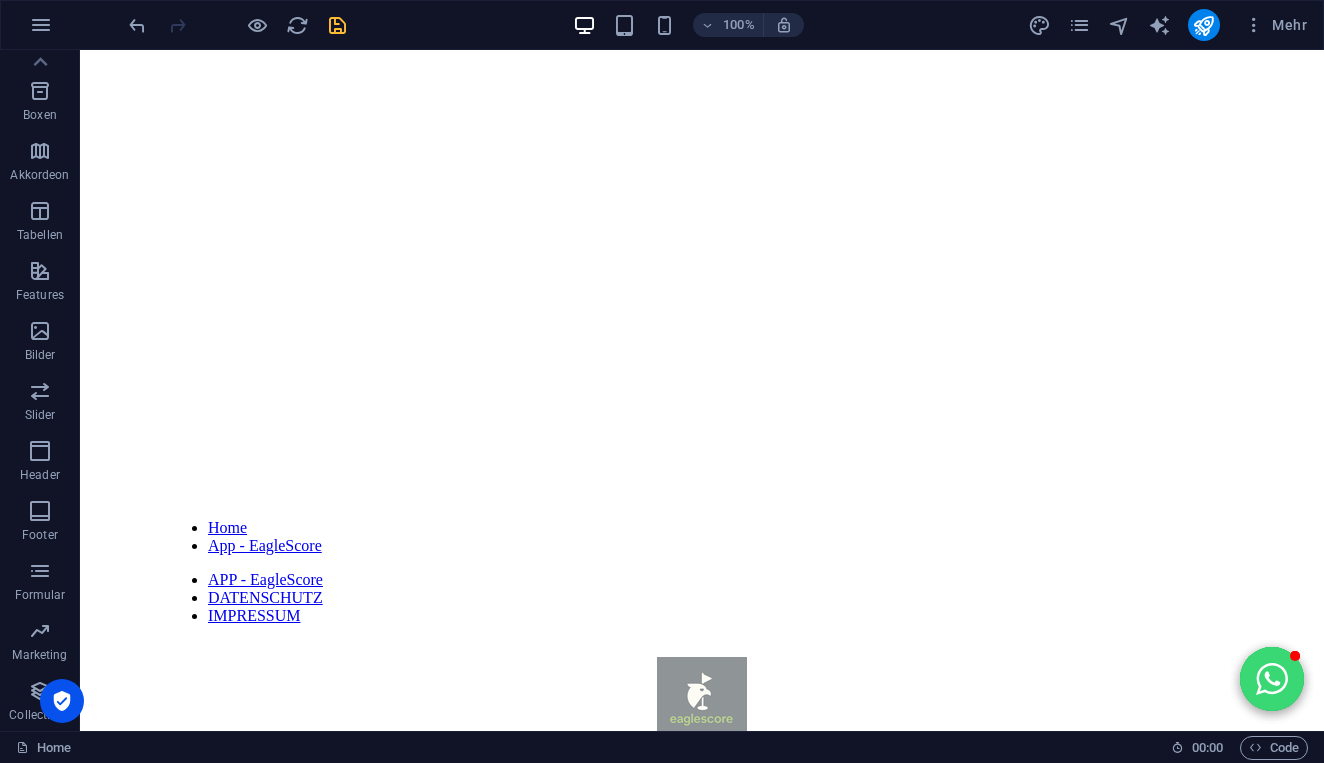 click at bounding box center [1272, 679] 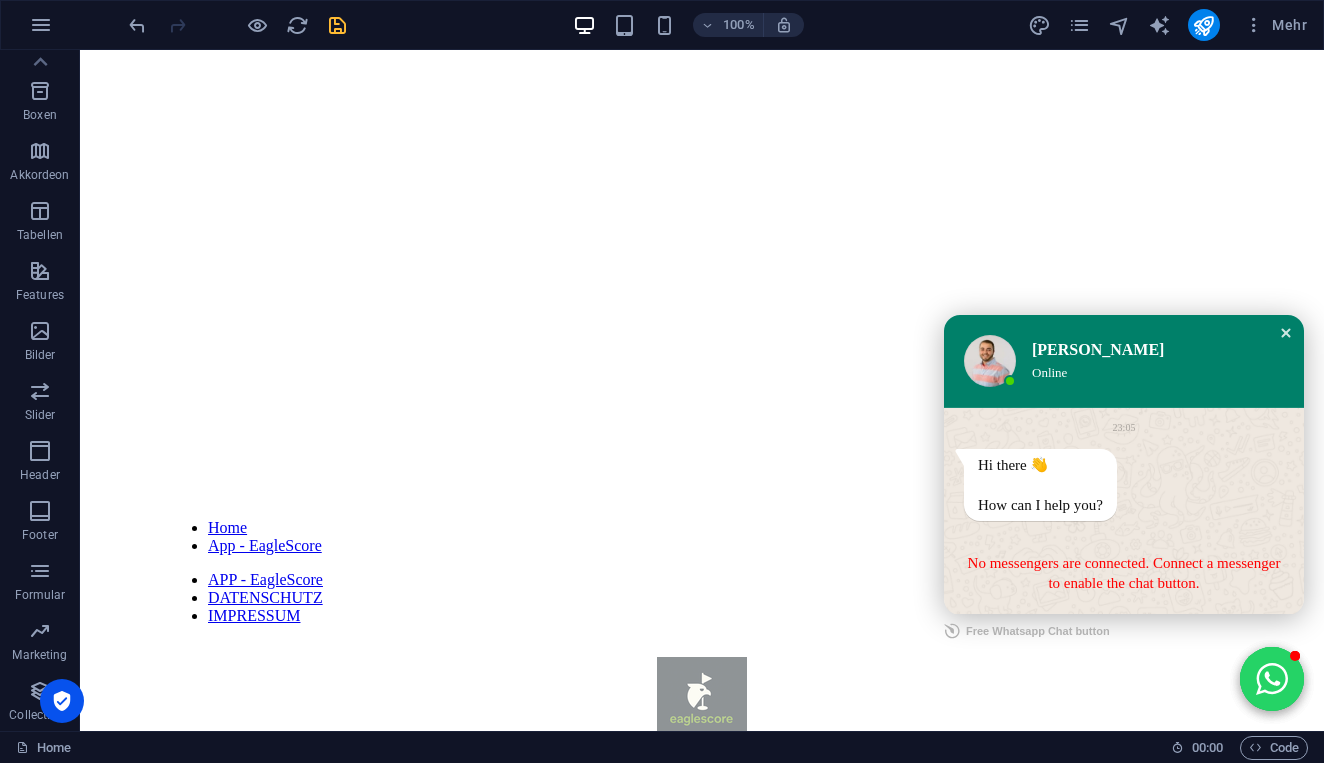 click at bounding box center (1286, 333) 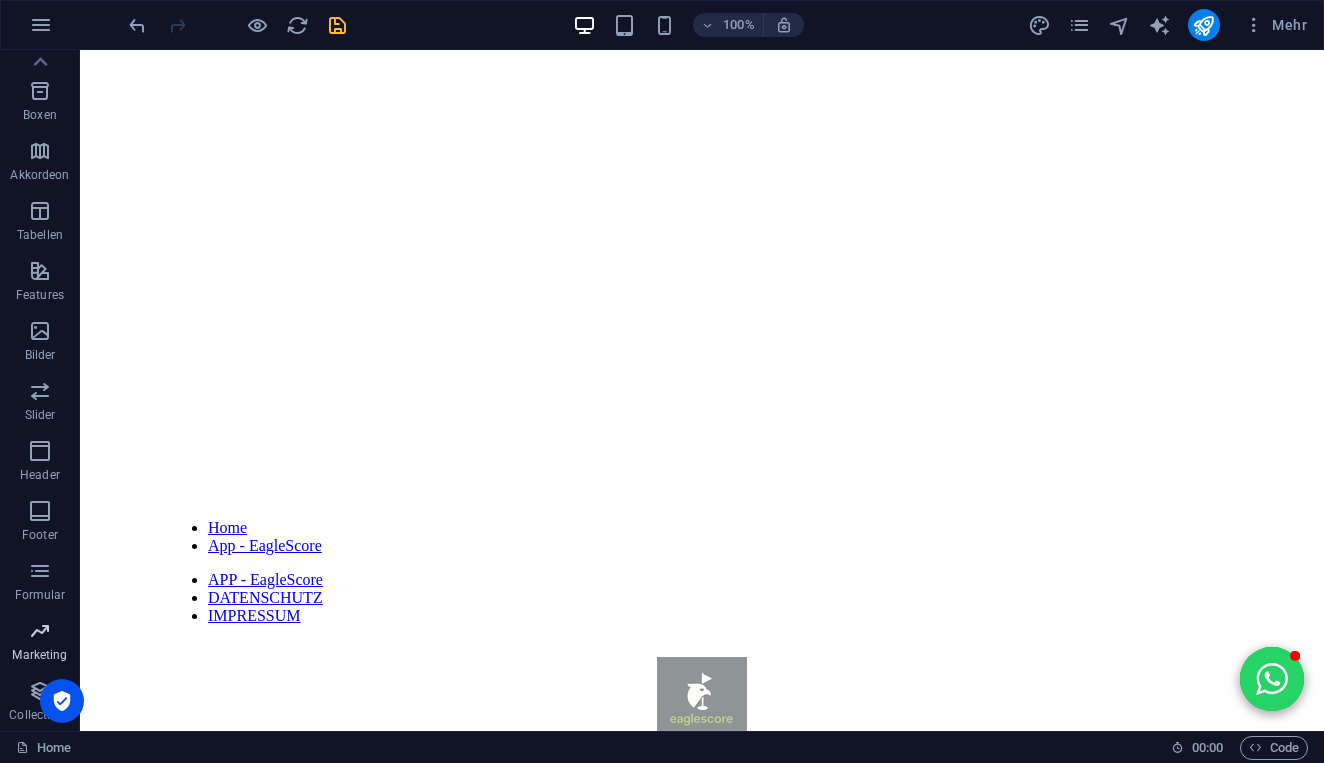 click on "Marketing" at bounding box center [40, 643] 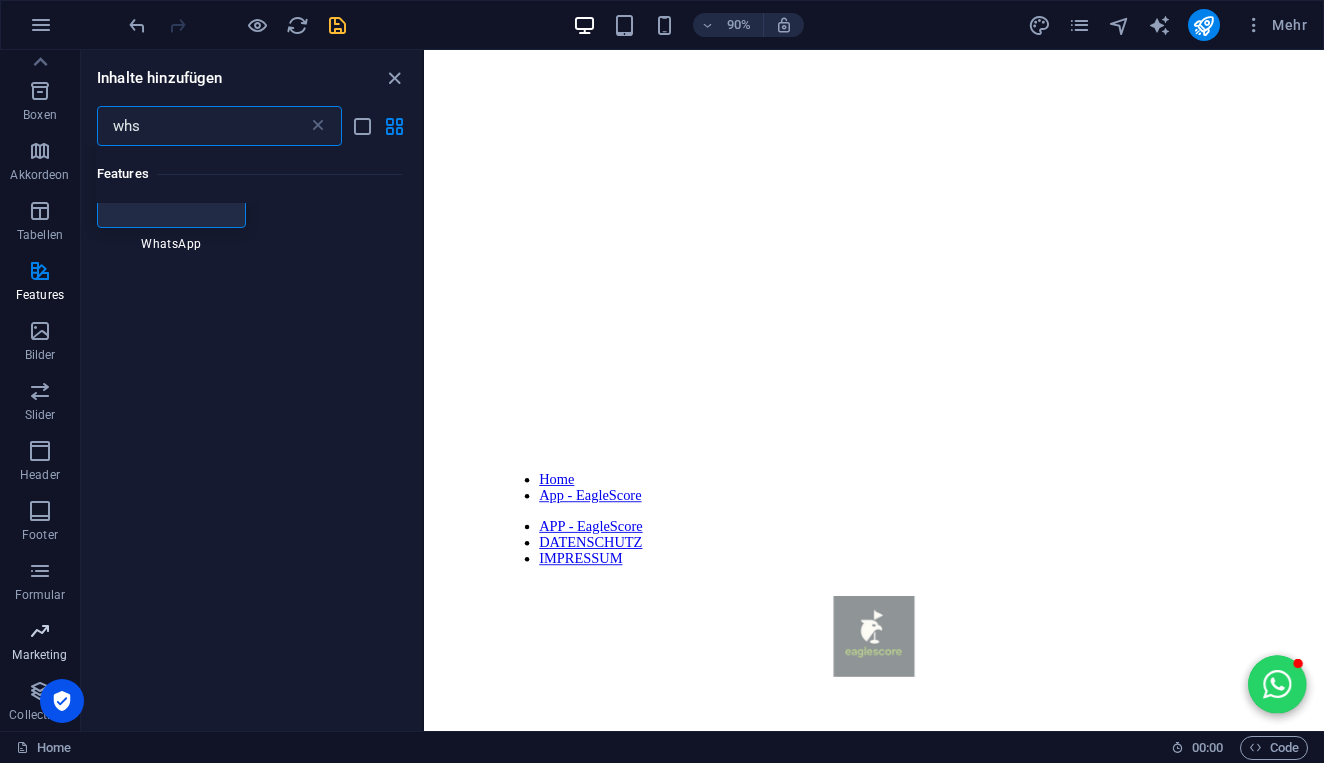 scroll, scrollTop: 0, scrollLeft: 0, axis: both 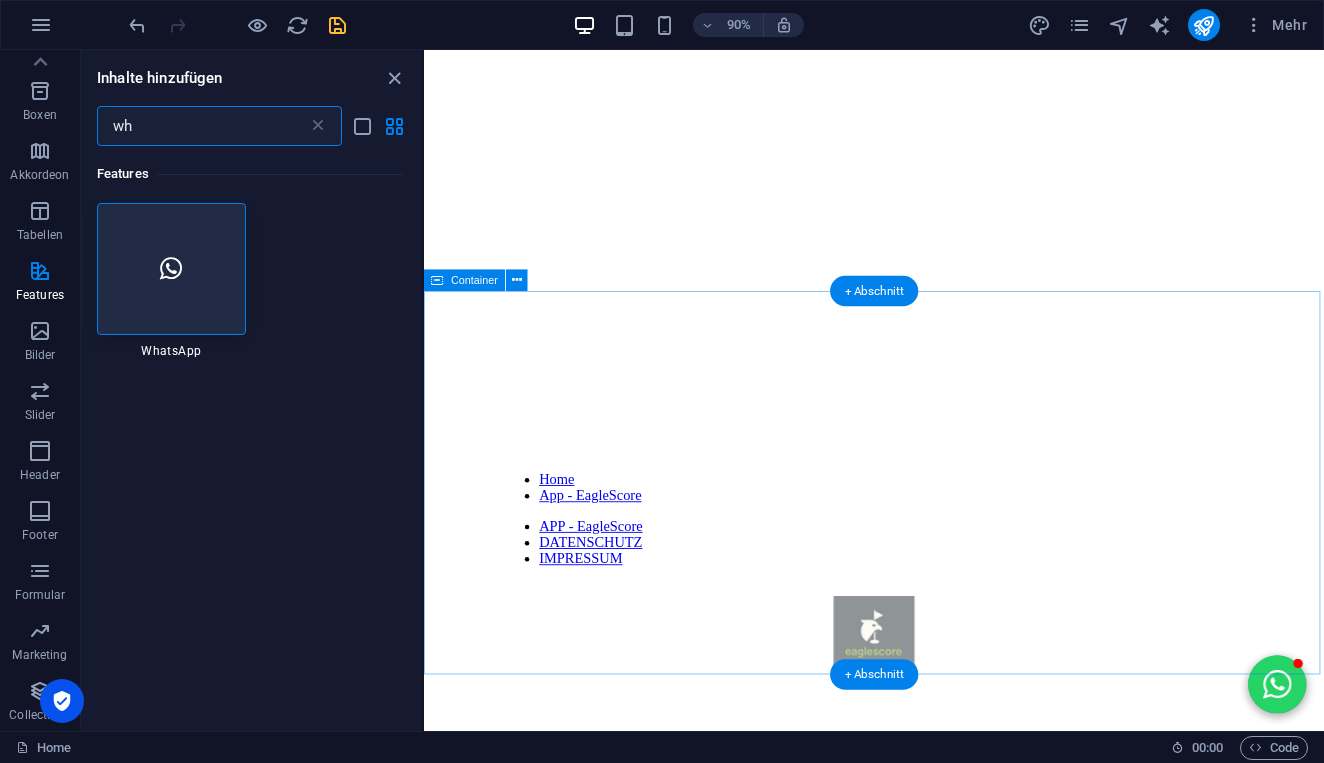 type on "wh" 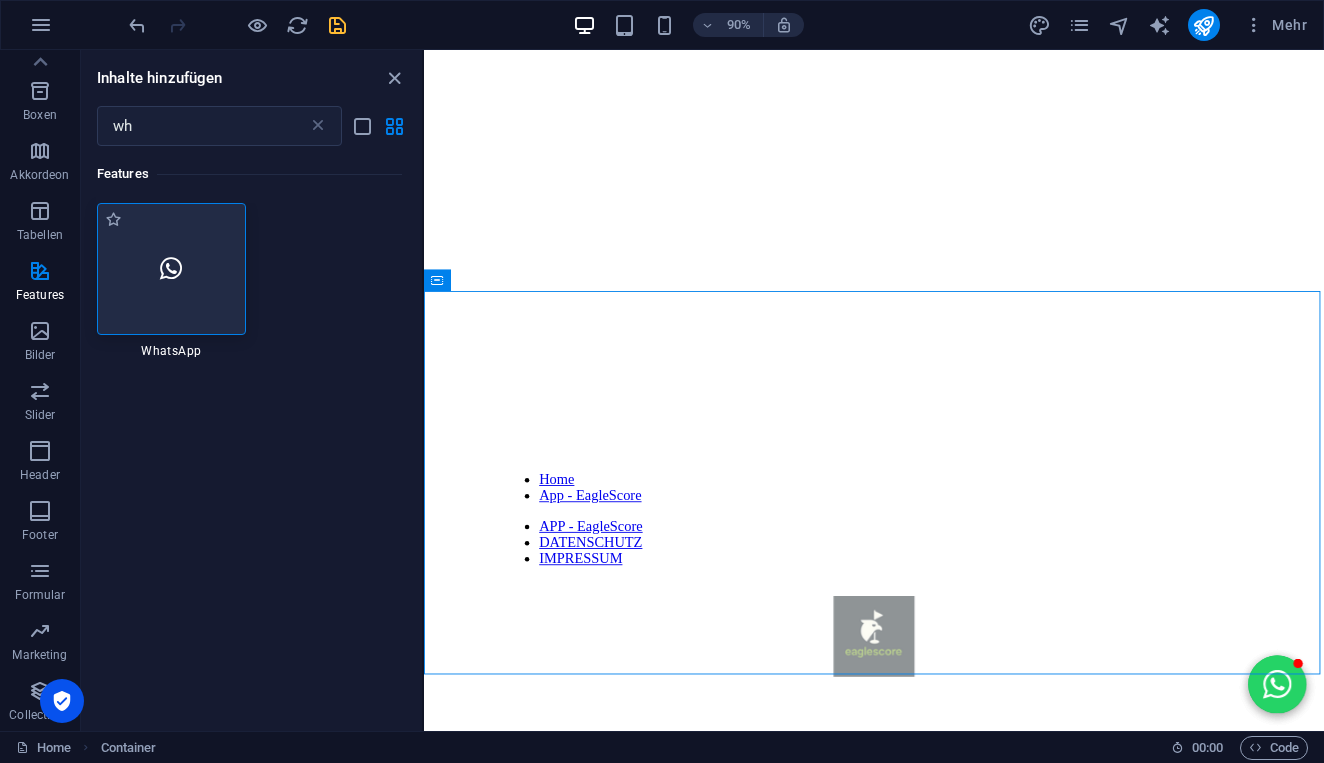 click at bounding box center (171, 269) 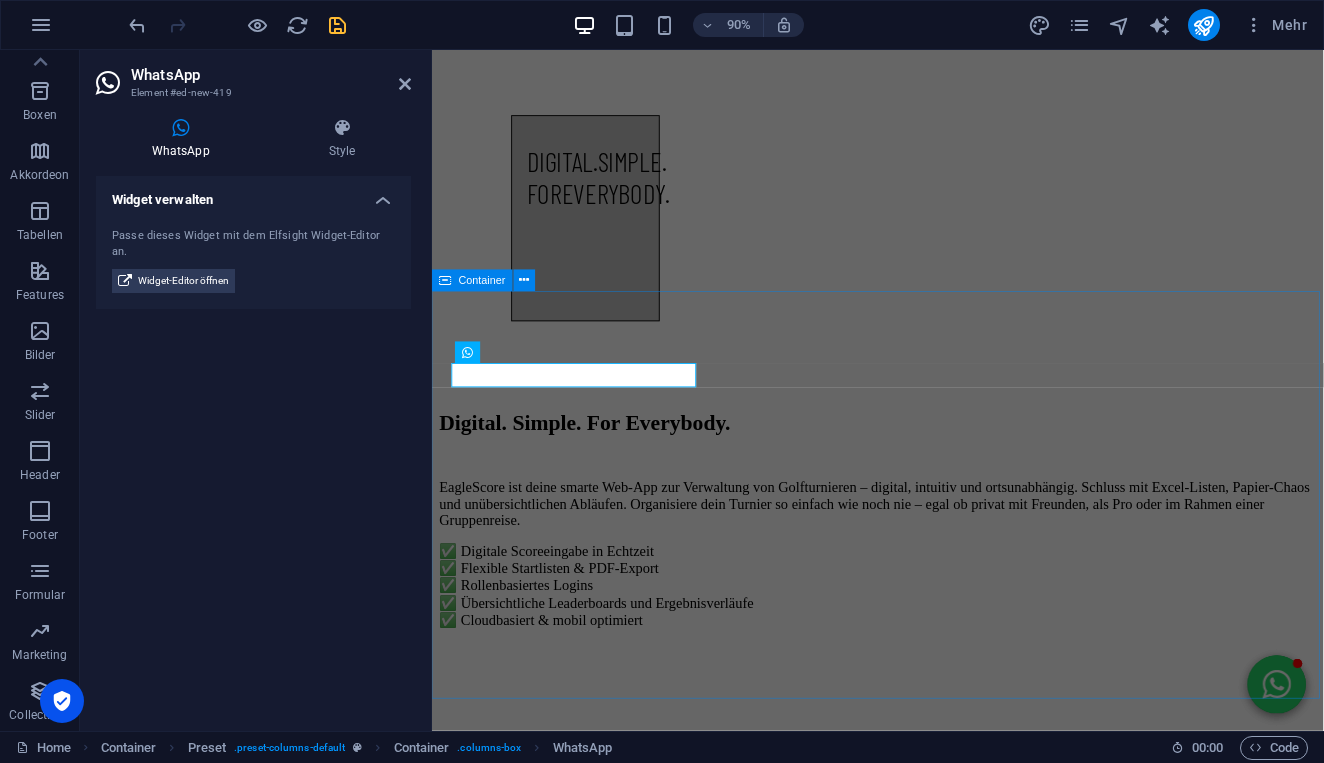 click on "Panel only seen by widget owner
Edit widget
Views
0% Share 🔥" at bounding box center (927, 2292) 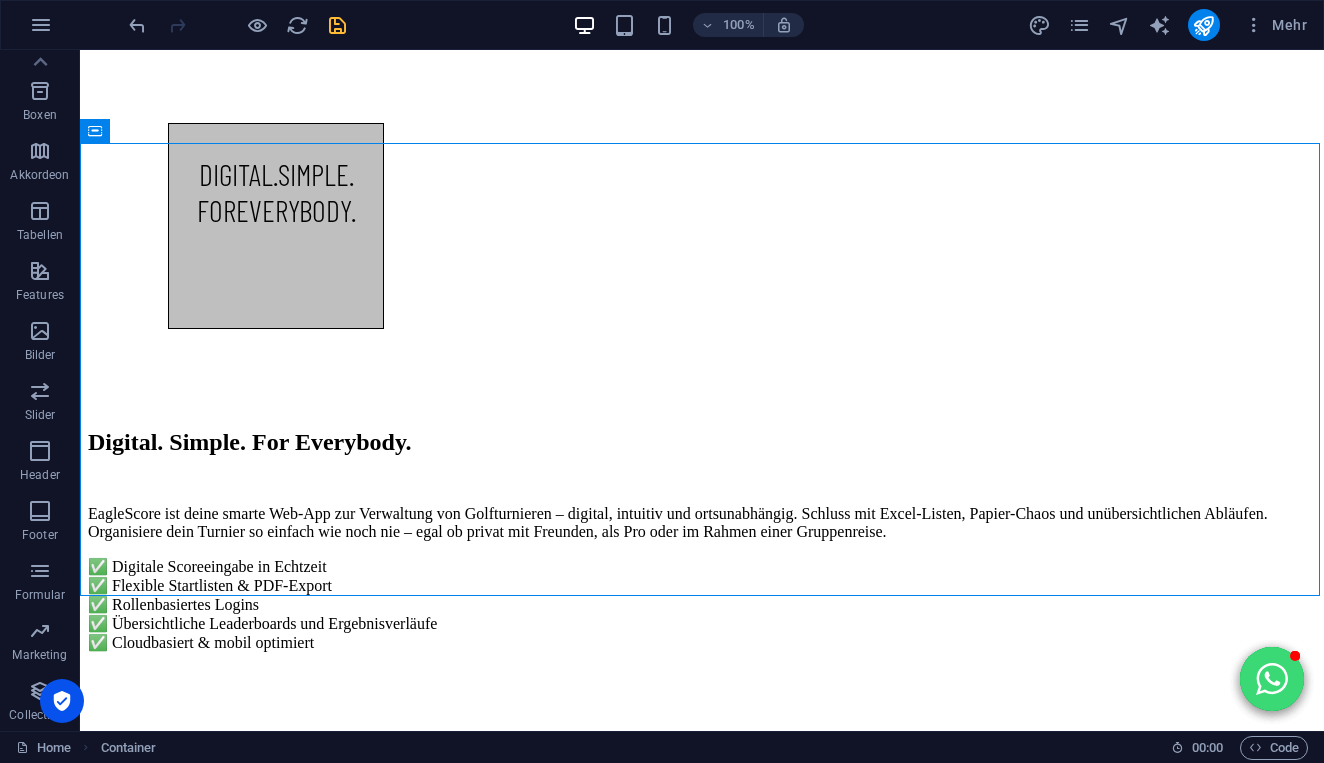 click at bounding box center (1272, 679) 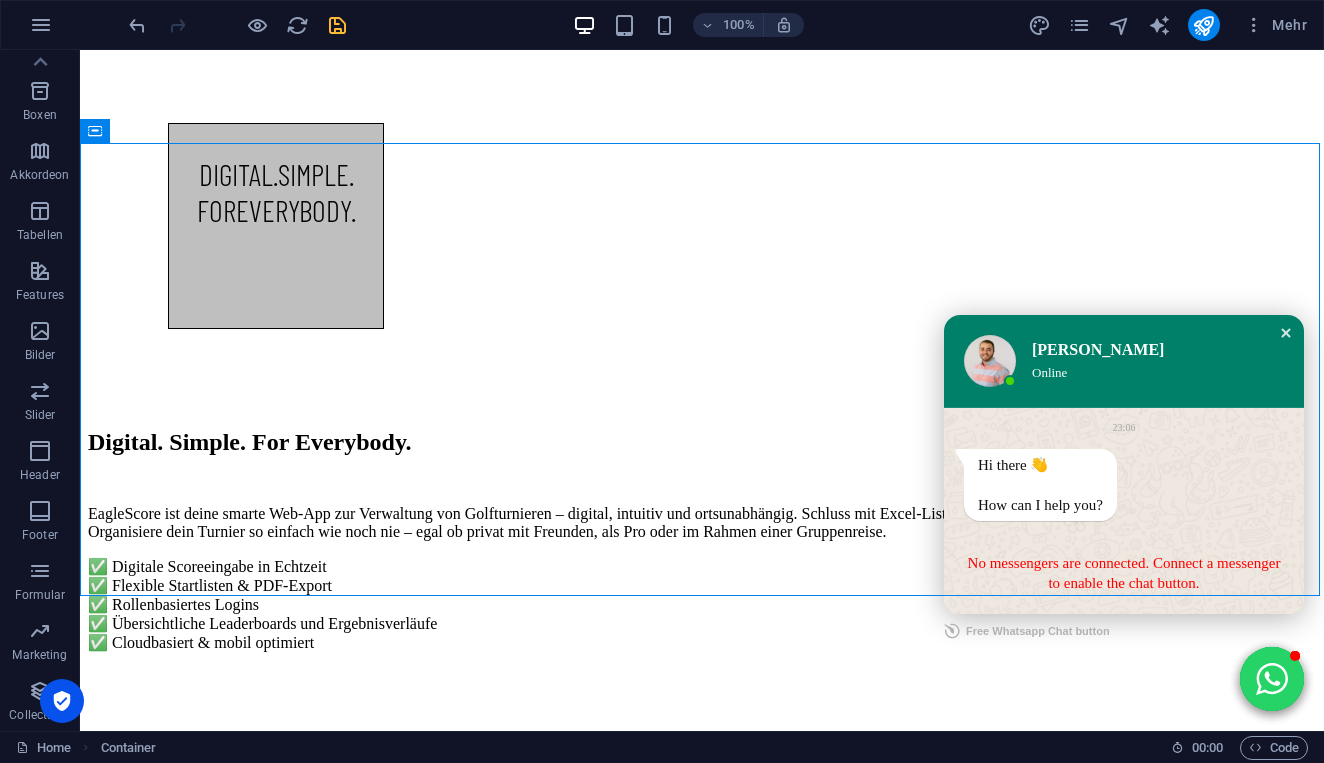 click at bounding box center (1286, 333) 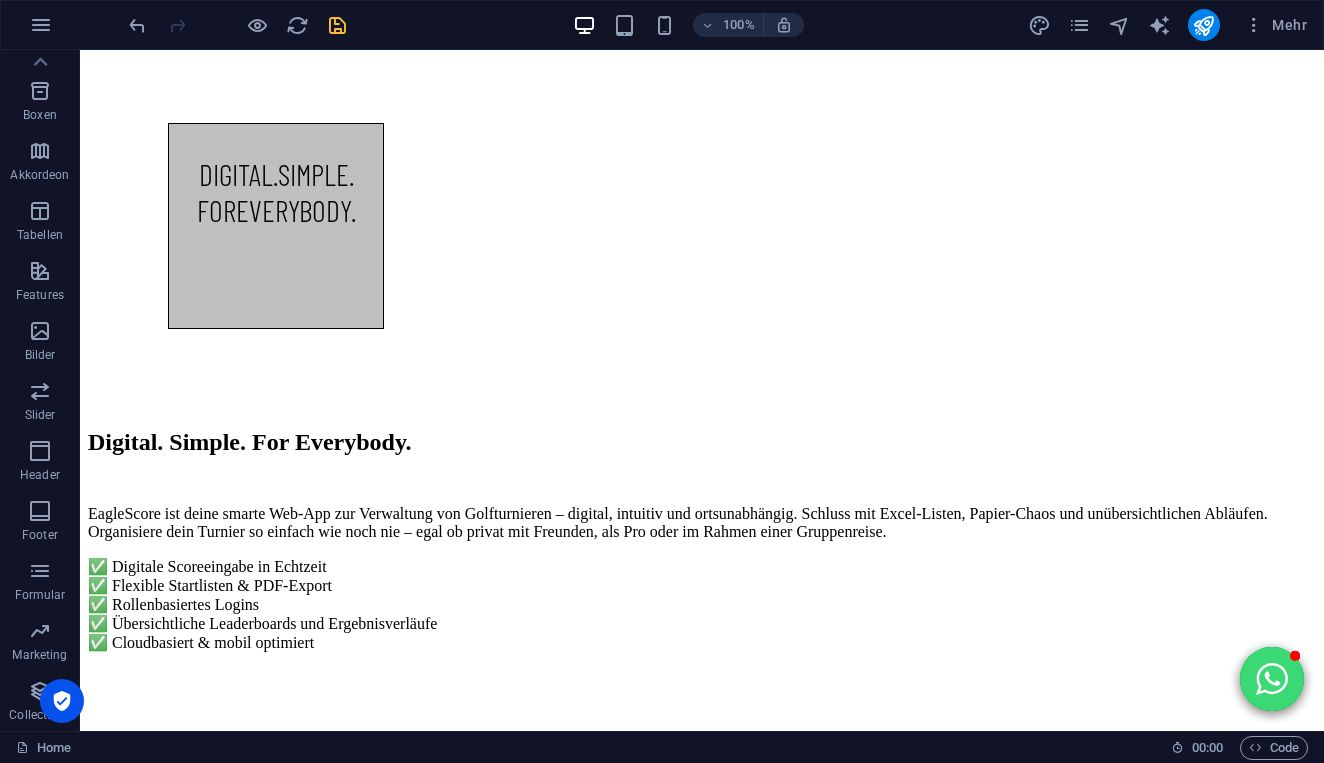 click on "Code" at bounding box center (1274, 748) 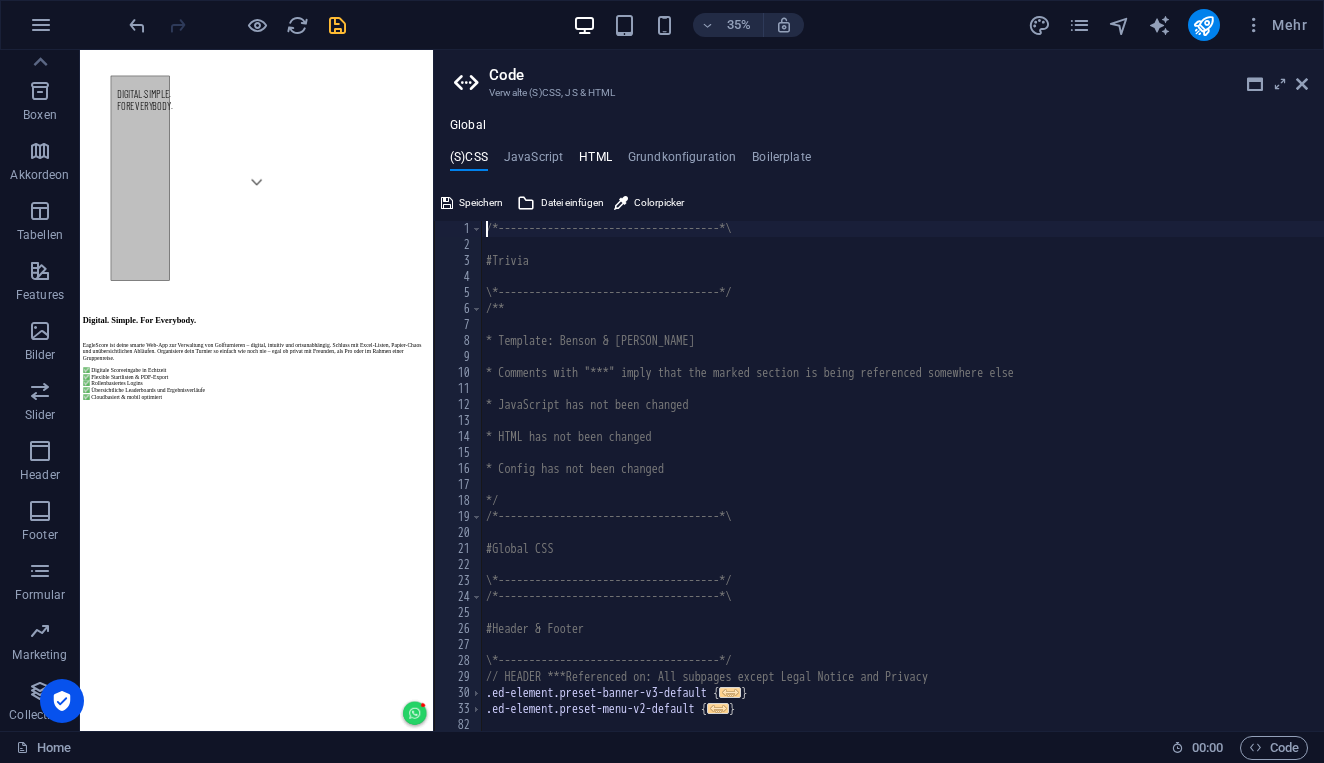 click on "HTML" at bounding box center (595, 161) 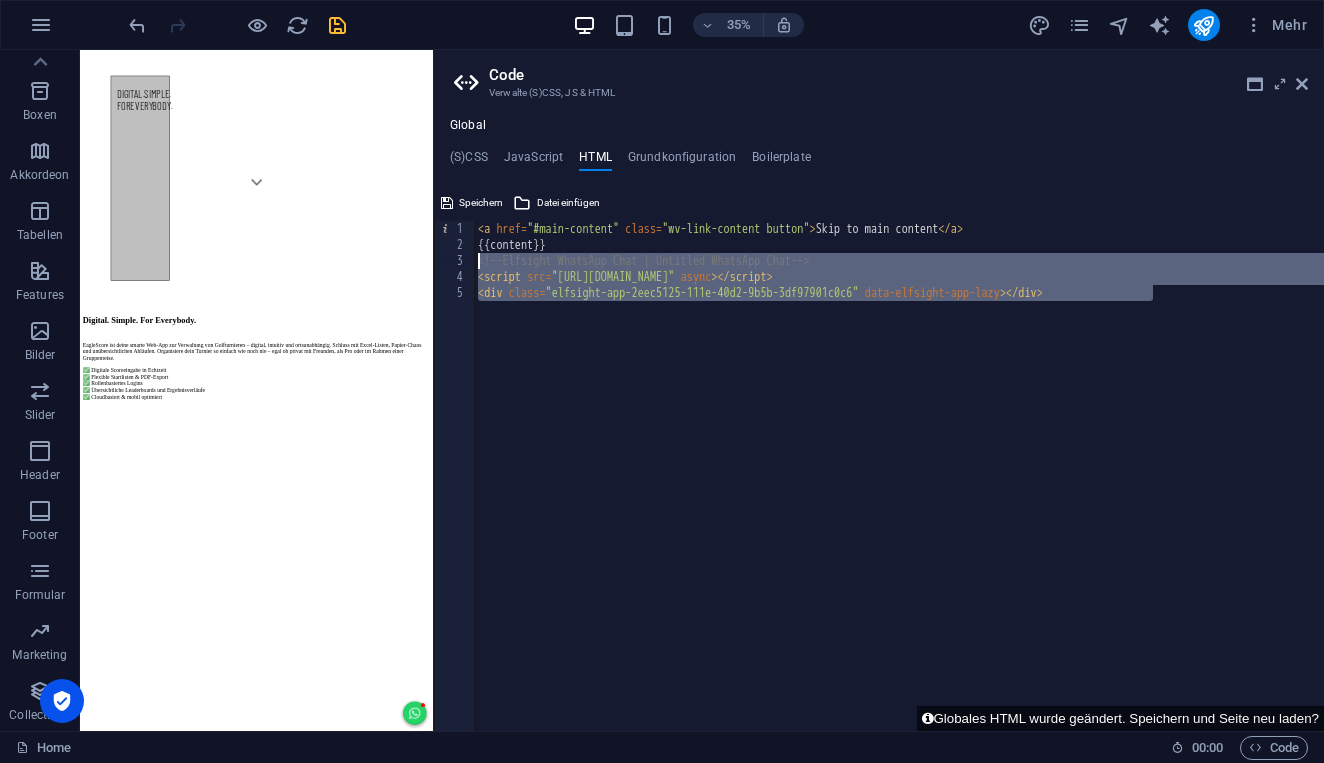 drag, startPoint x: 1165, startPoint y: 293, endPoint x: 449, endPoint y: 262, distance: 716.6708 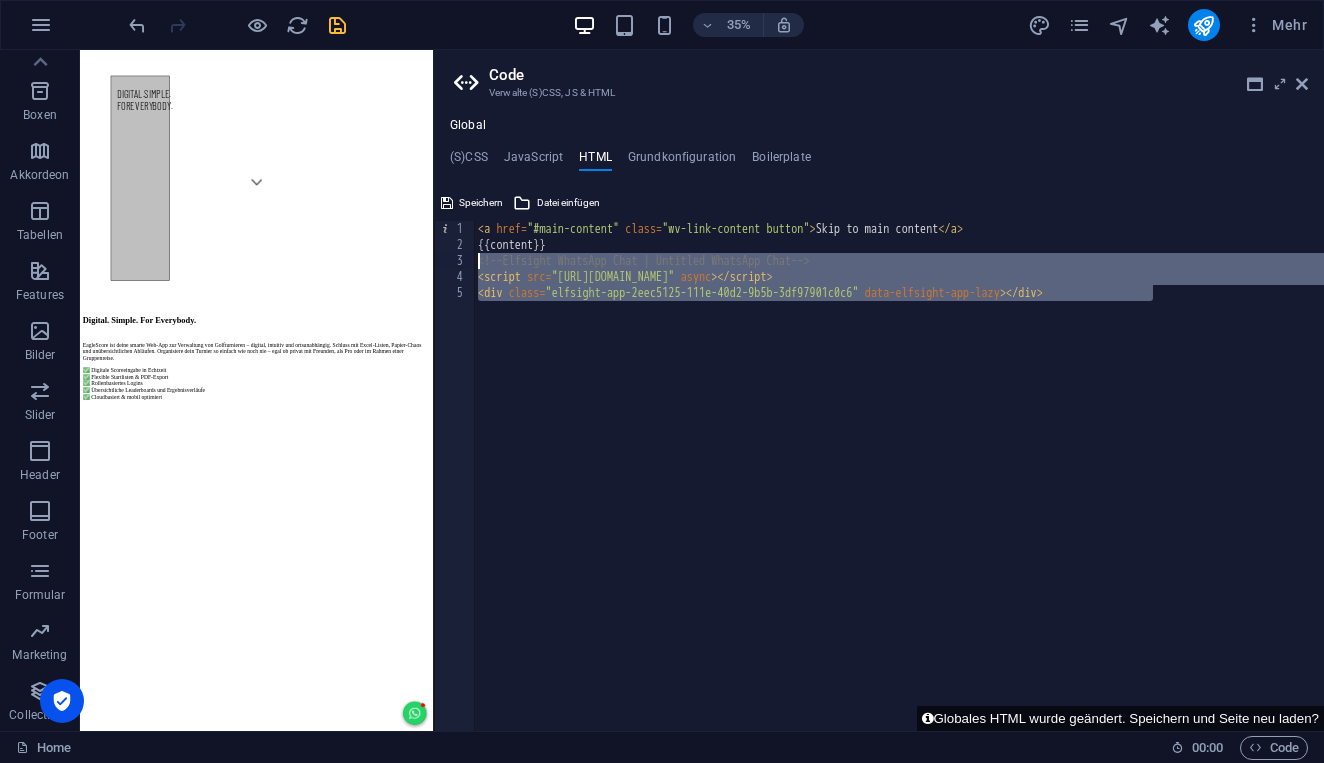 click on "<div class="elfsight-app-2eec5125-111e-40d2-9b5b-3df97901c0c6" data-elfsight-app-lazy></div> 1 2 3 4 5 < a   href = "#main-content"   class = "wv-link-content button" > Skip to main content </ a > {{content}} <!--  Elfsight WhatsApp Chat | Untitled WhatsApp Chat  --> < script   src = "[URL][DOMAIN_NAME]"   async > </ script > < div   class = "elfsight-app-2eec5125-111e-40d2-9b5b-3df97901c0c6"   data-elfsight-app-lazy > </ div >     הההההההההההההההההההההההההההההההההההההההההההההההההההההההההההההההההההההההההההההההההההההההההההההההההההההההההההההההההההההההההההההההההההההההההההההההההההההההההההההההההההההההההההההההההההההההההההההההההההההההההההההההההההההההההההההההההההההההההההההההההההההההההההההההה" at bounding box center [879, 476] 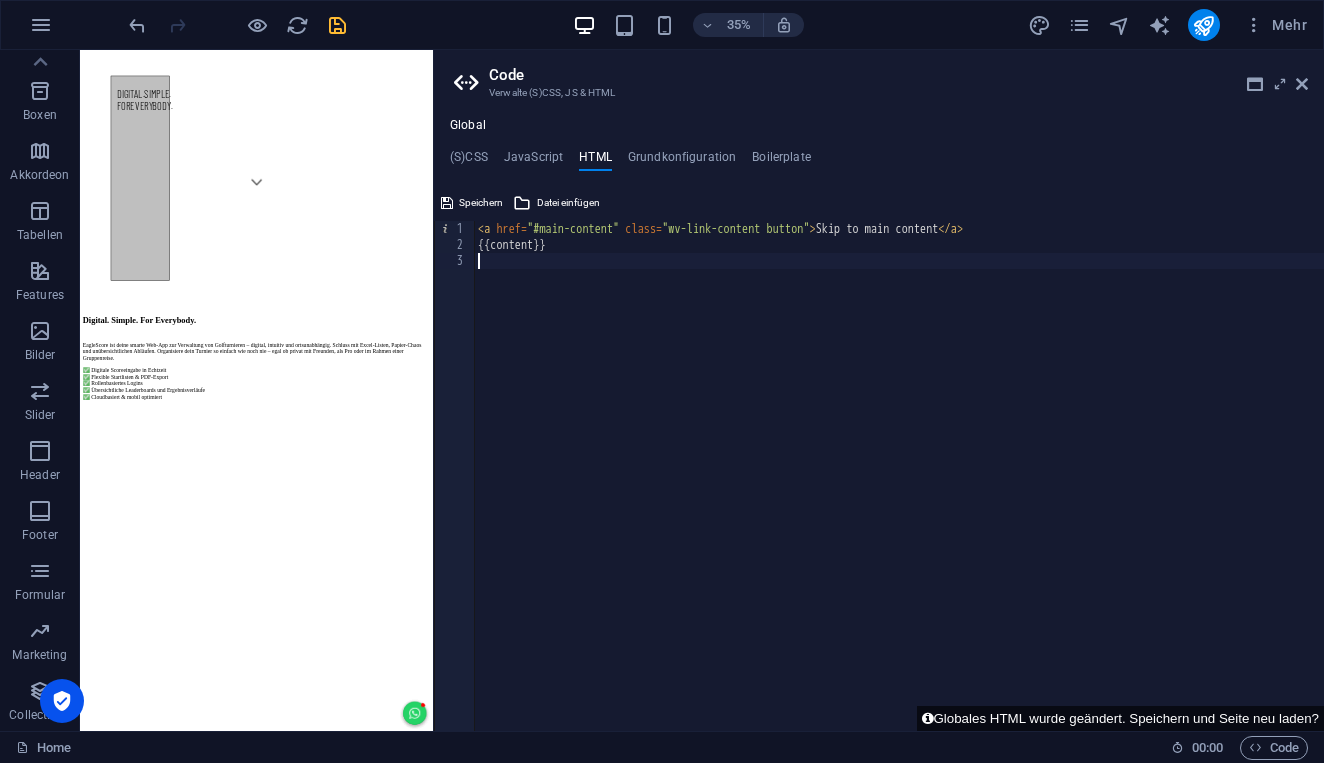 type on "{{content}}" 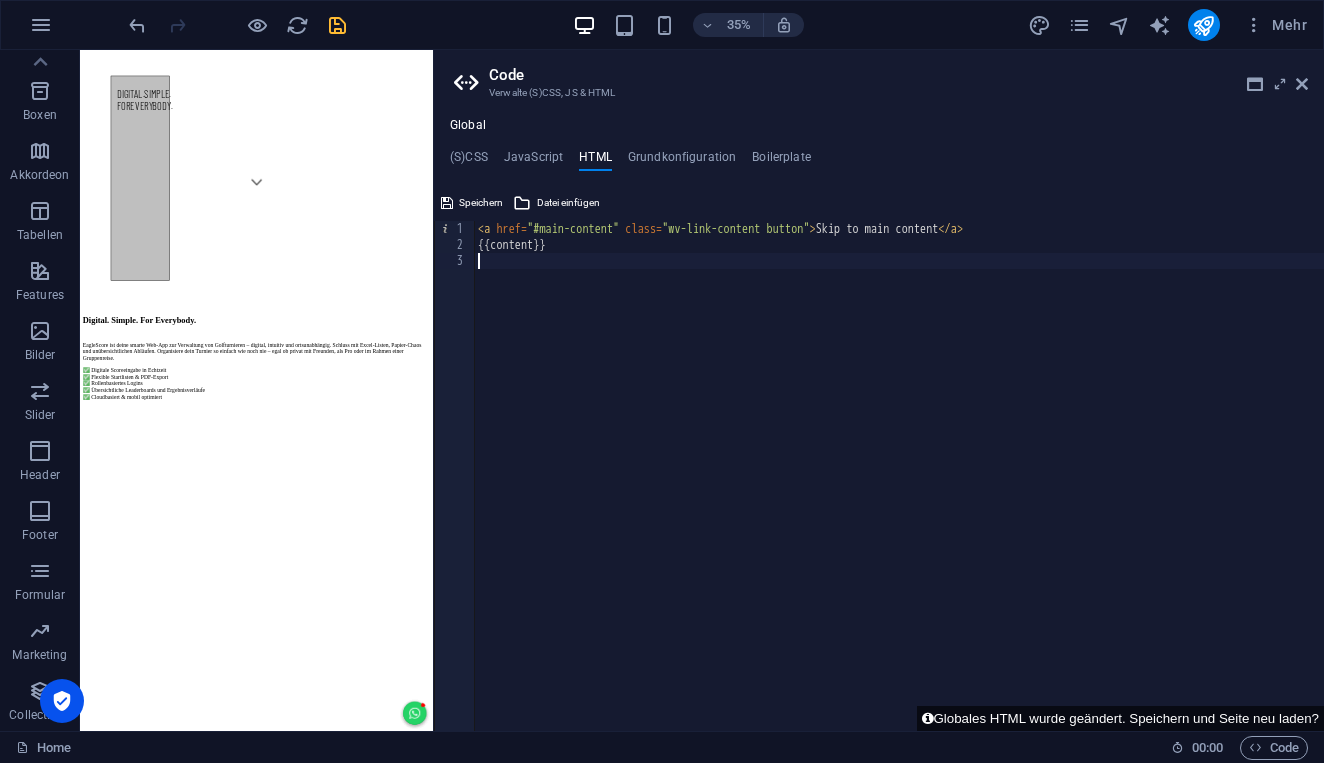 type on "{{content}}" 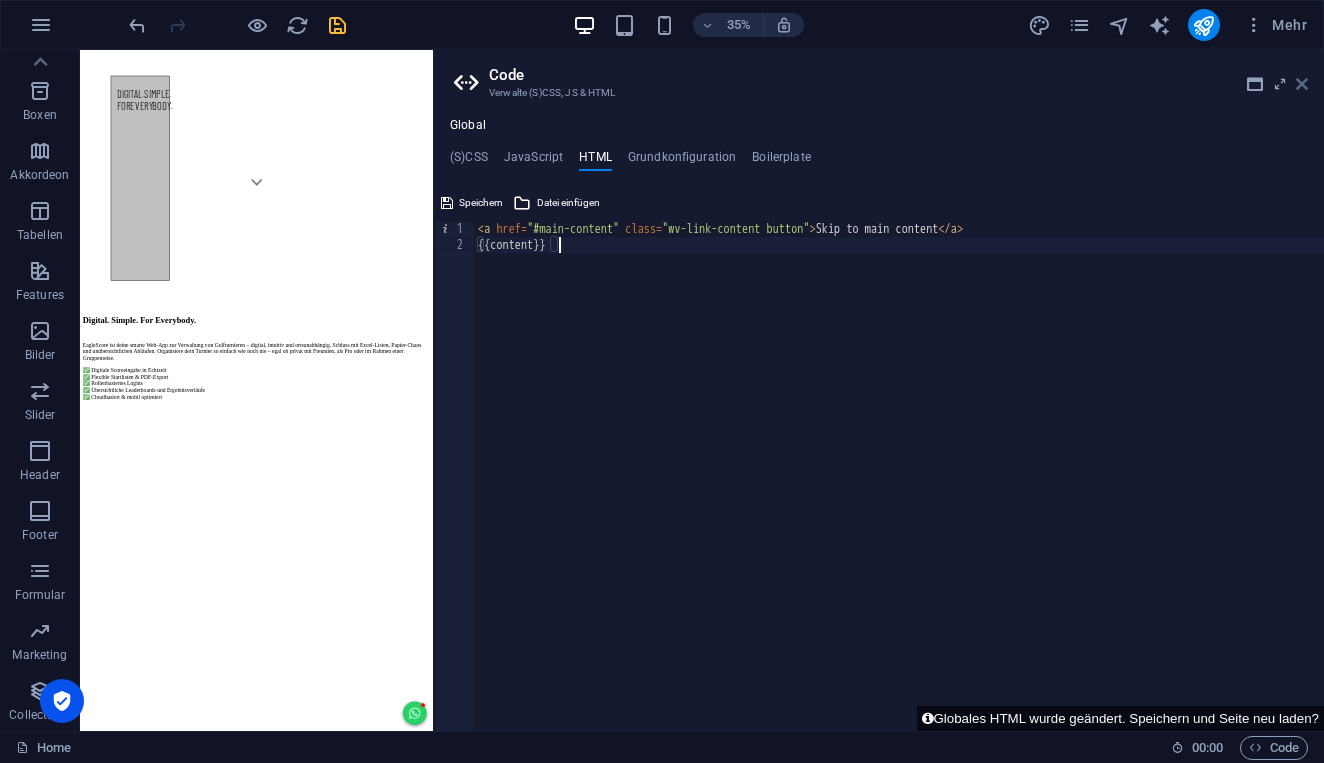 click at bounding box center [1302, 84] 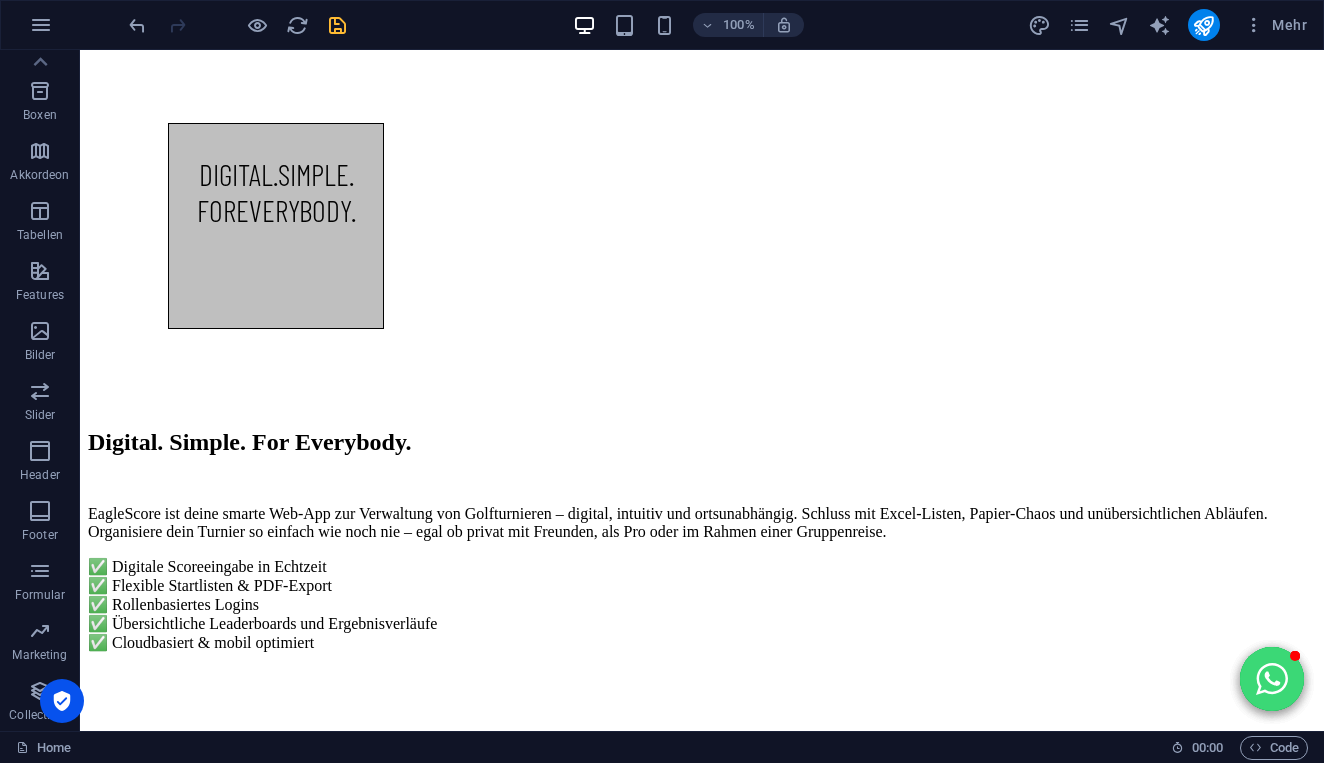click at bounding box center [1272, 679] 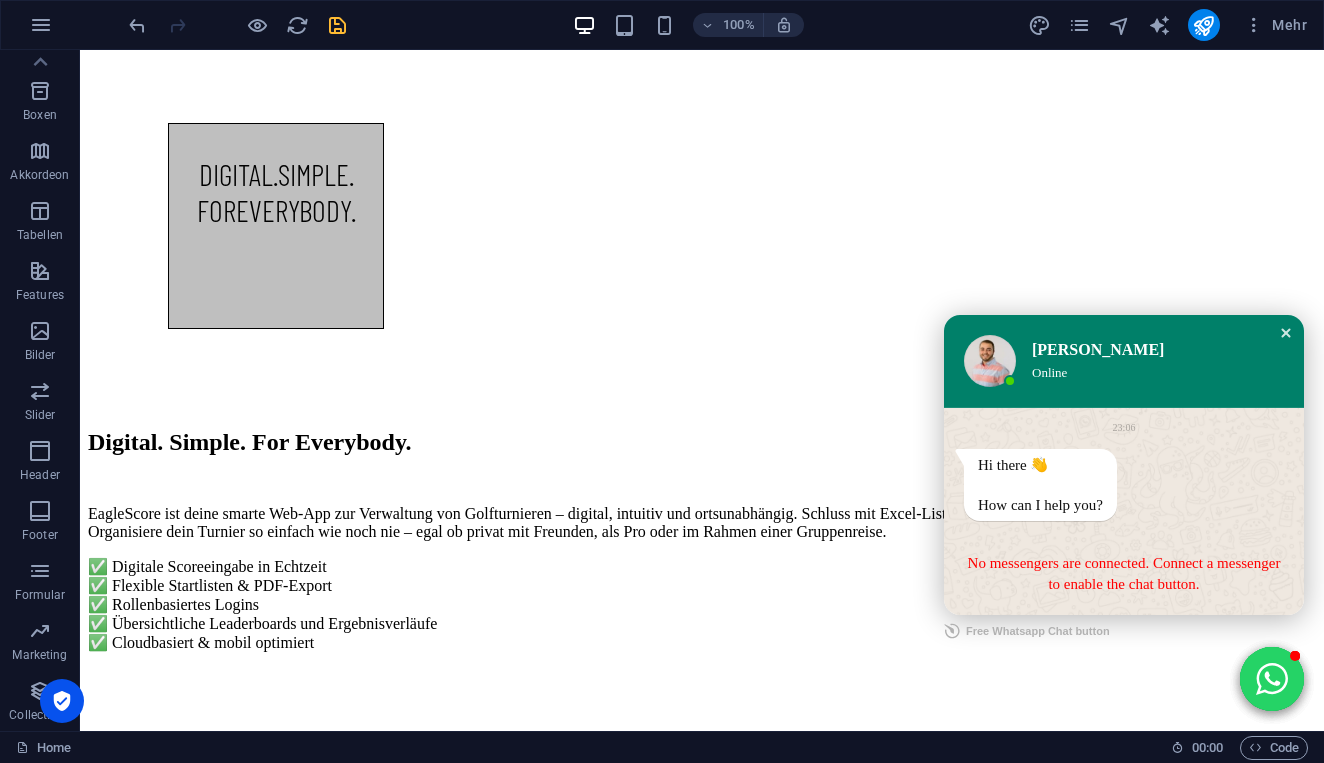 click at bounding box center [1286, 333] 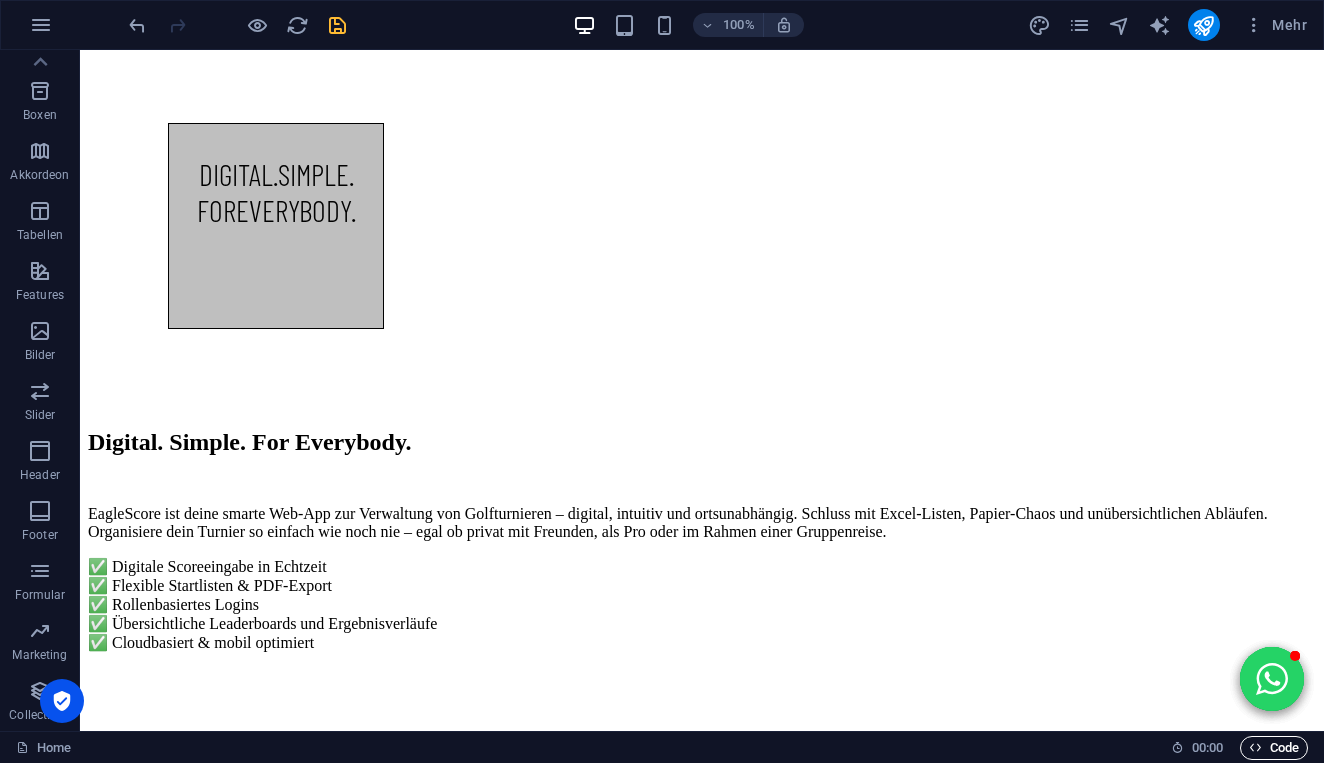 click on "Code" at bounding box center (1274, 748) 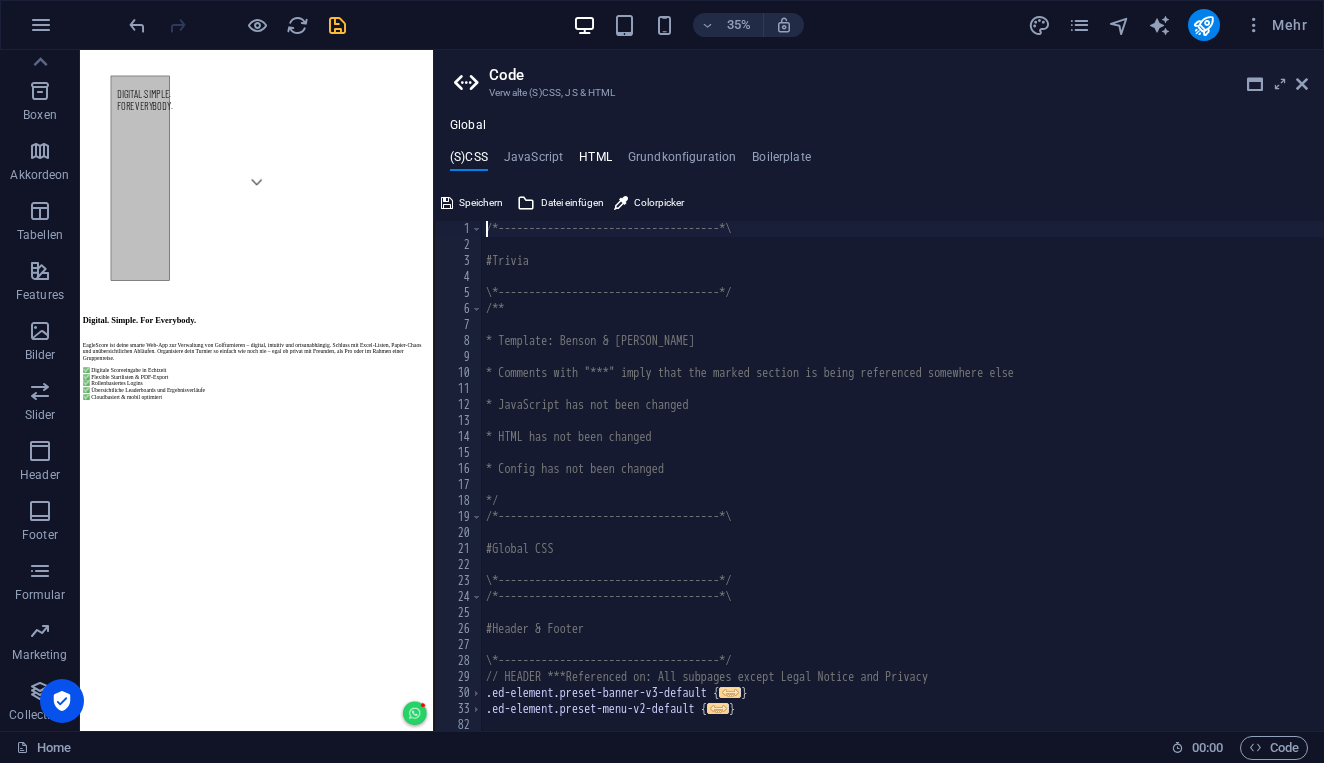 click on "HTML" at bounding box center (595, 161) 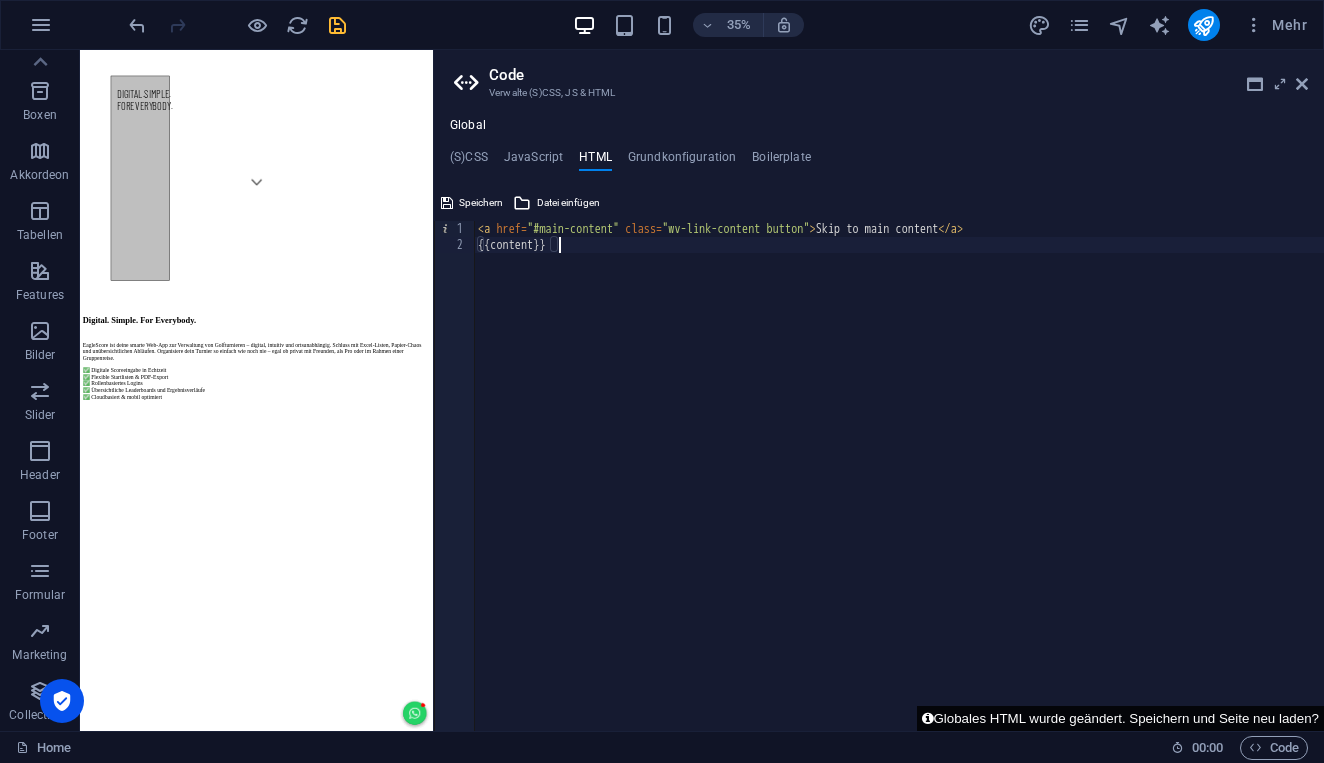 click on "Globales HTML wurde geändert. Speichern und Seite neu laden?" at bounding box center [1120, 718] 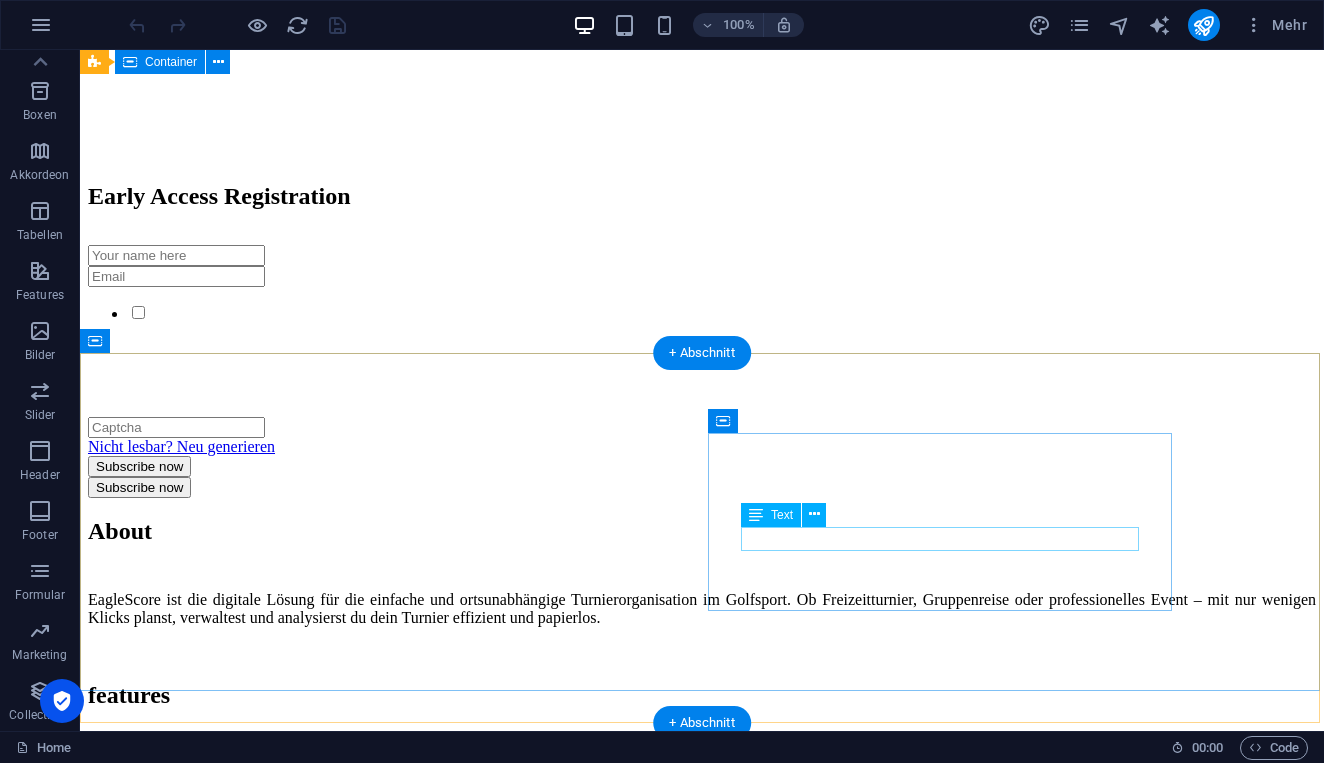 scroll, scrollTop: 2127, scrollLeft: 0, axis: vertical 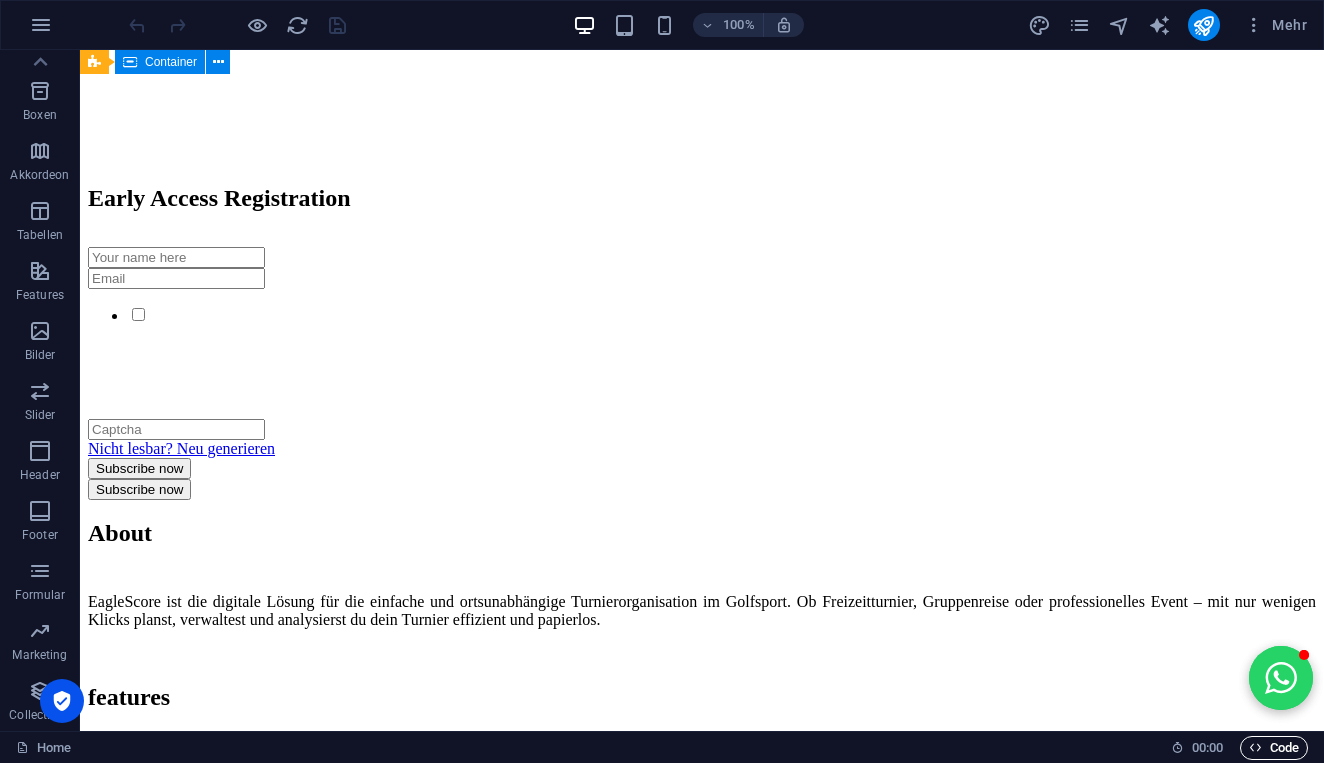 click on "Code" at bounding box center [1274, 748] 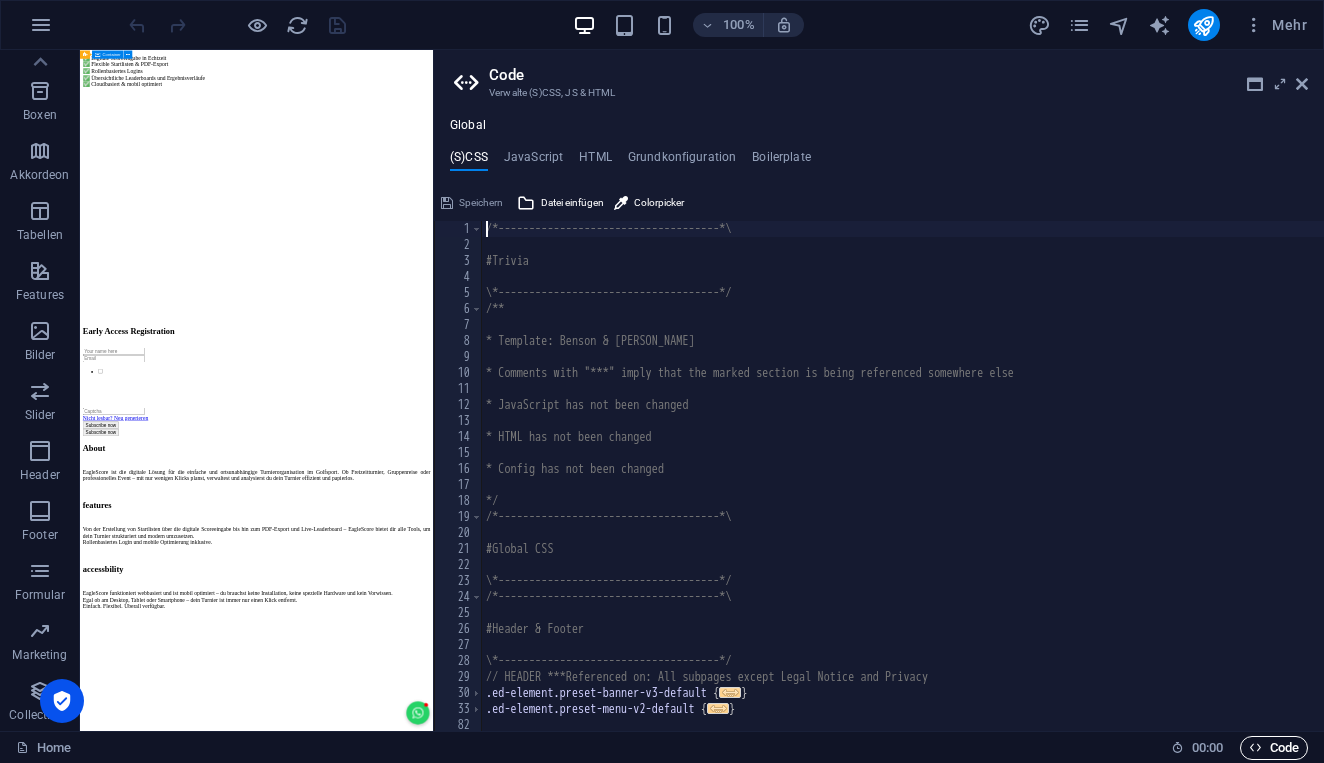 scroll, scrollTop: 1560, scrollLeft: 0, axis: vertical 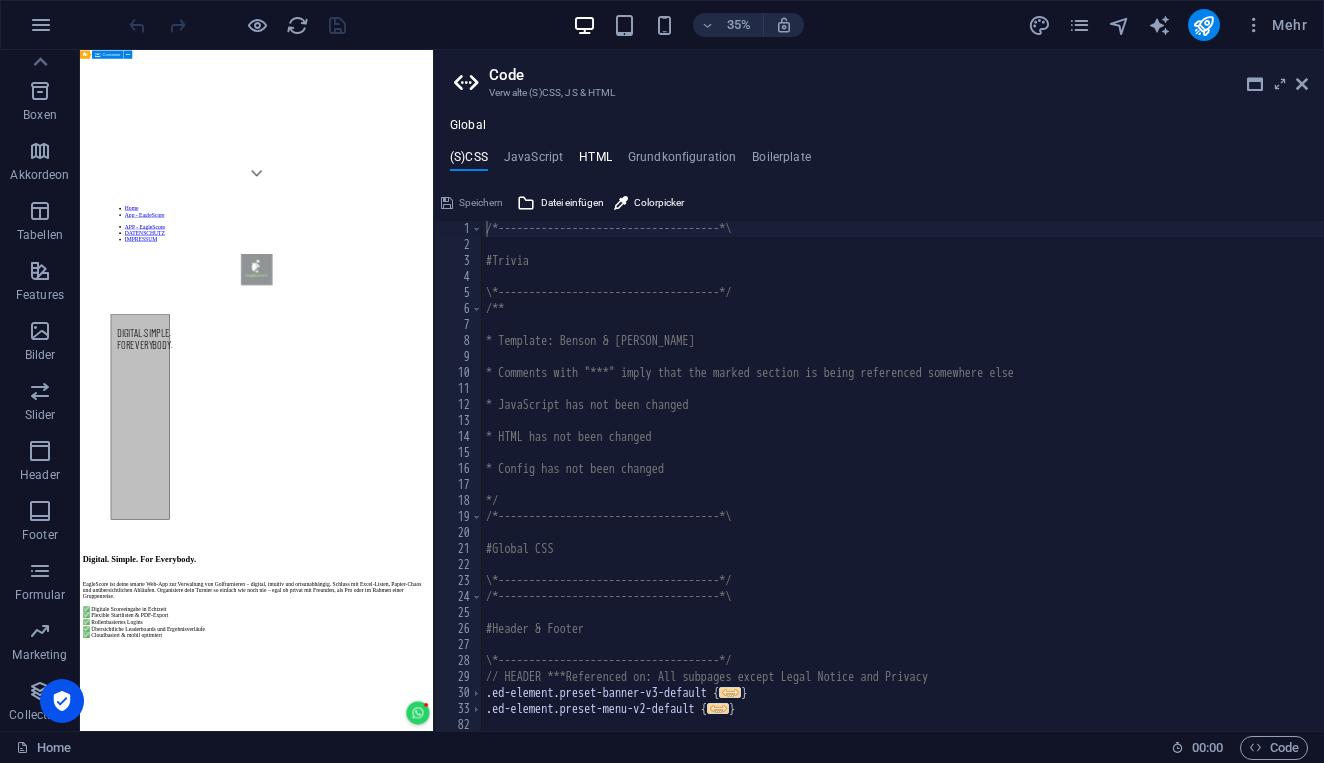 click on "HTML" at bounding box center (595, 161) 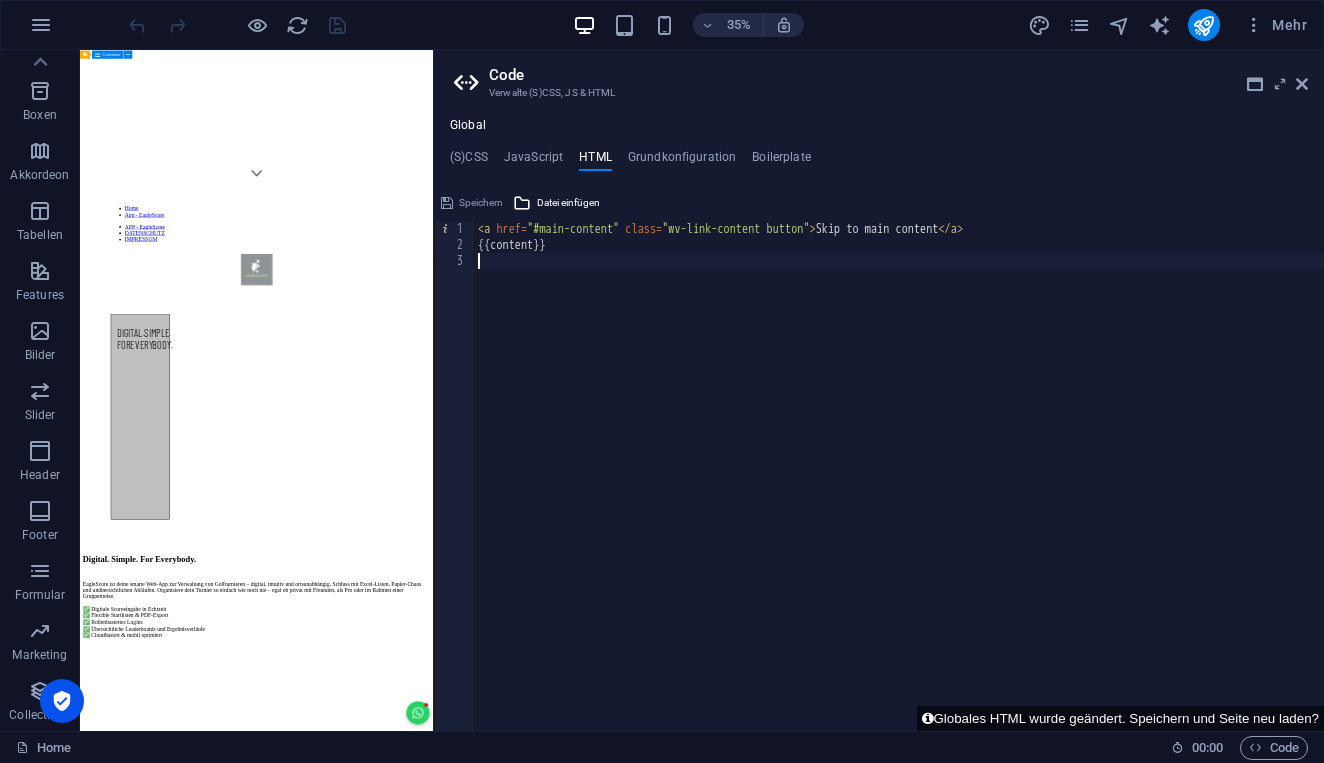 paste on "<div class="elfsight-app-2eec5125-111e-40d2-9b5b-3df97901c0c6" data-elfsight-app-lazy></div>" 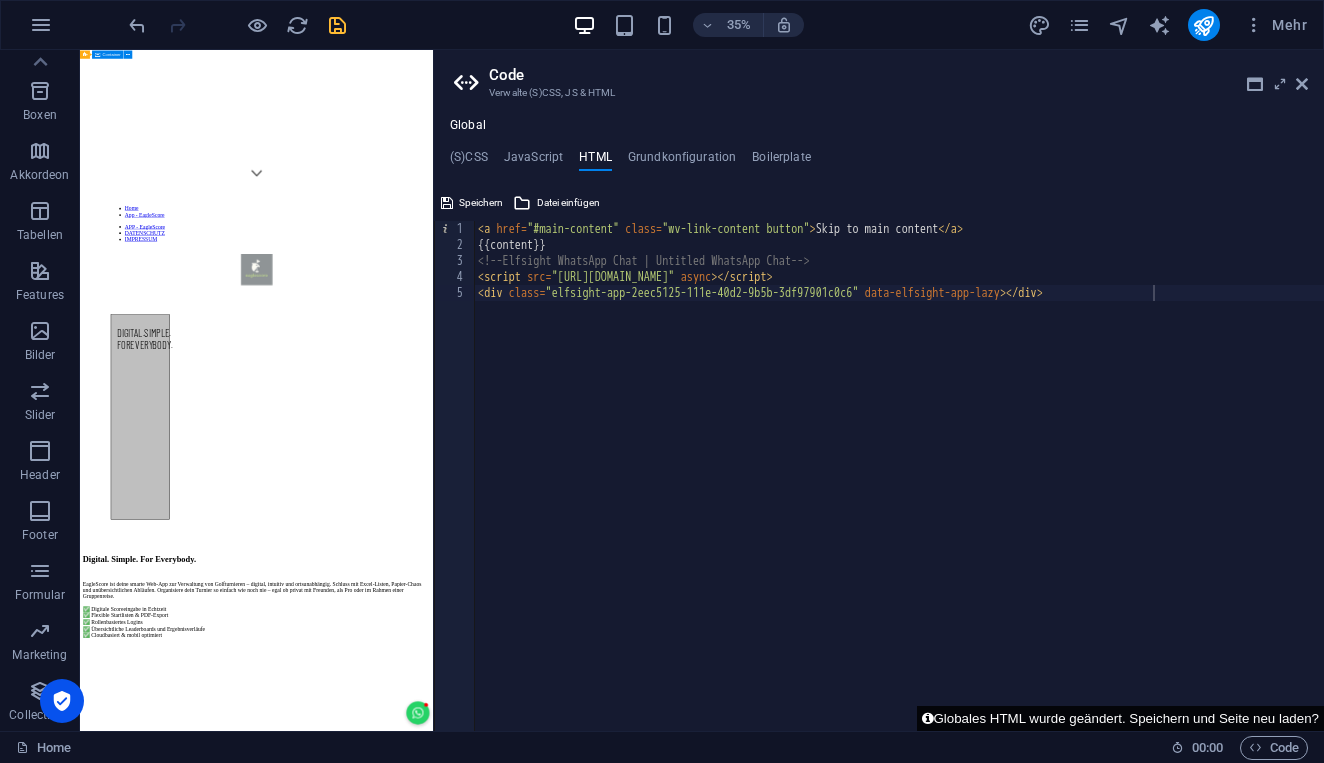 click on "Globales HTML wurde geändert. Speichern und Seite neu laden?" at bounding box center [1120, 718] 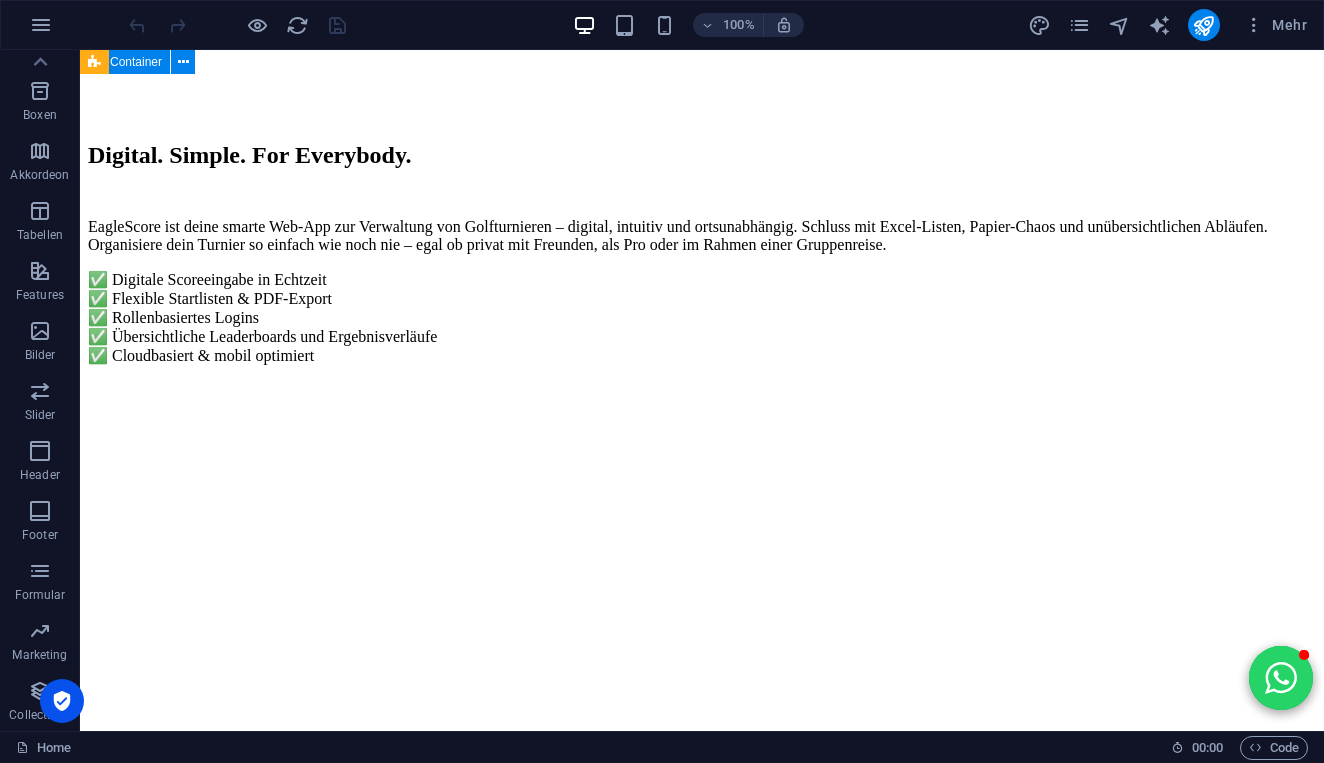 scroll, scrollTop: 1409, scrollLeft: 0, axis: vertical 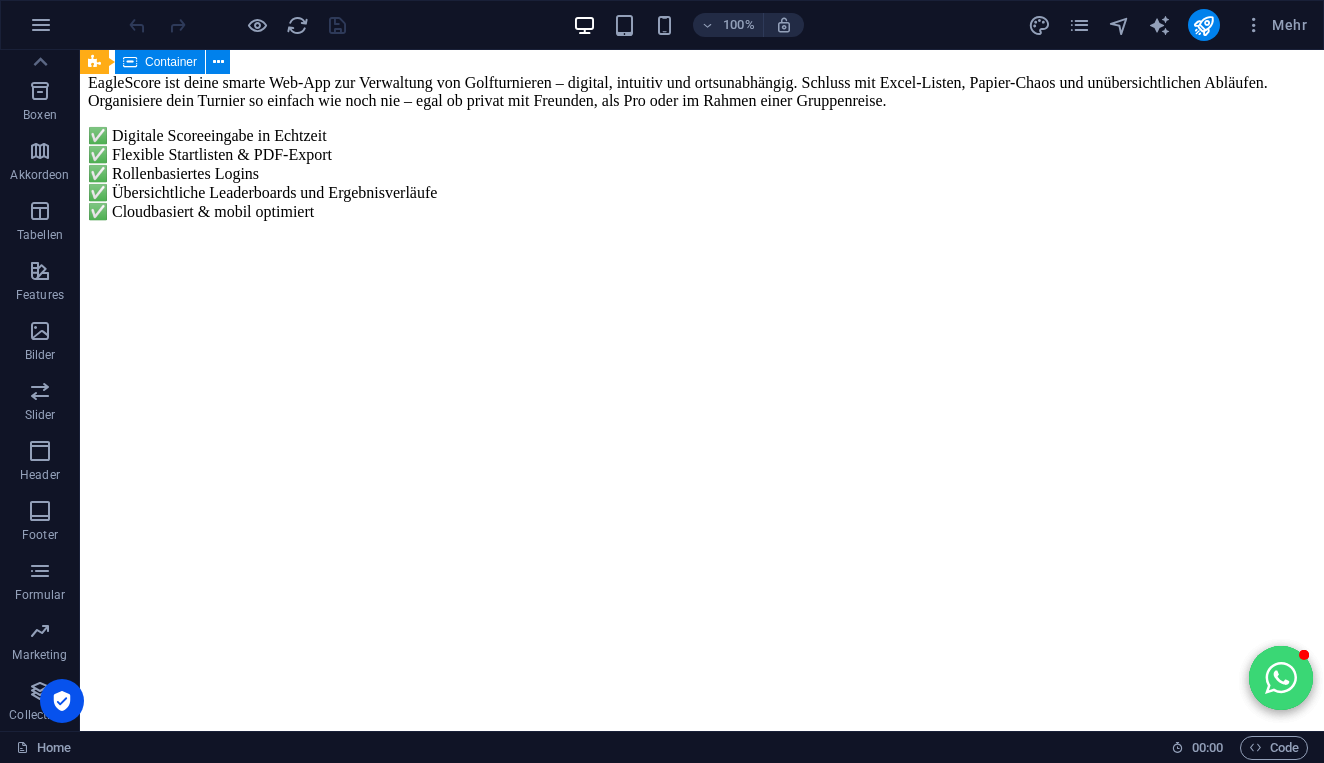 click at bounding box center (1281, 678) 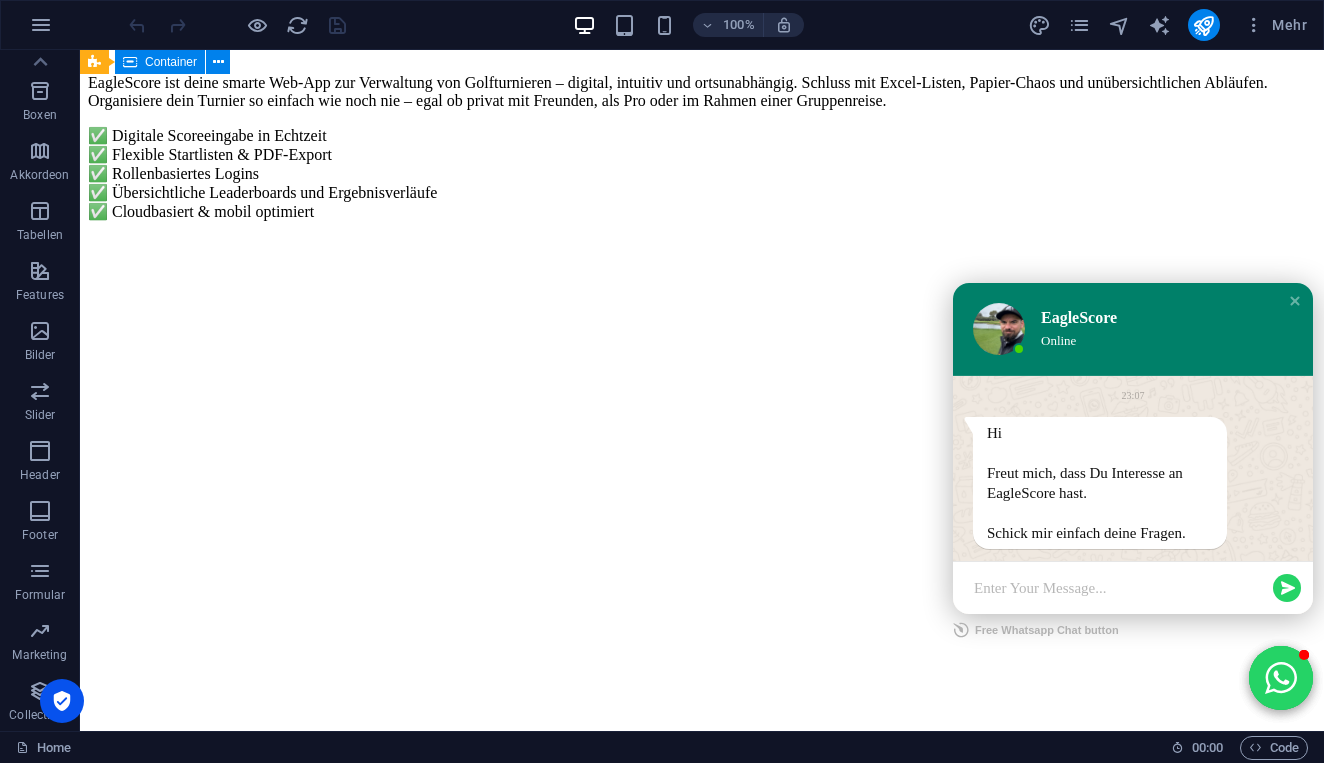 click at bounding box center [1121, 588] 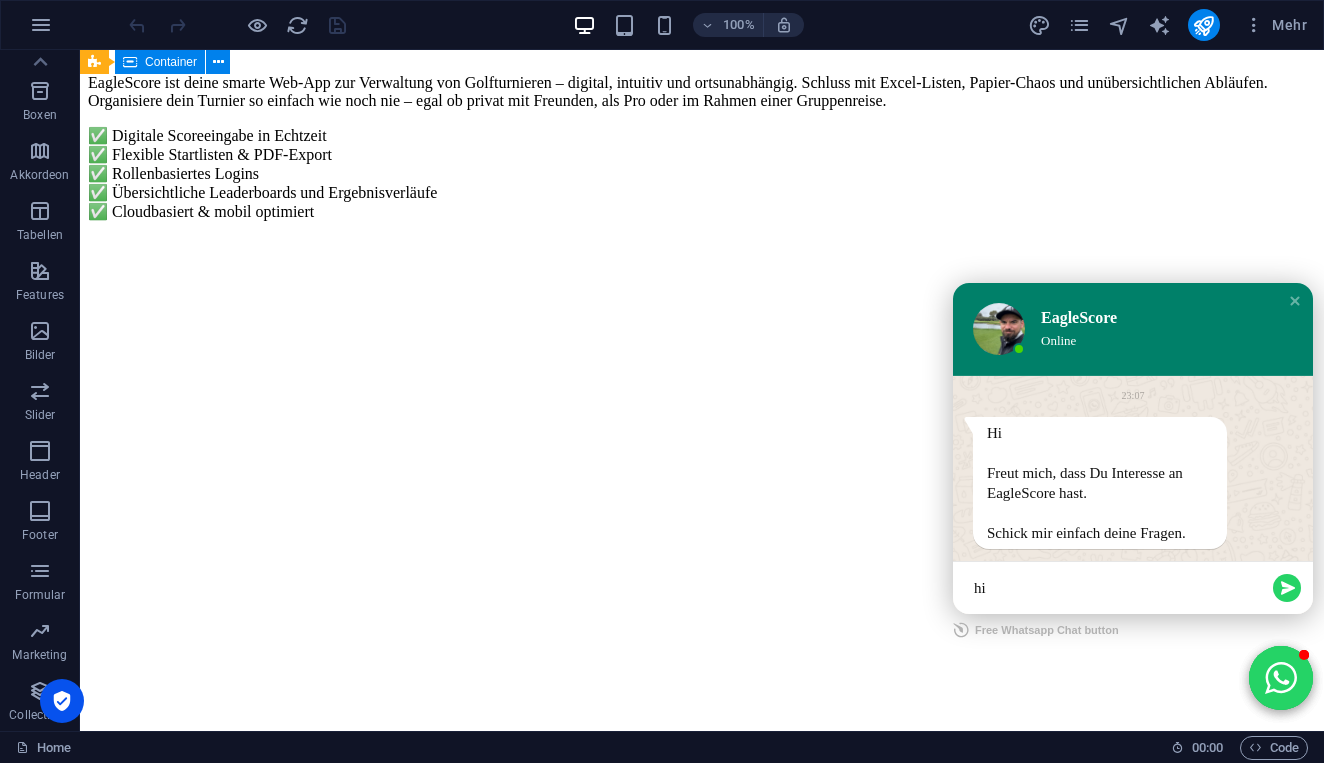 click on "23:07 Hi  Freut mich, dass Du Interesse an EagleScore hast.  Schick mir einfach deine Fragen." at bounding box center [1133, 468] 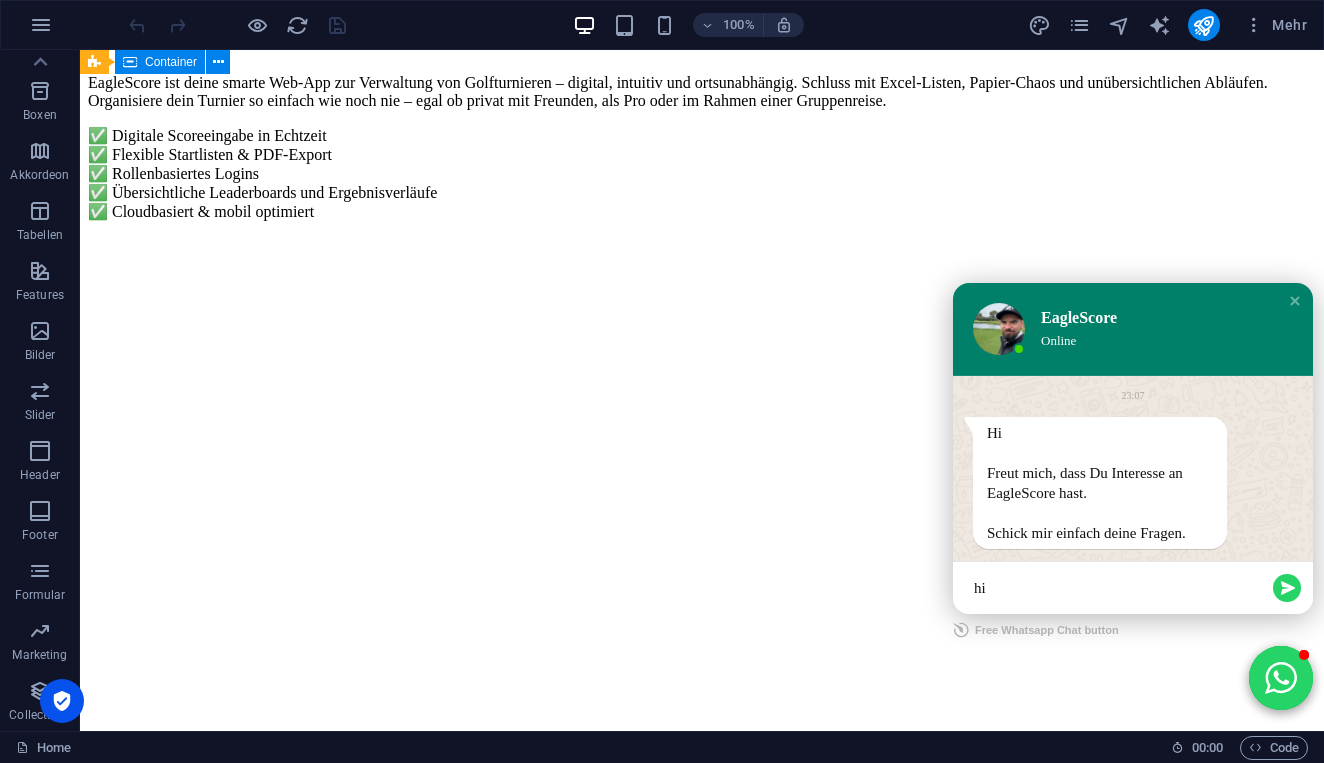 type on "h" 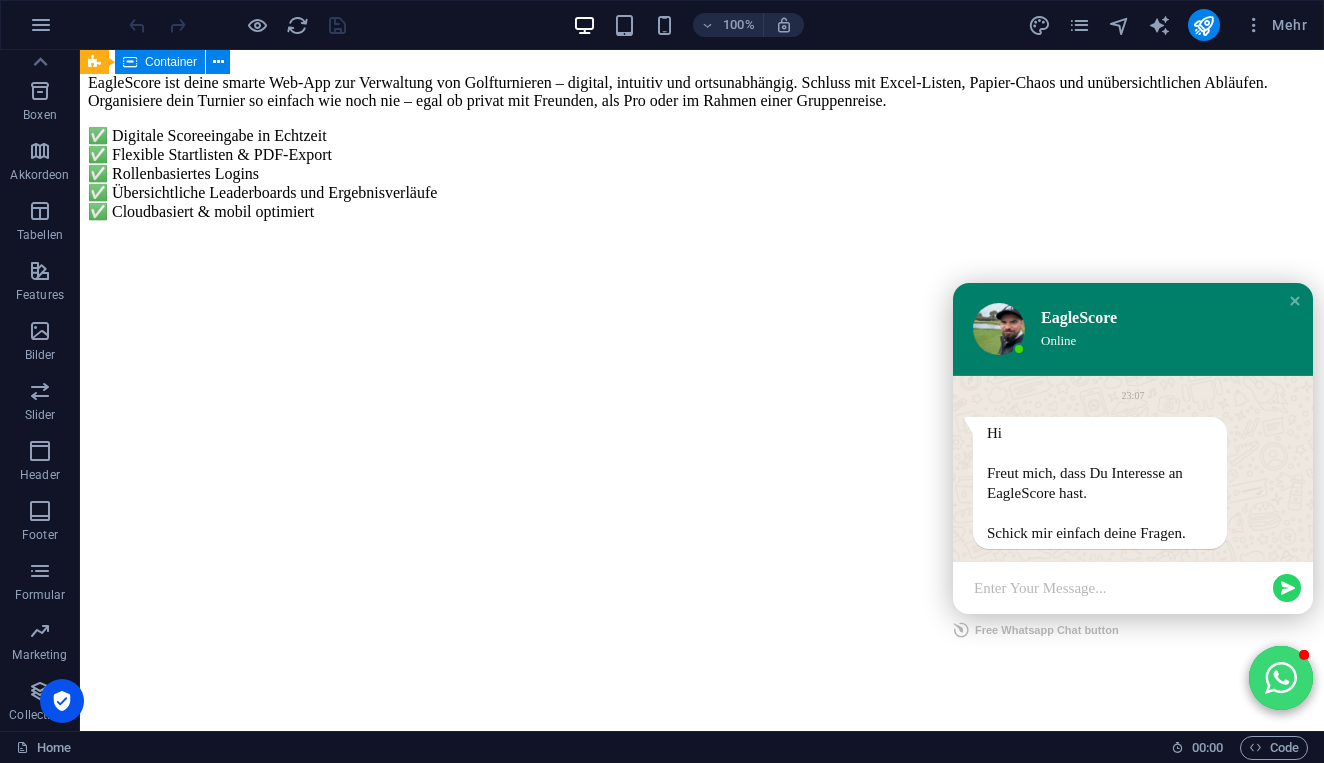 type 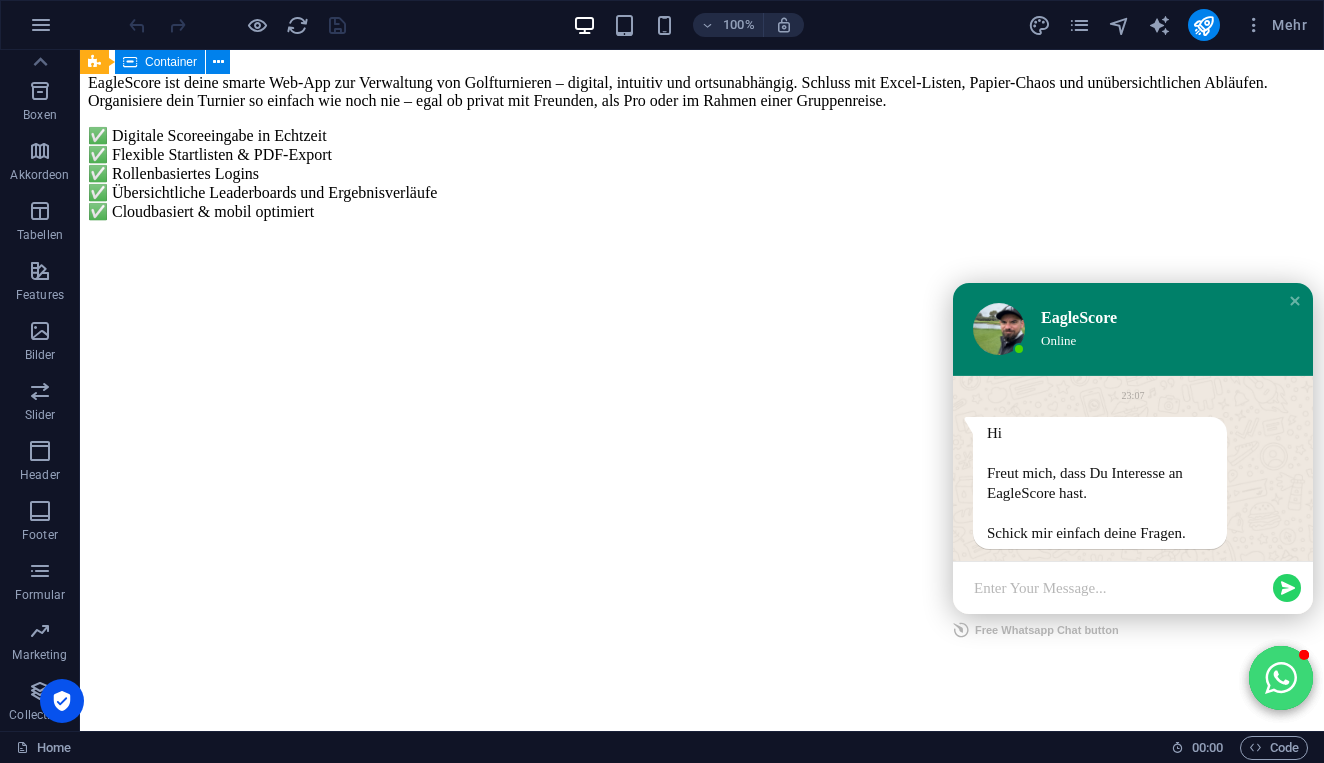 click at bounding box center (1281, 678) 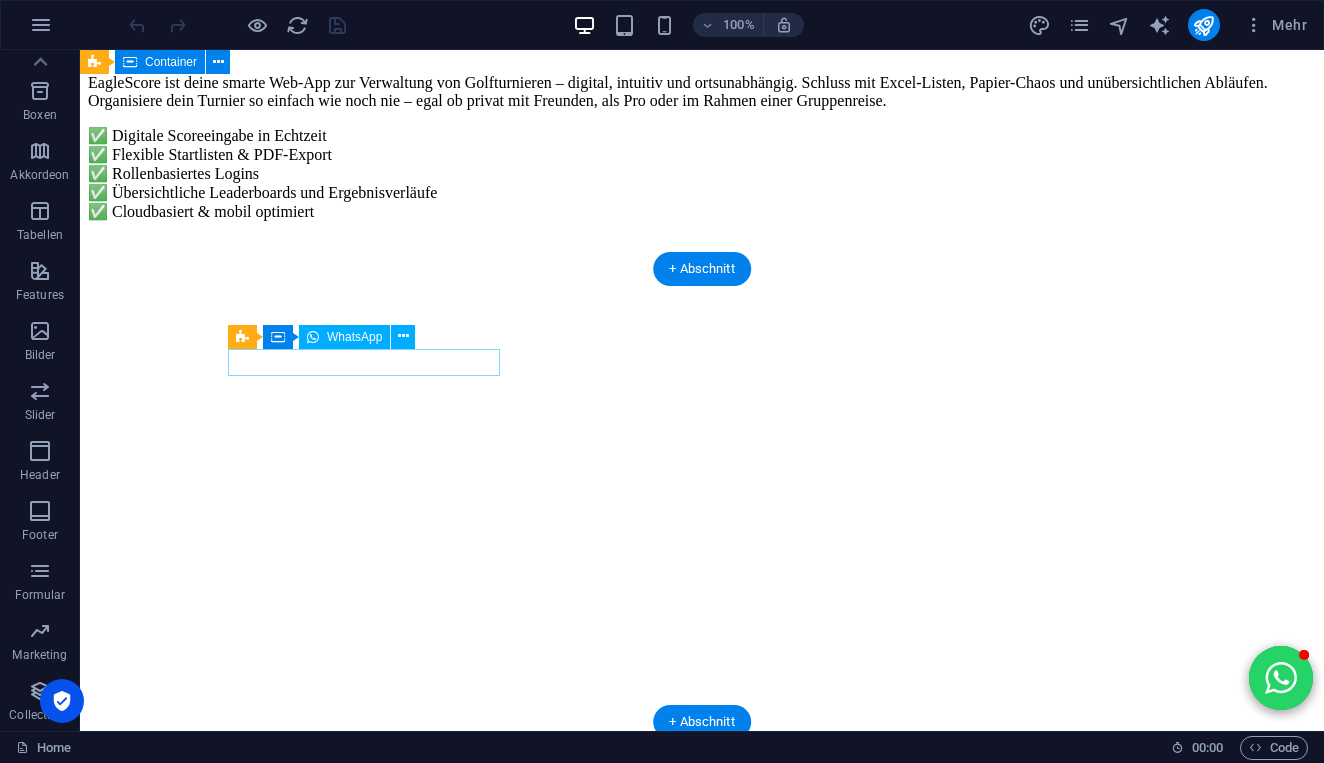 click on "Panel only seen by widget owner
Edit widget
Views
0% Share 🔥" at bounding box center (702, 1238) 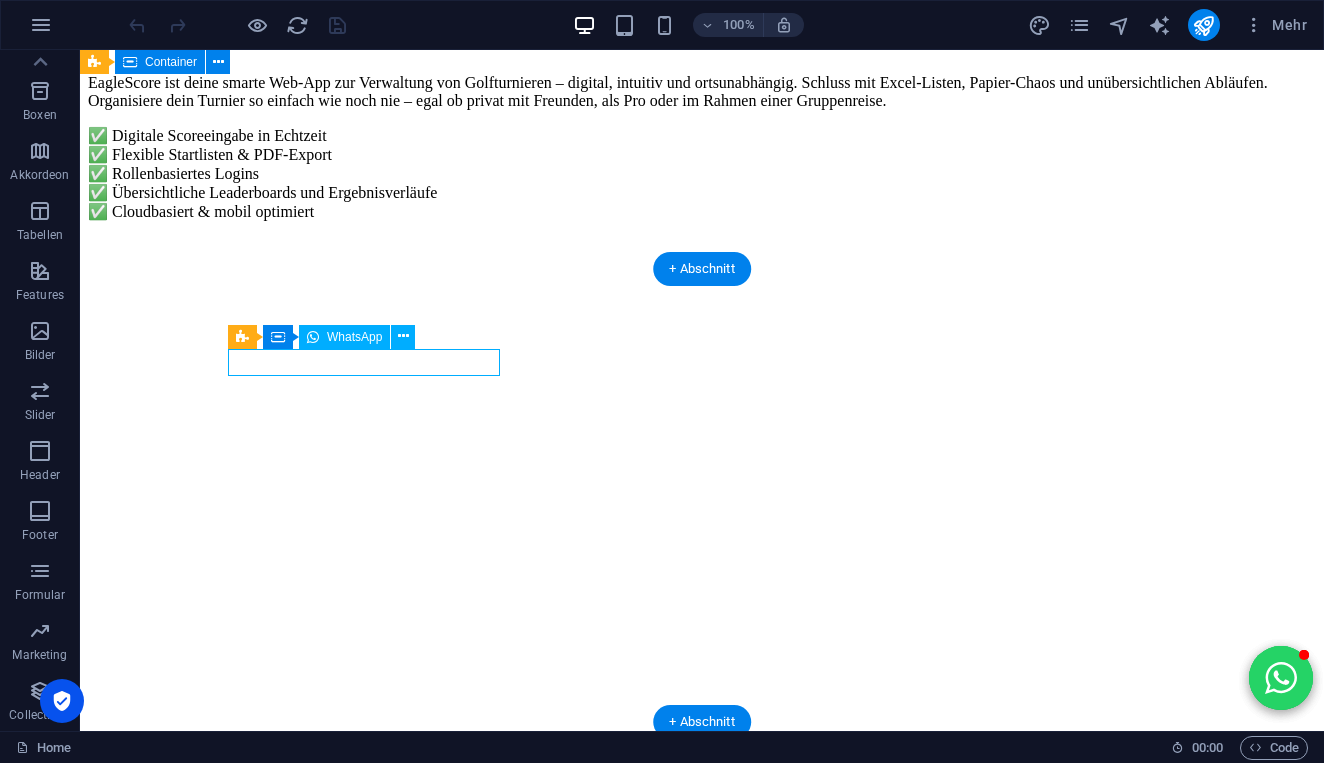 click on "Panel only seen by widget owner
Edit widget
Views
0% Share 🔥" at bounding box center [702, 1238] 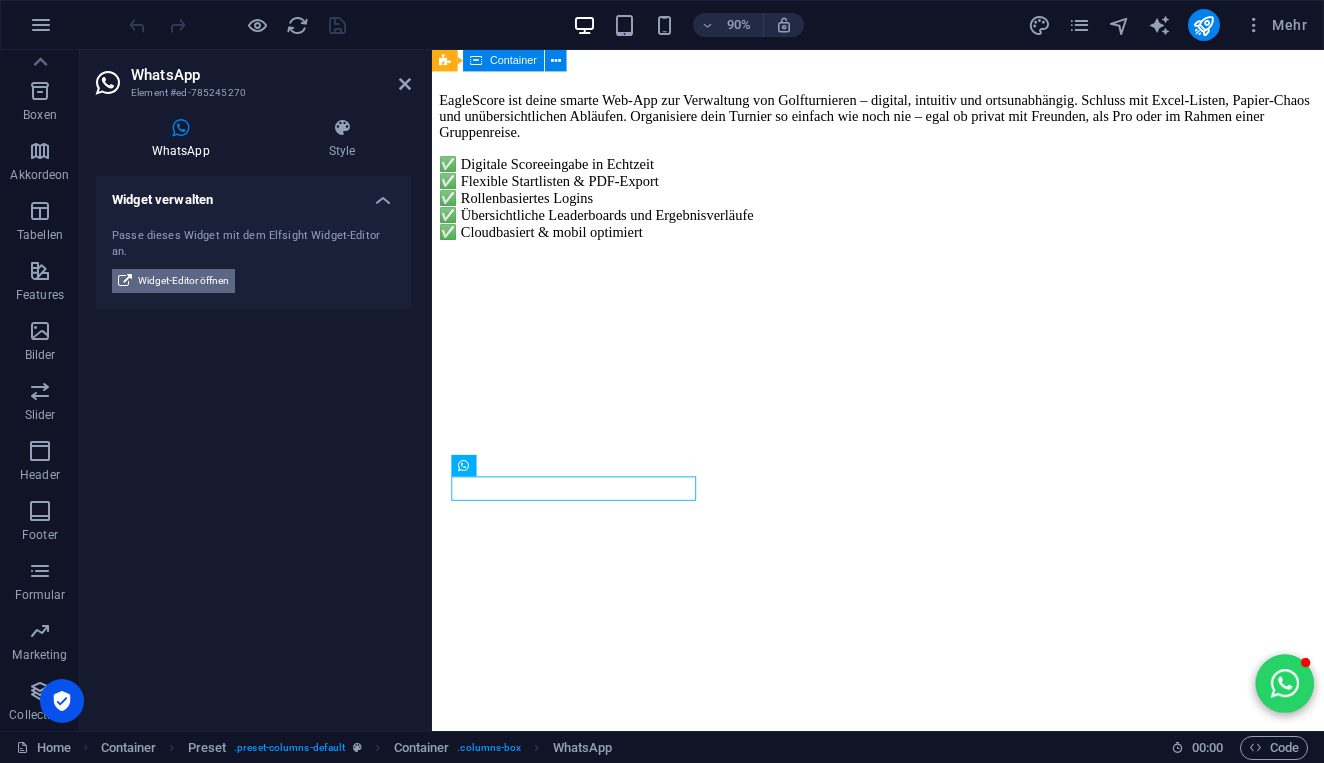 click on "Widget-Editor öffnen" at bounding box center (183, 281) 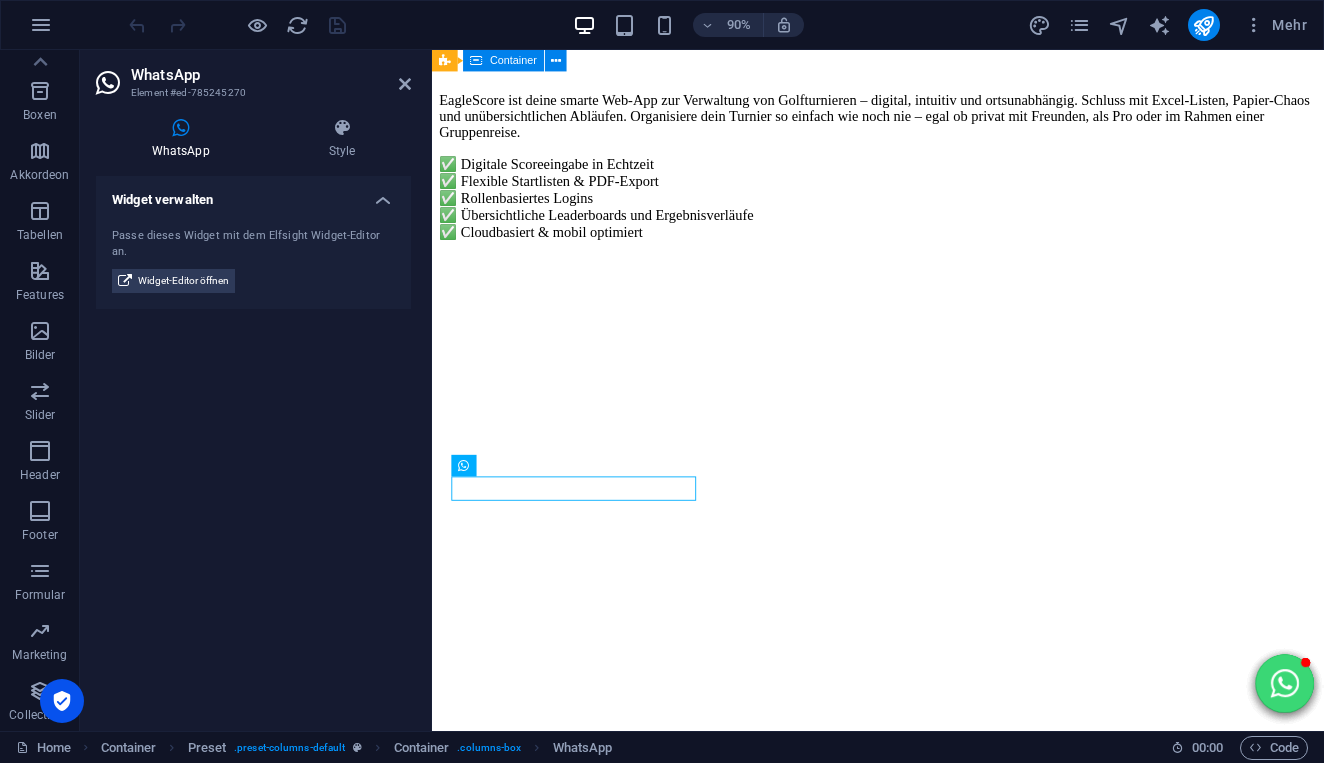 click at bounding box center [1380, 754] 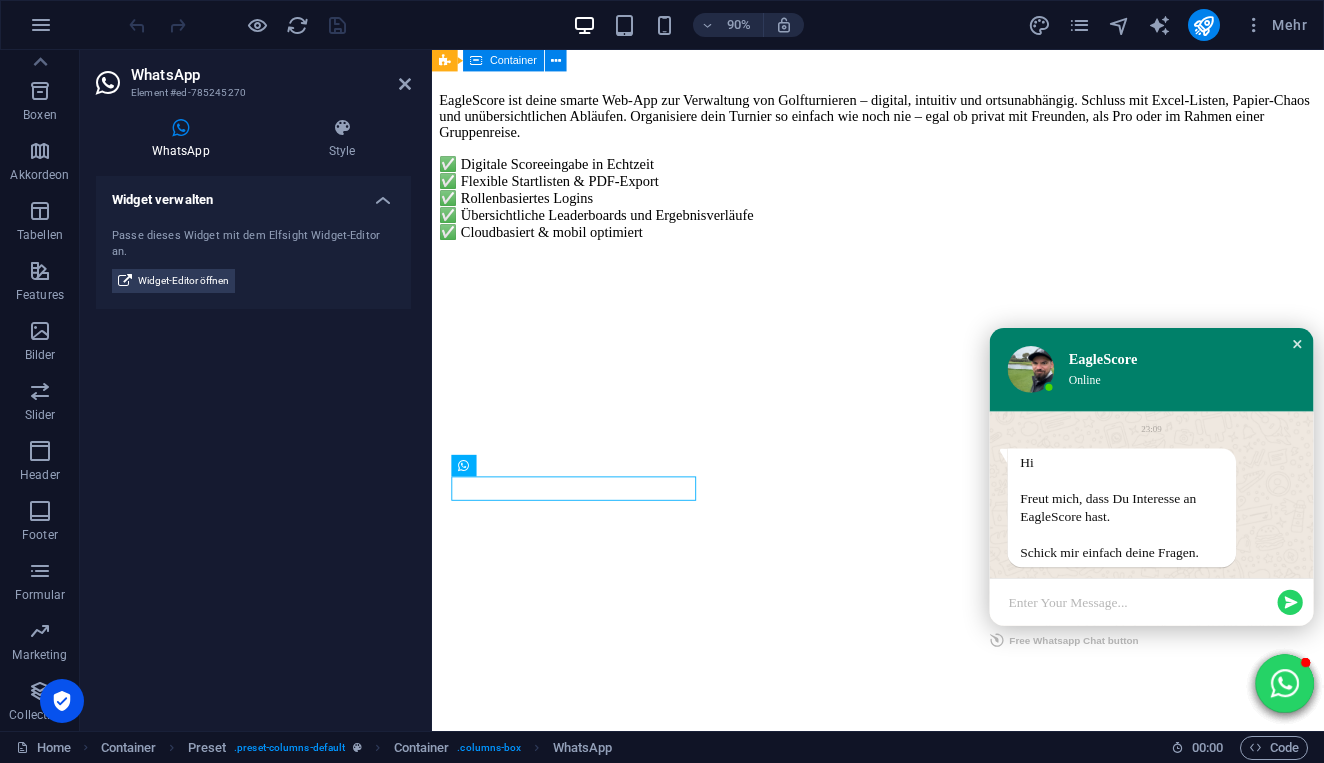 click at bounding box center [1394, 377] 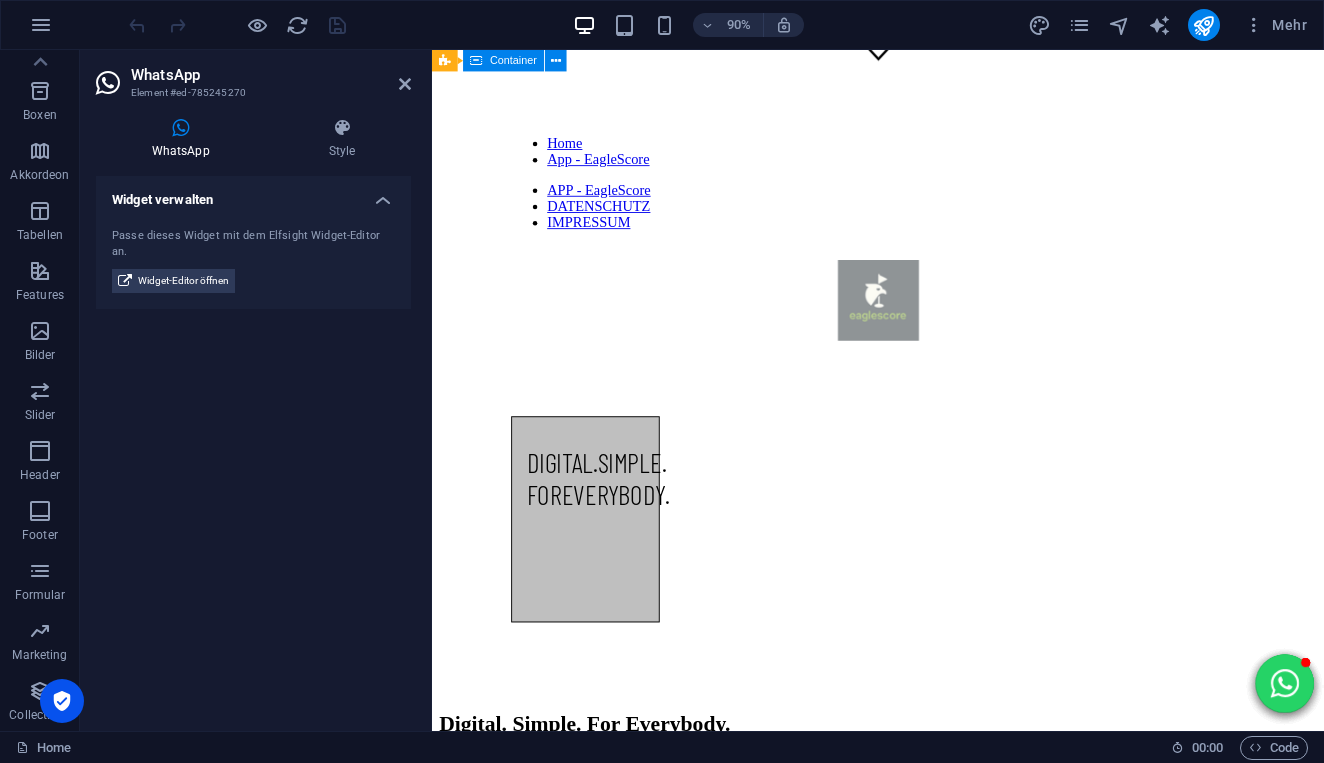 scroll, scrollTop: 719, scrollLeft: 0, axis: vertical 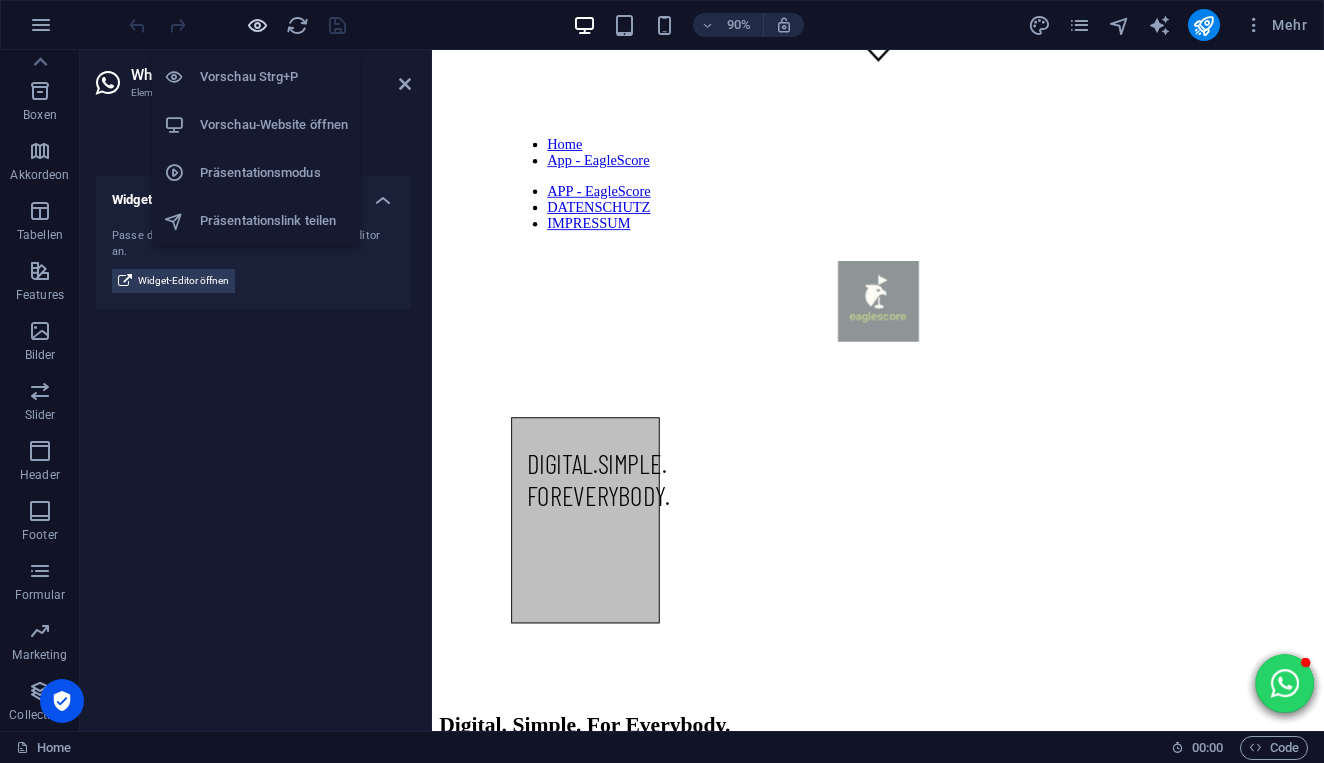 click at bounding box center (257, 25) 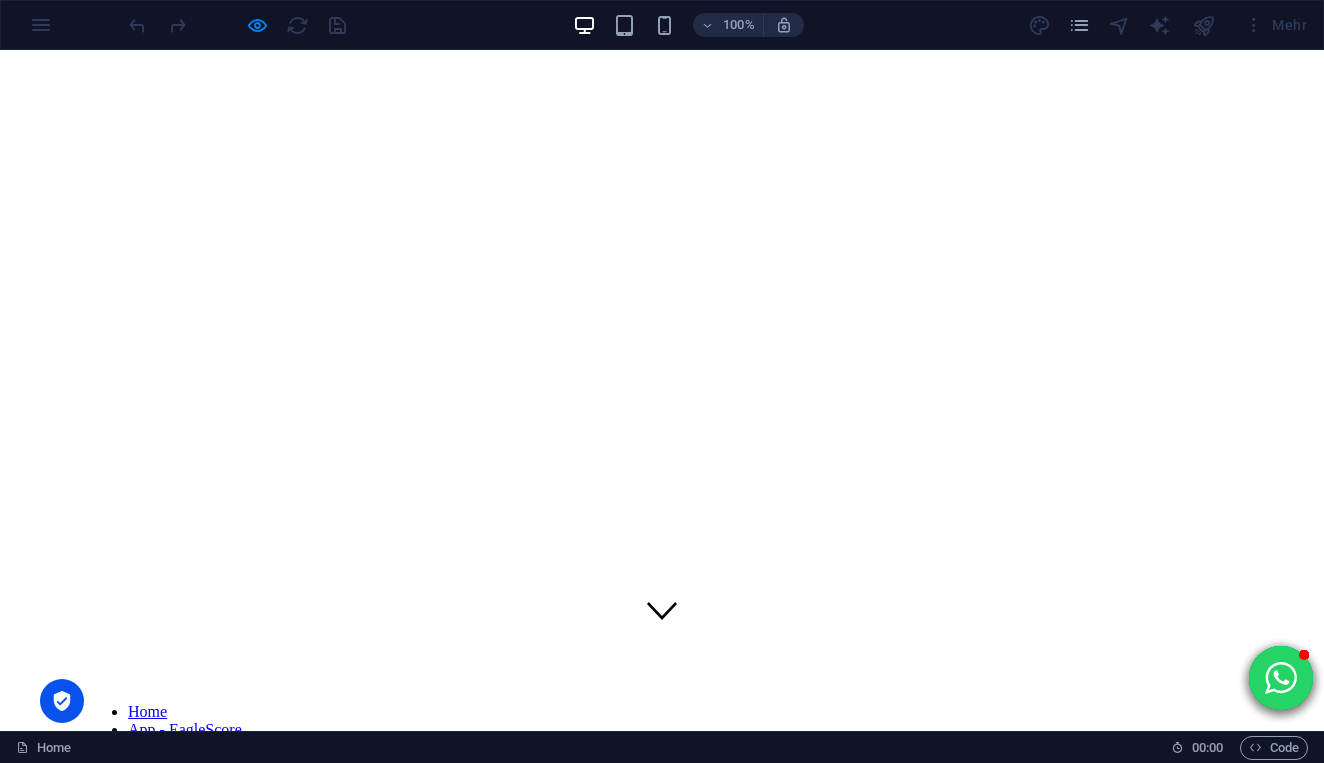 scroll, scrollTop: 0, scrollLeft: 0, axis: both 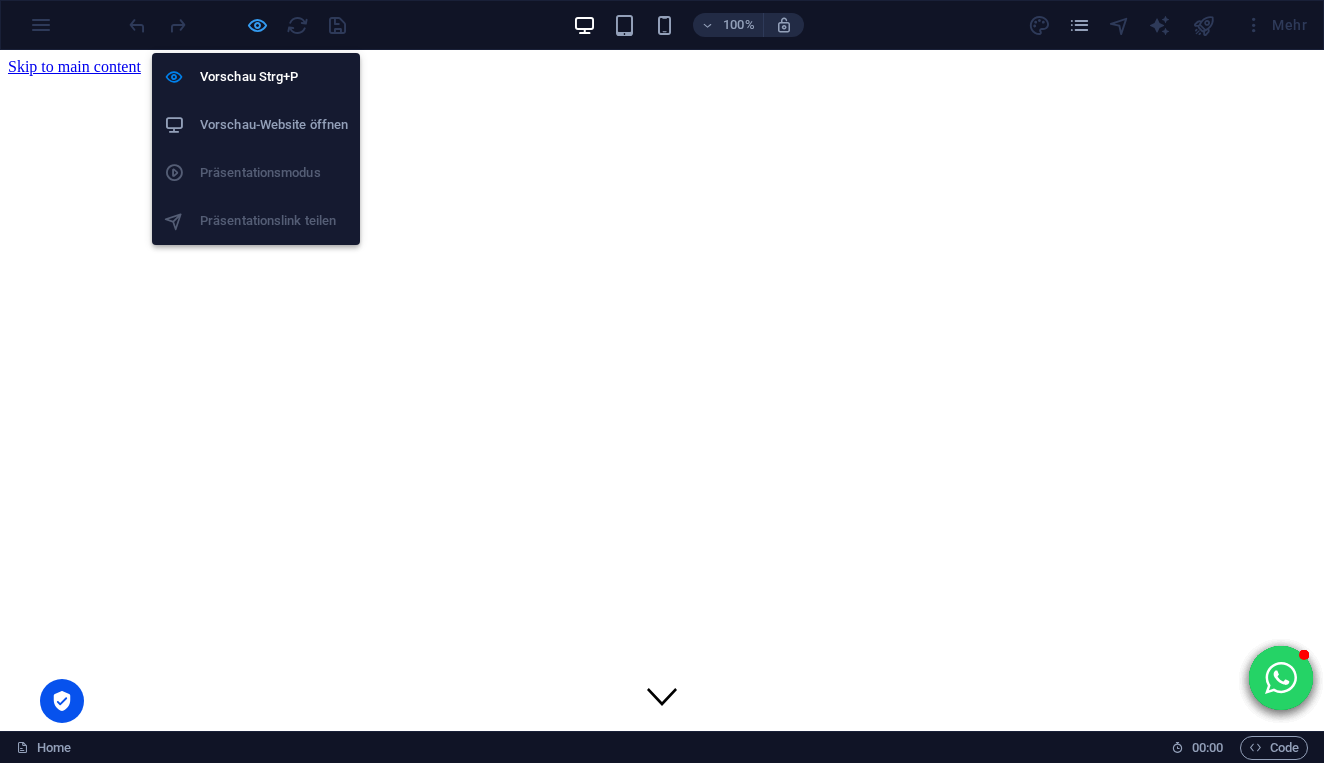 click at bounding box center [257, 25] 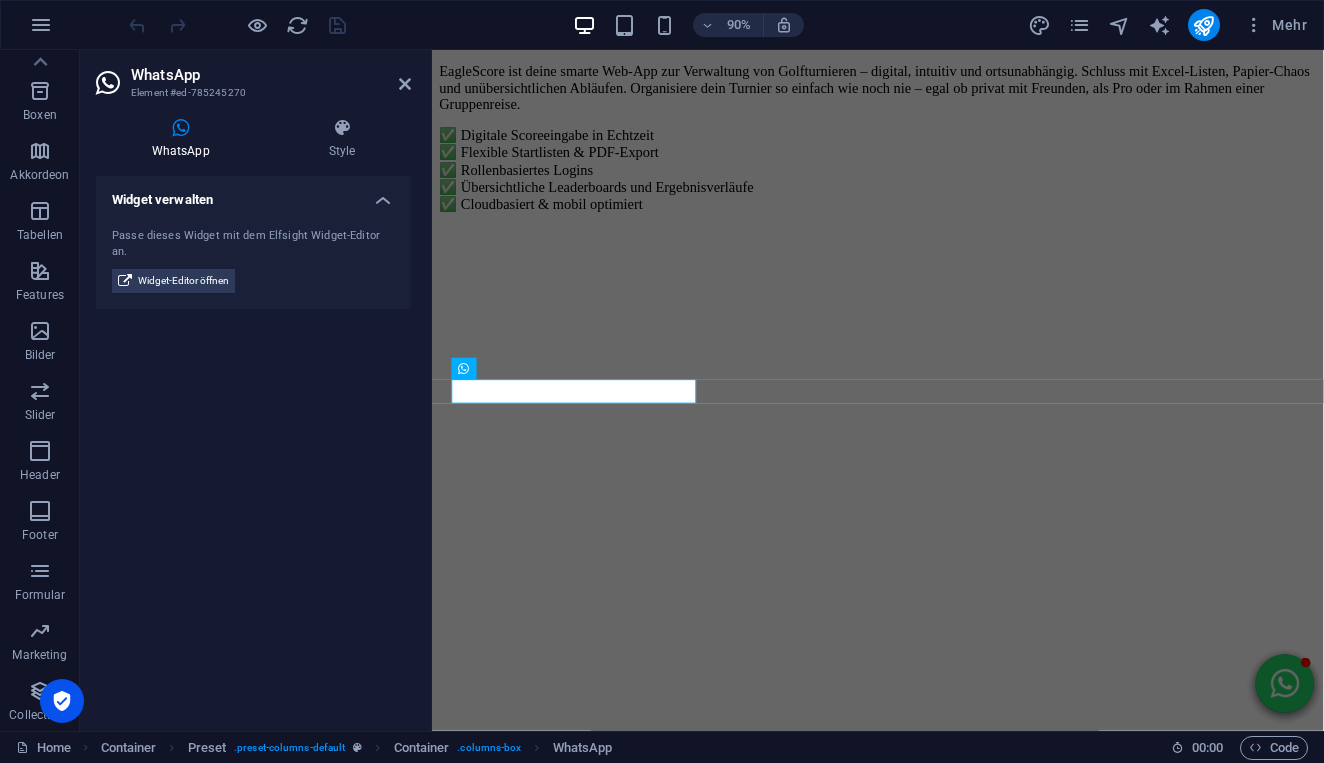 click at bounding box center [237, 25] 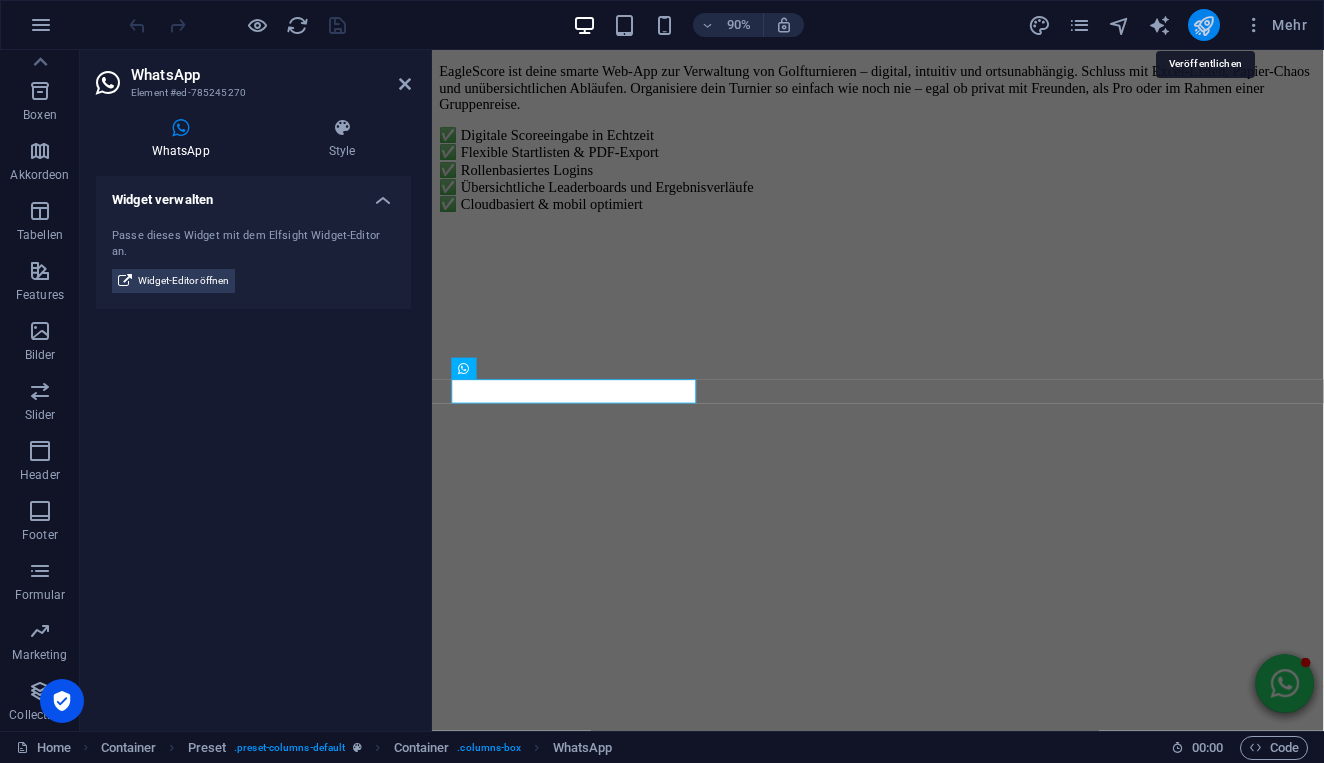 click at bounding box center (1203, 25) 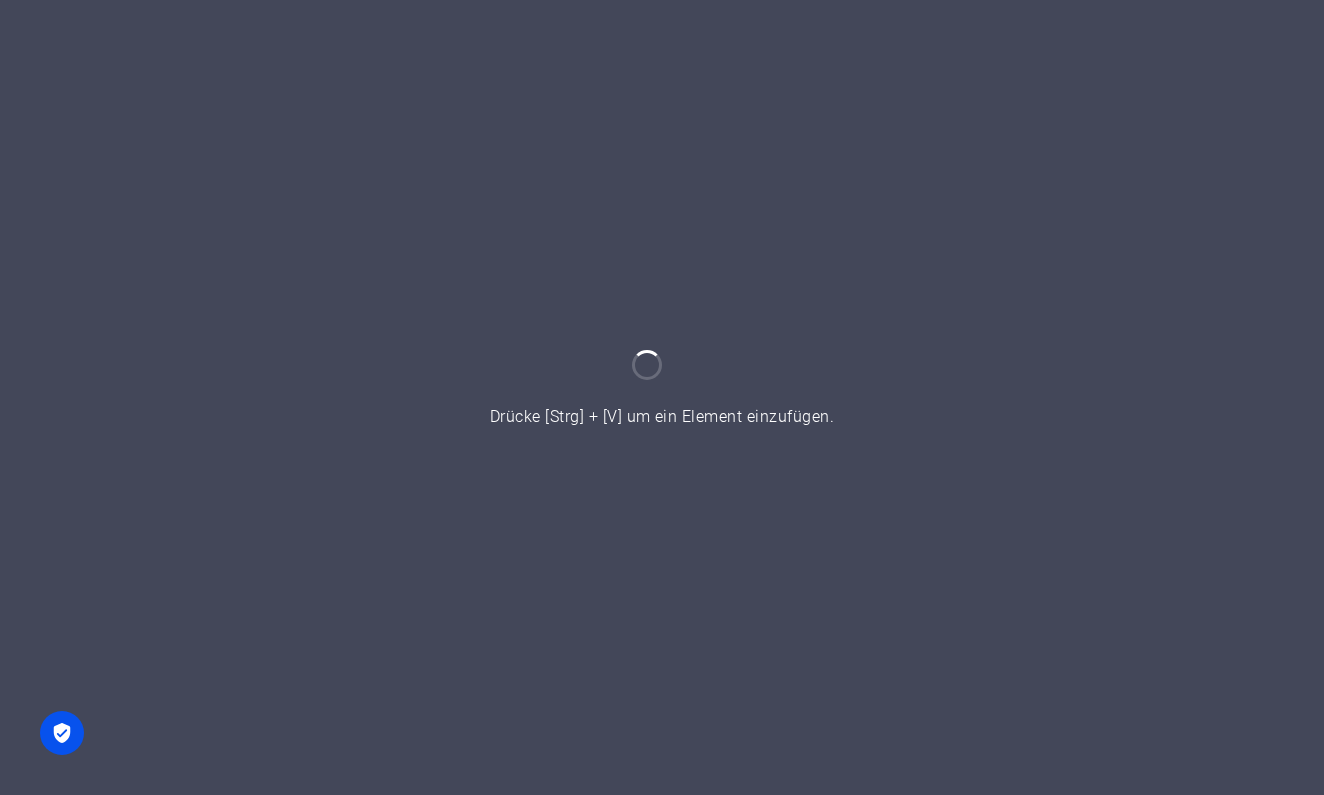 scroll, scrollTop: 0, scrollLeft: 0, axis: both 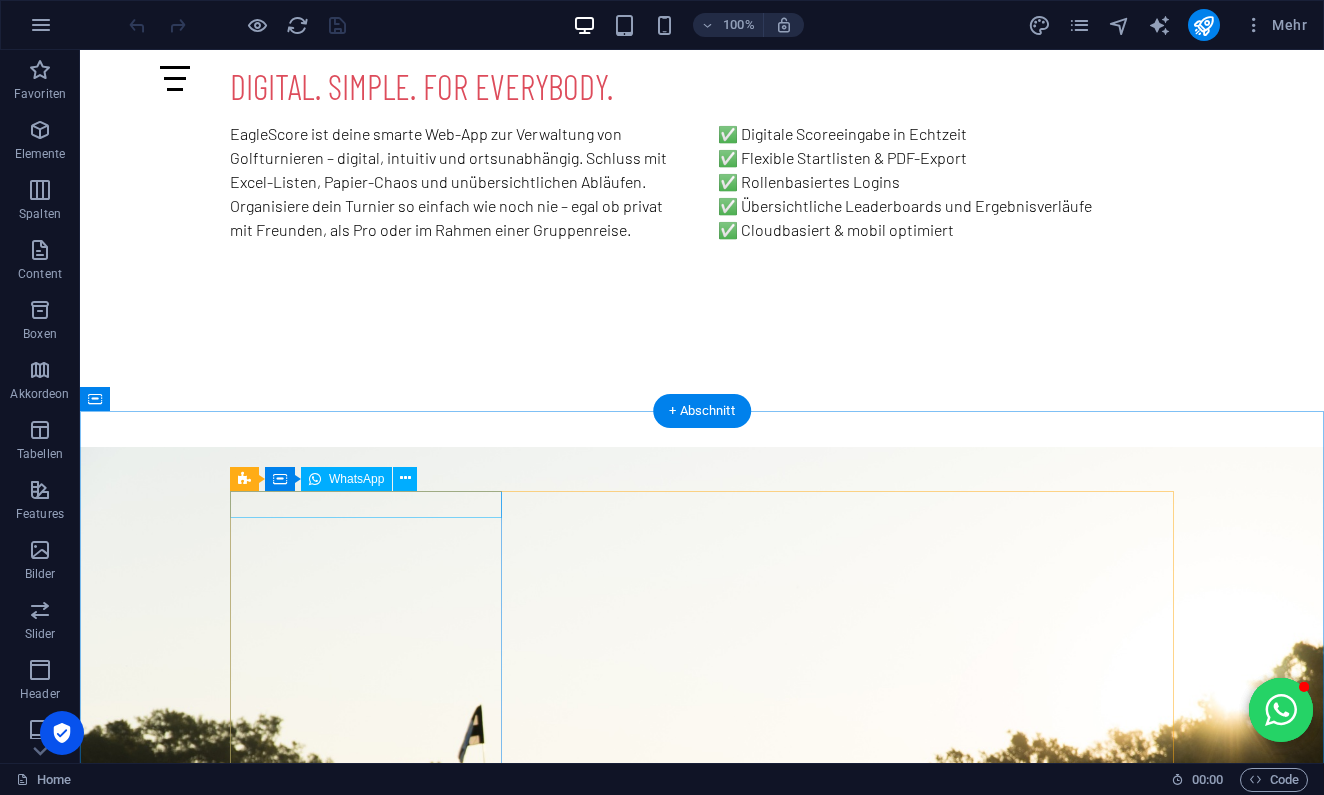 click at bounding box center (702, 1640) 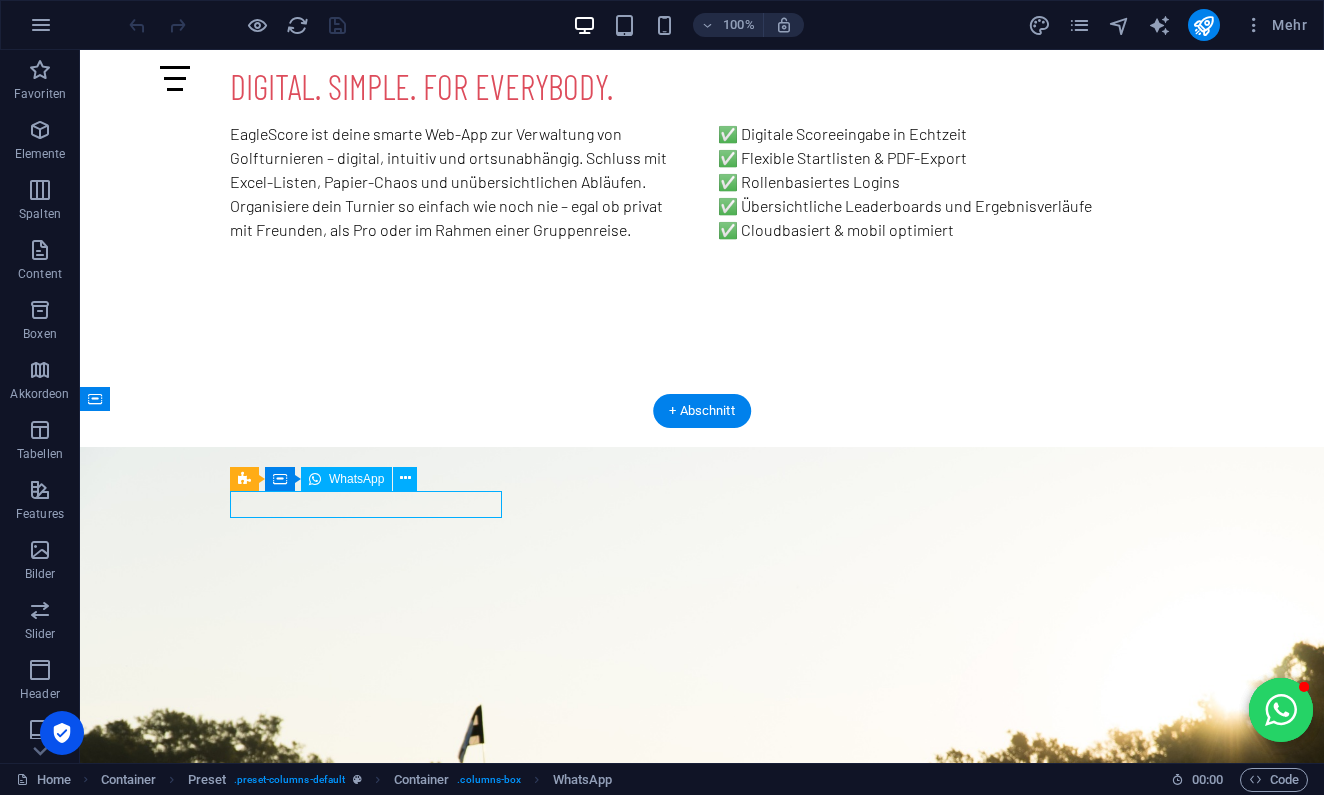 click at bounding box center [702, 1640] 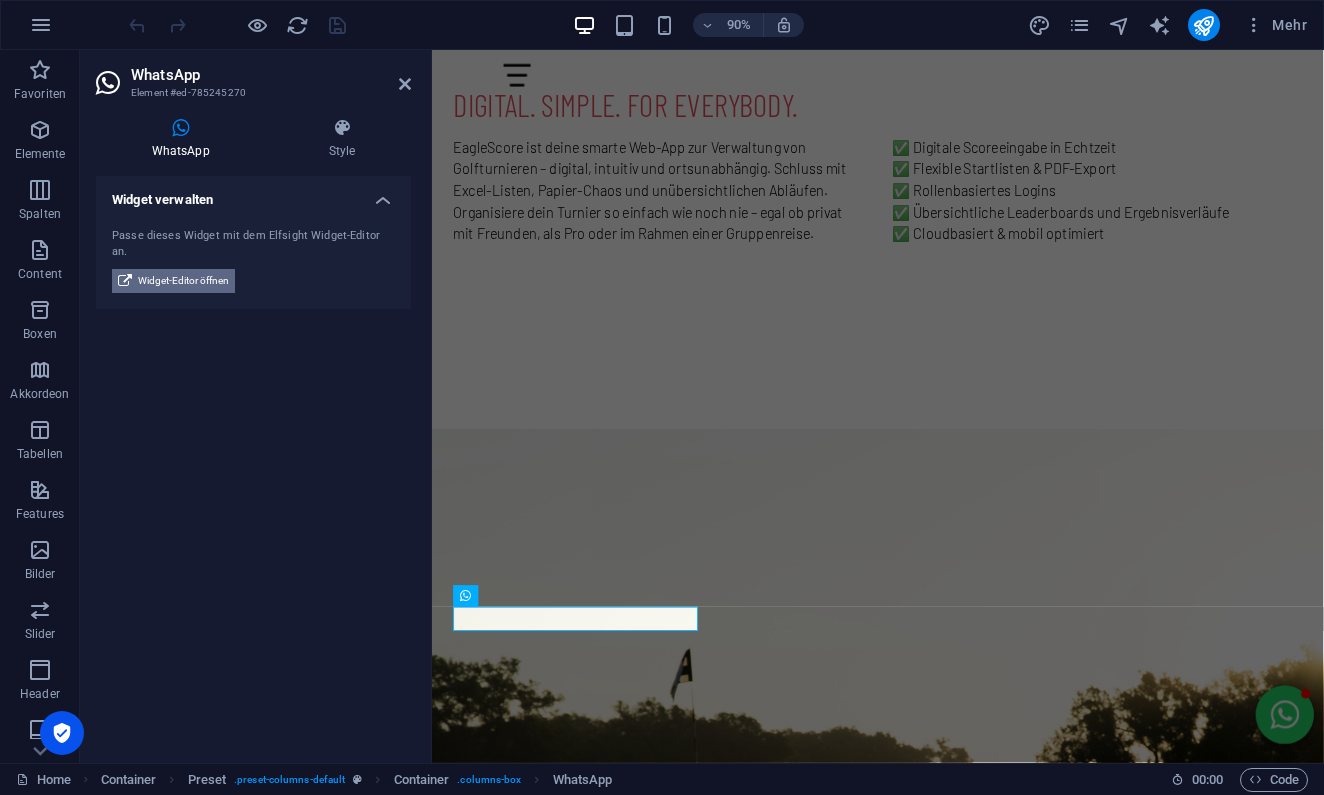 click on "Widget-Editor öffnen" at bounding box center (183, 281) 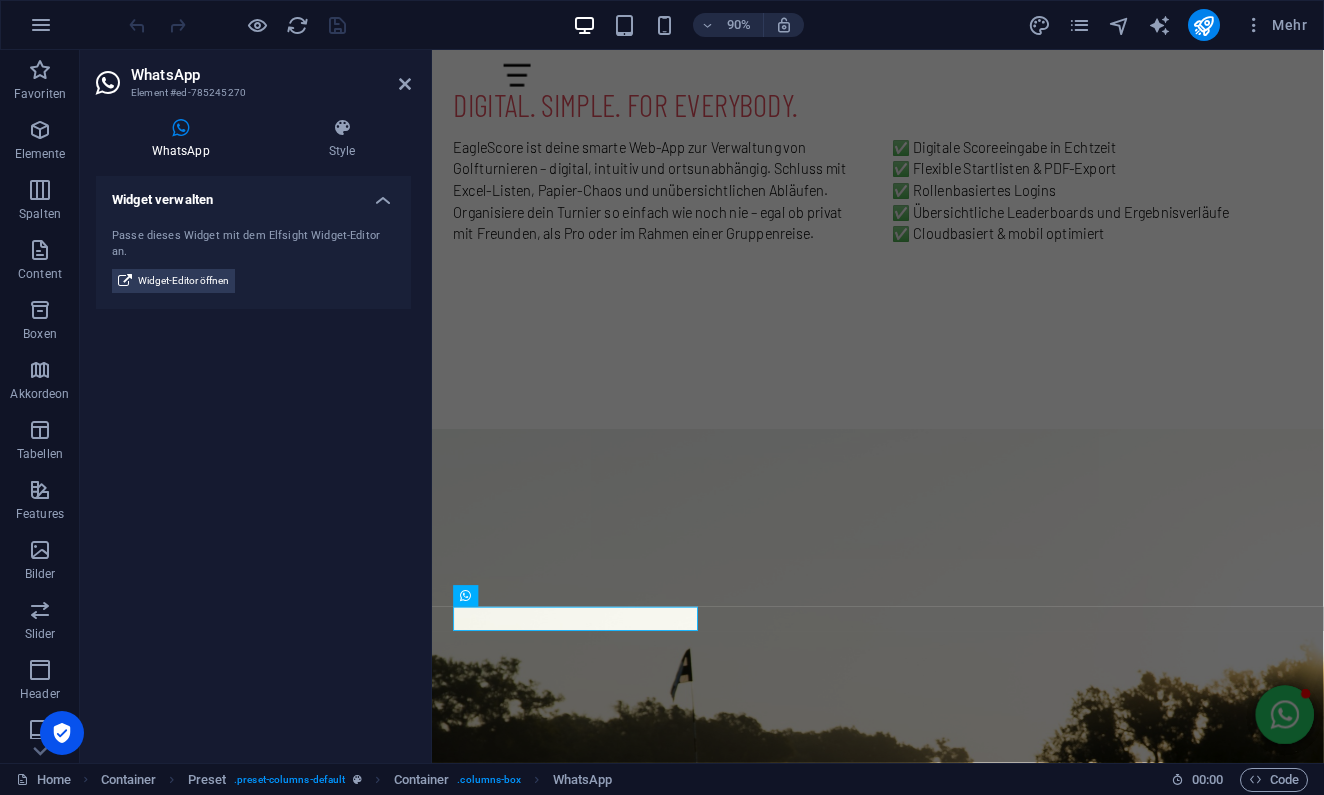 click at bounding box center (927, 802) 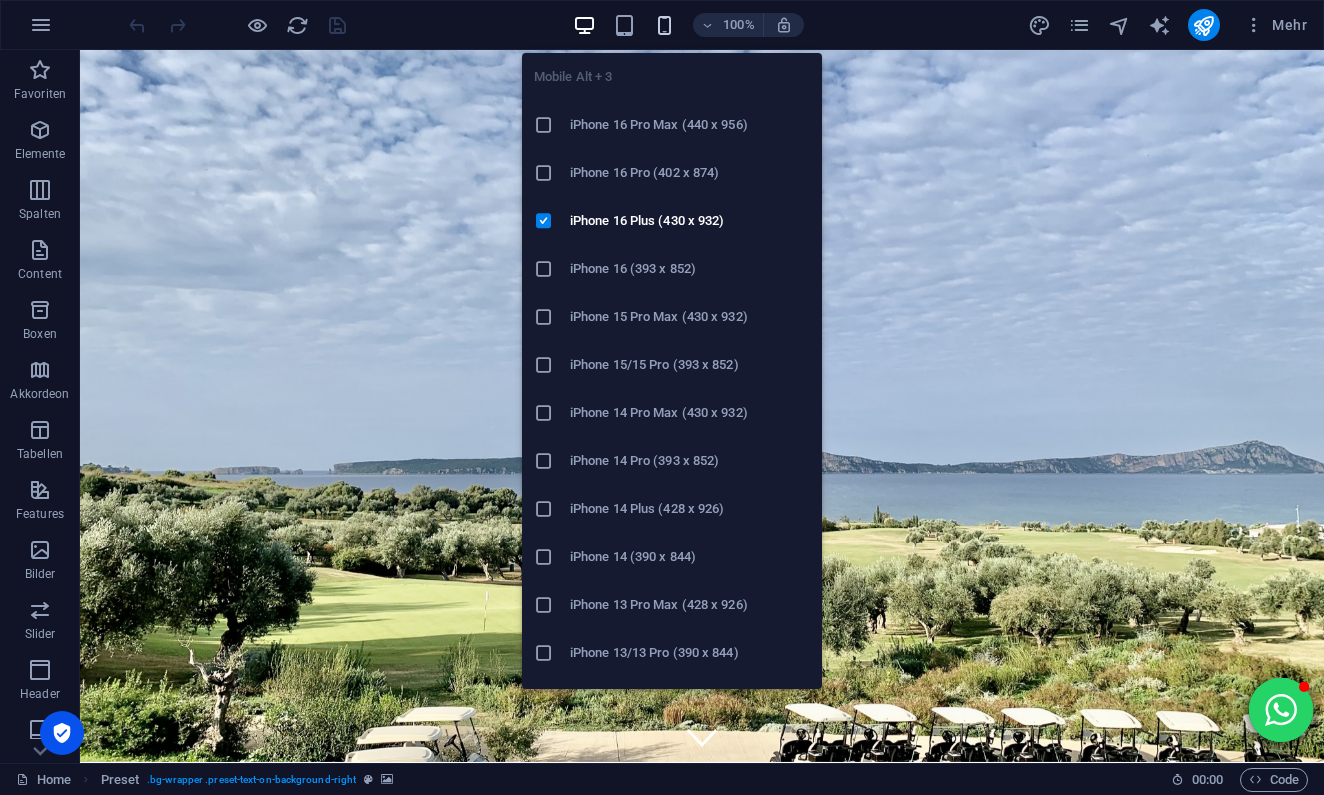 scroll, scrollTop: 0, scrollLeft: 0, axis: both 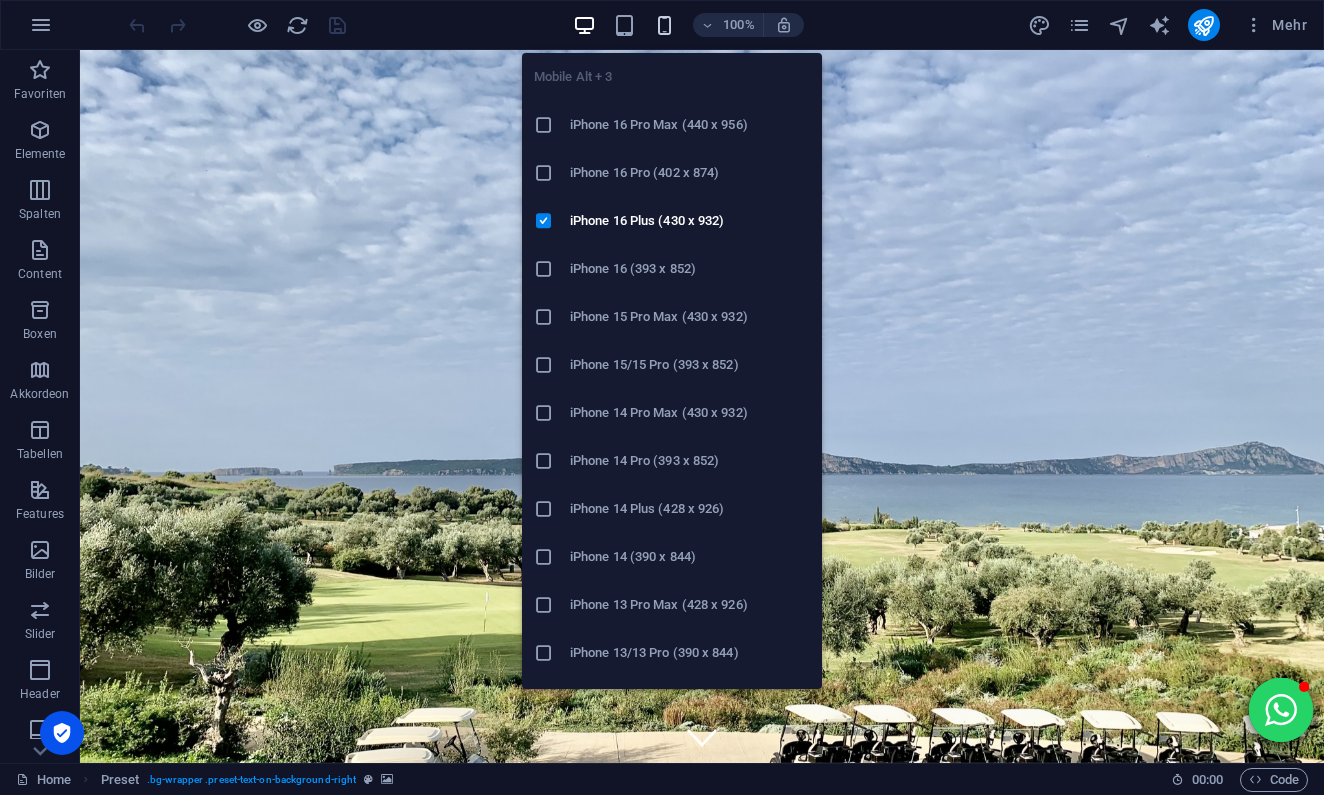 click at bounding box center (664, 25) 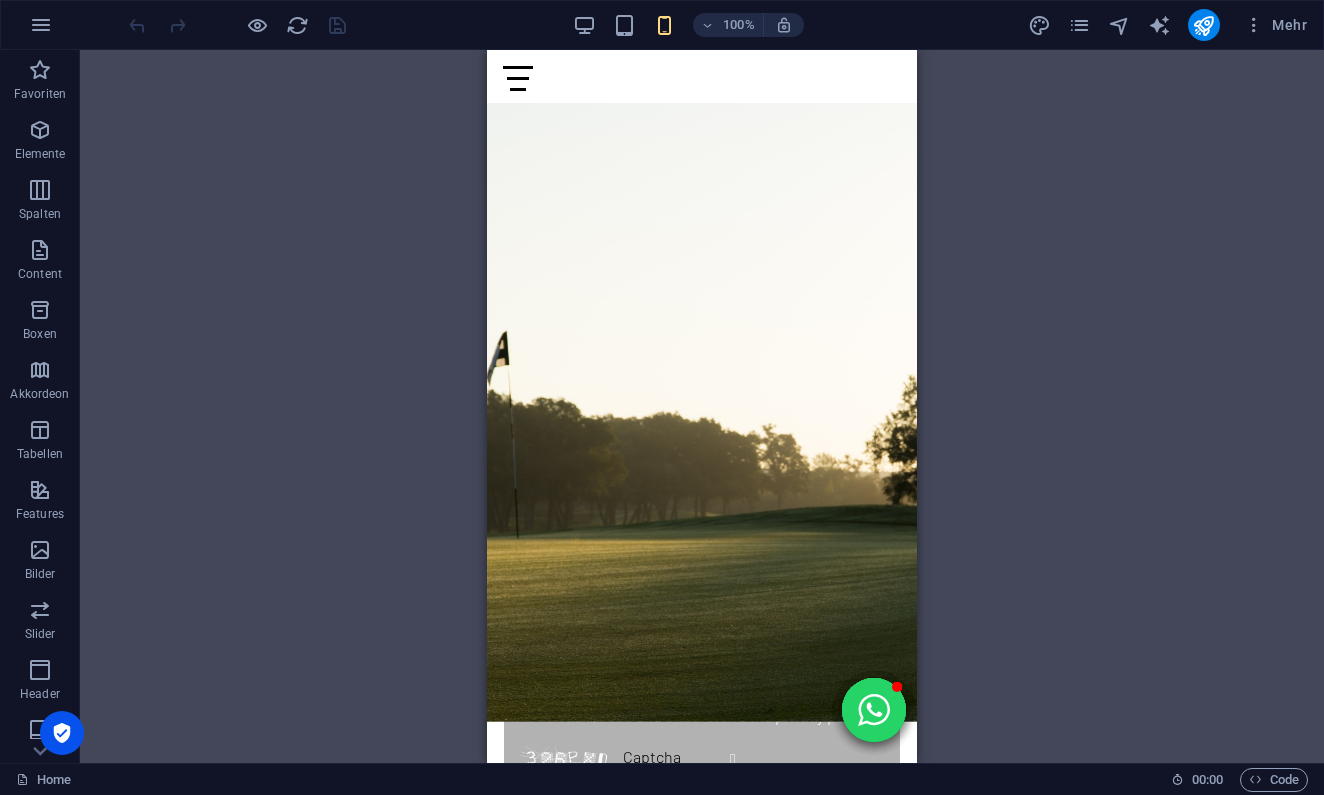 scroll, scrollTop: 1826, scrollLeft: 0, axis: vertical 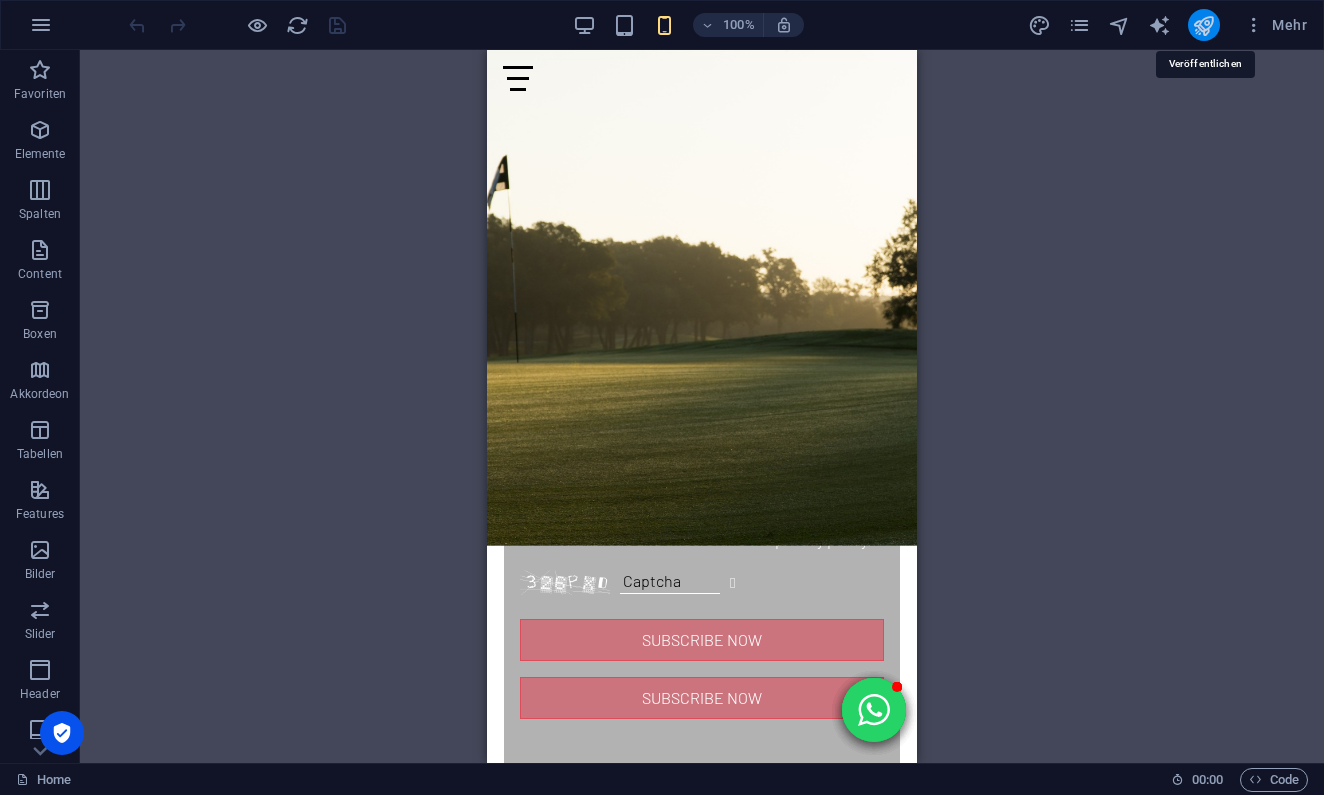 click at bounding box center [1203, 25] 